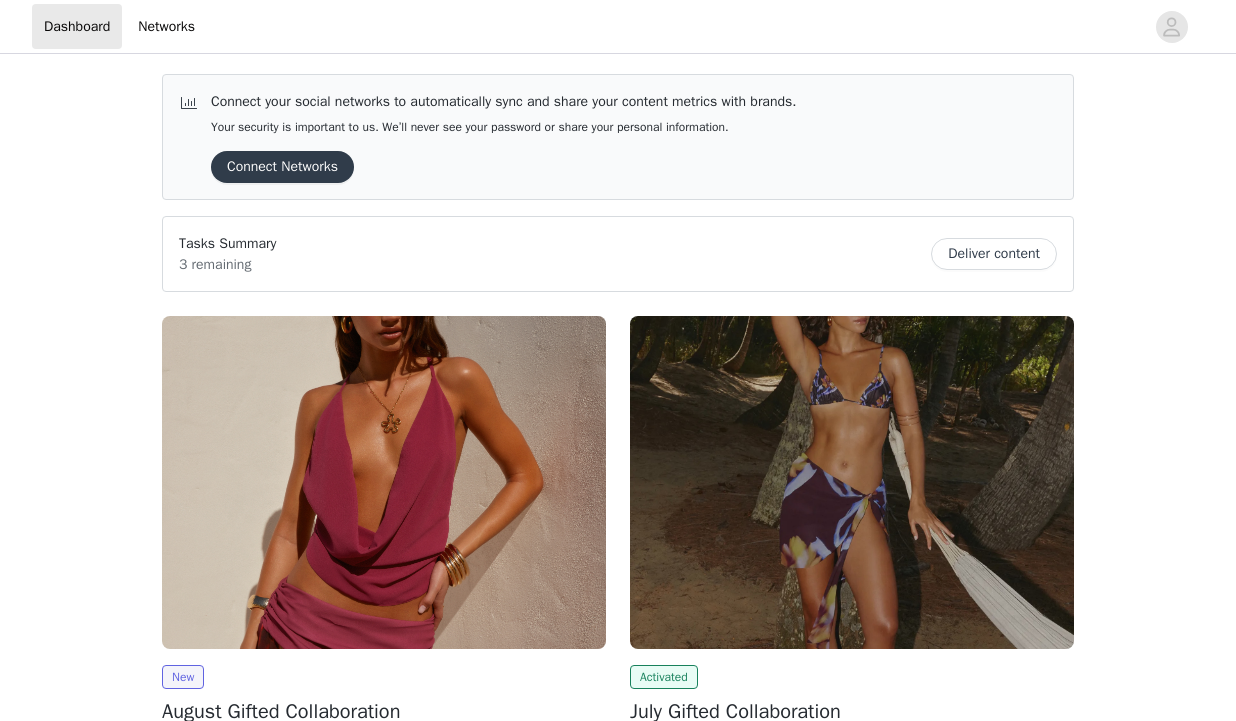 scroll, scrollTop: 0, scrollLeft: 0, axis: both 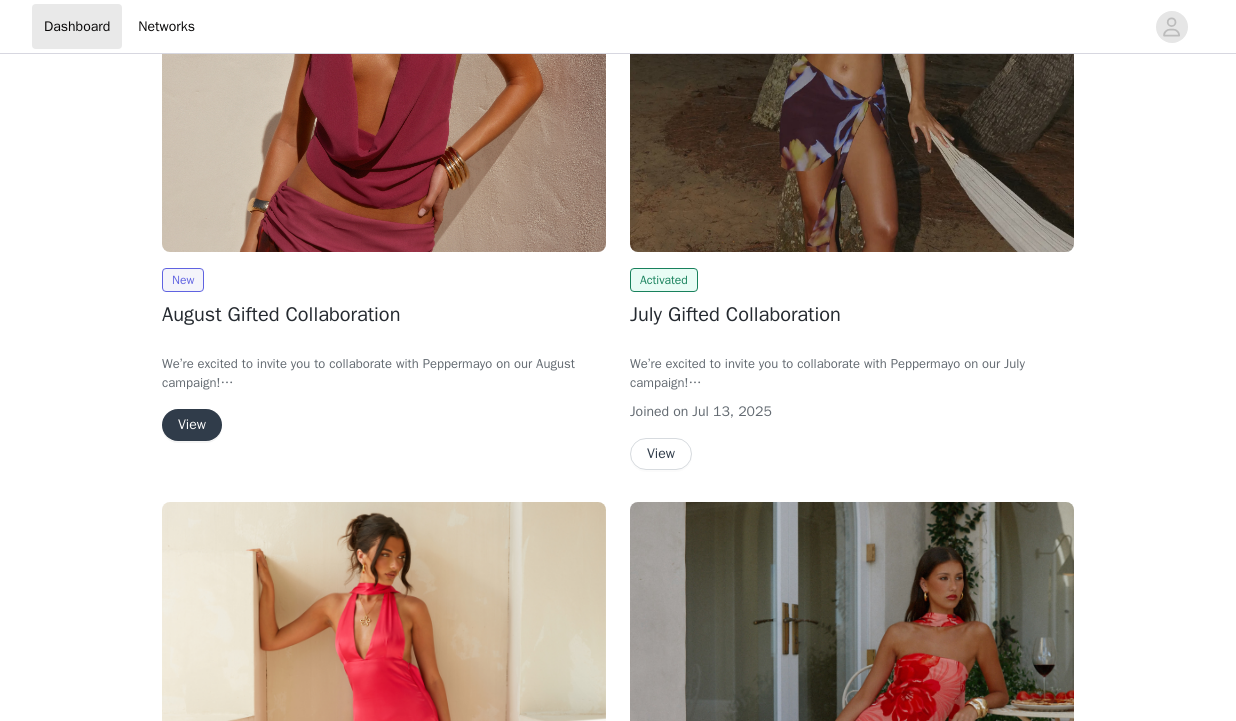 click on "View" at bounding box center (192, 425) 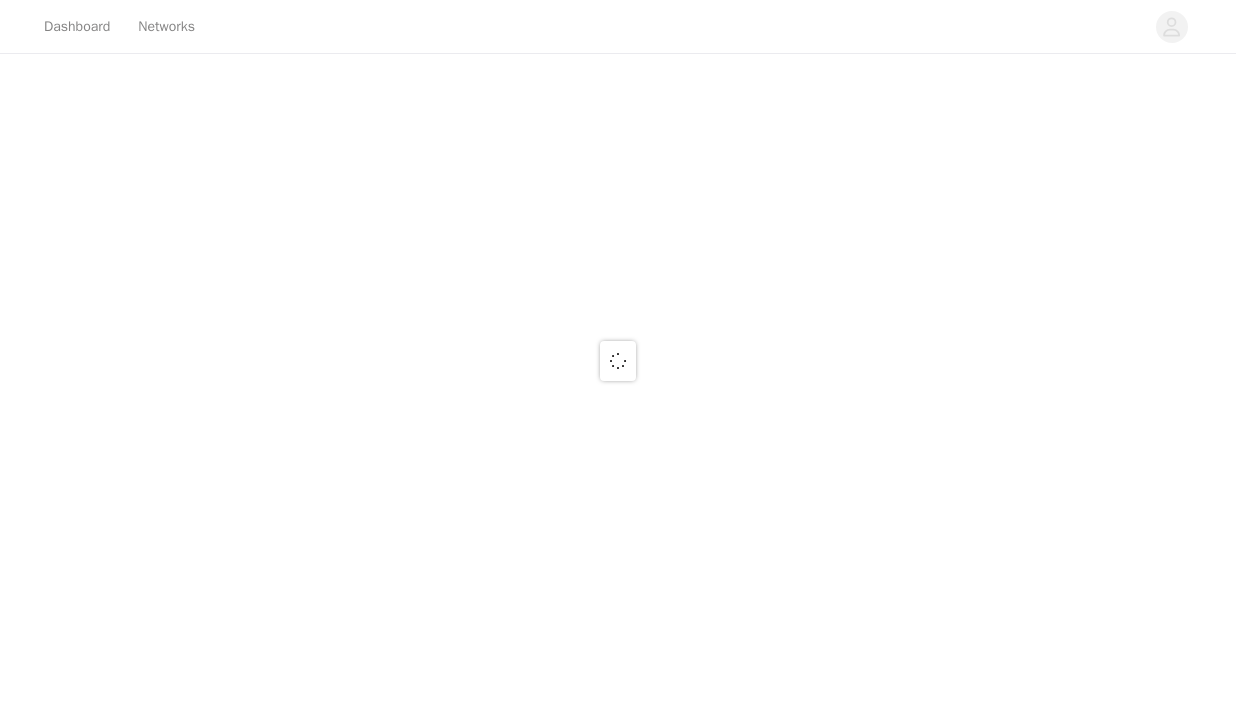 scroll, scrollTop: 0, scrollLeft: 0, axis: both 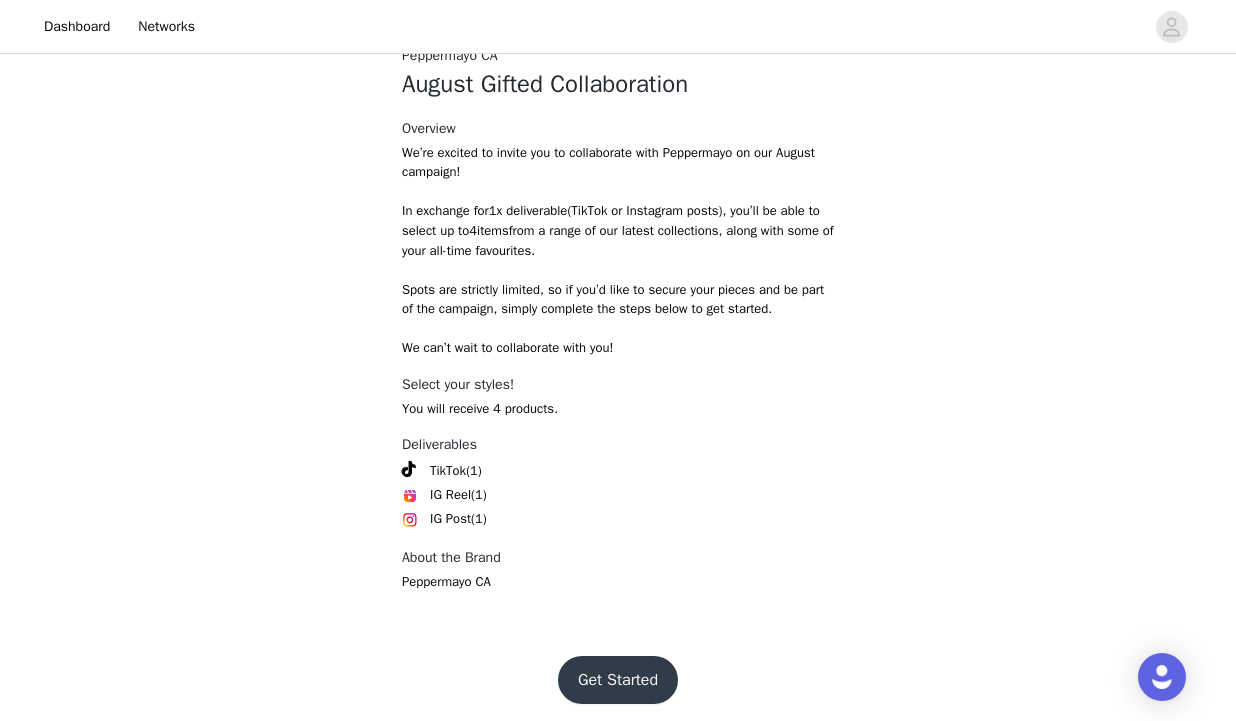 click on "Get Started" at bounding box center [618, 680] 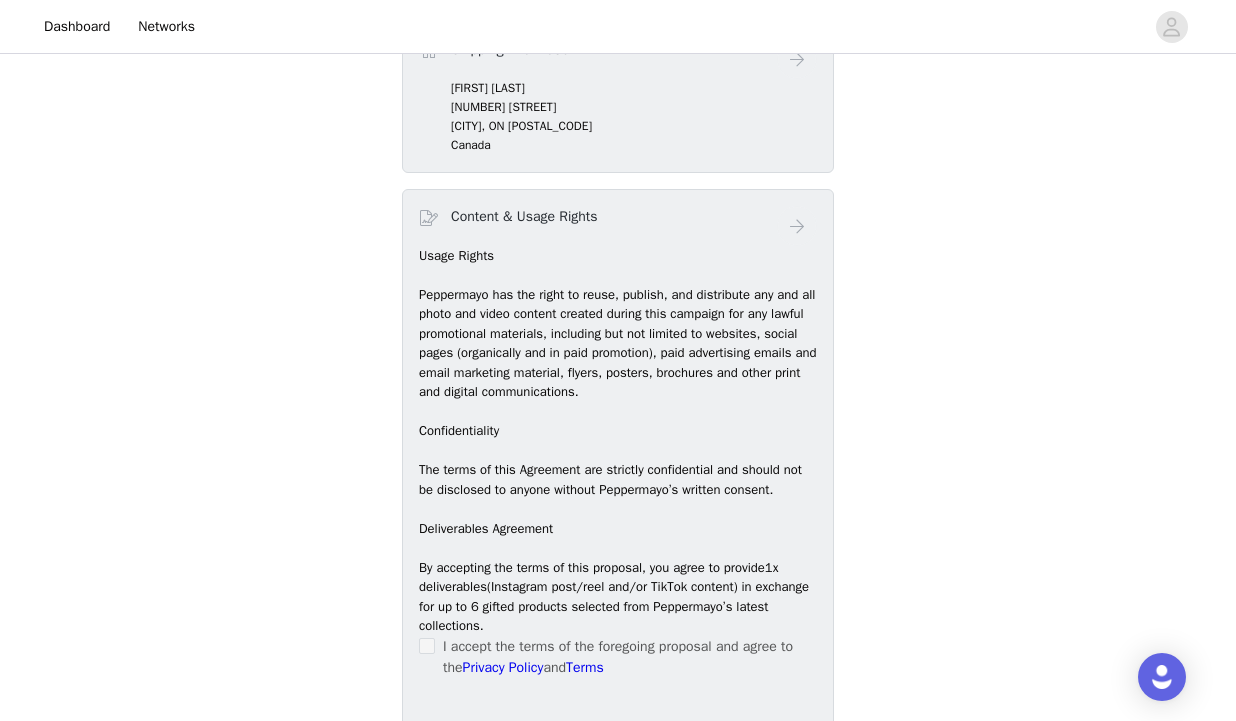 scroll, scrollTop: 651, scrollLeft: 0, axis: vertical 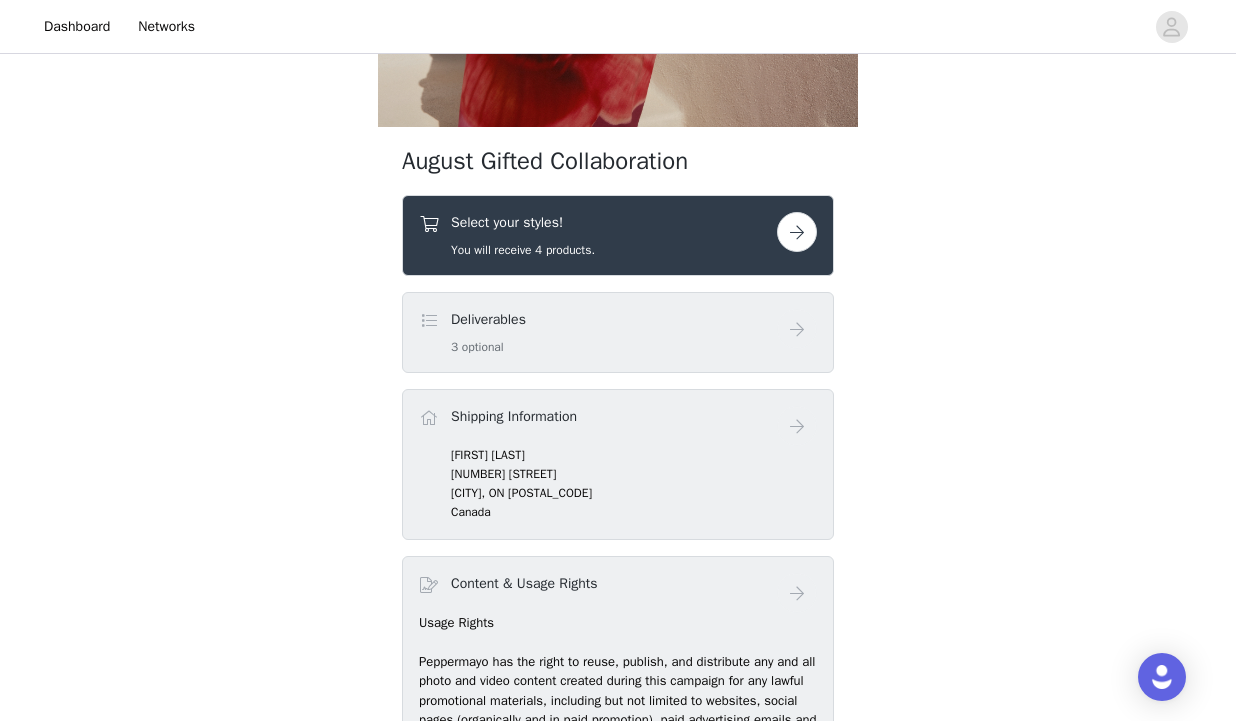 click at bounding box center (797, 232) 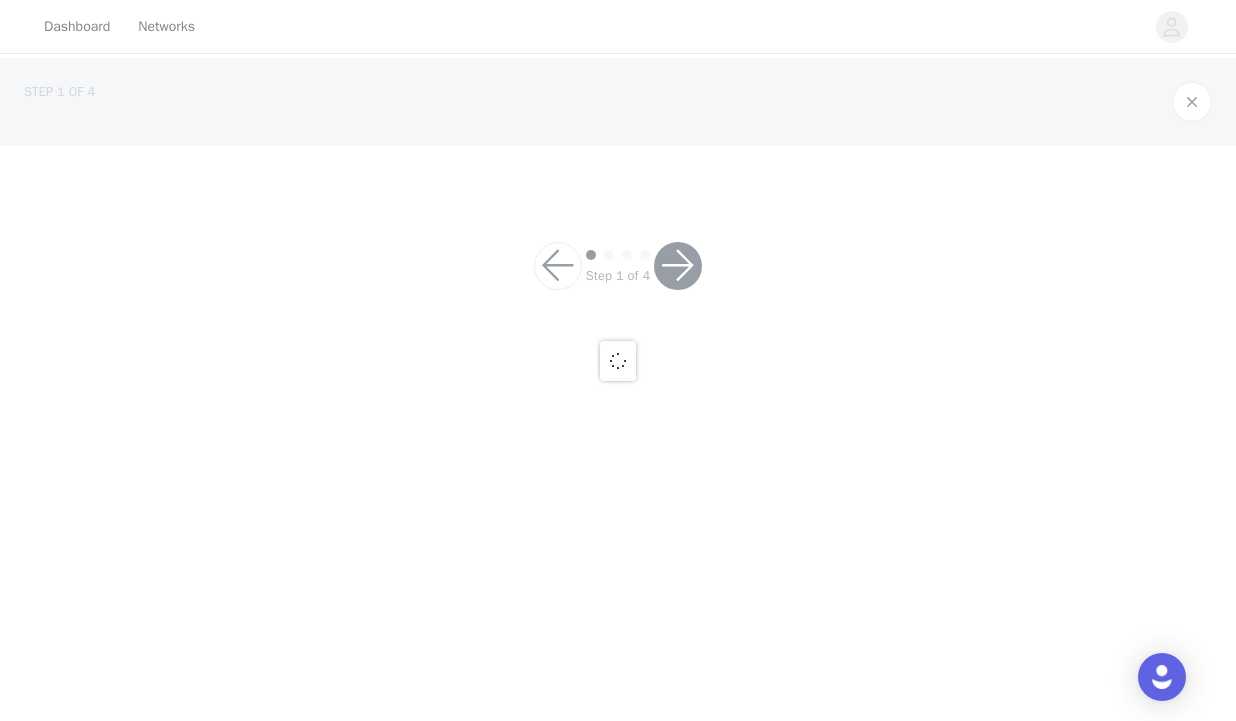 scroll, scrollTop: 0, scrollLeft: 0, axis: both 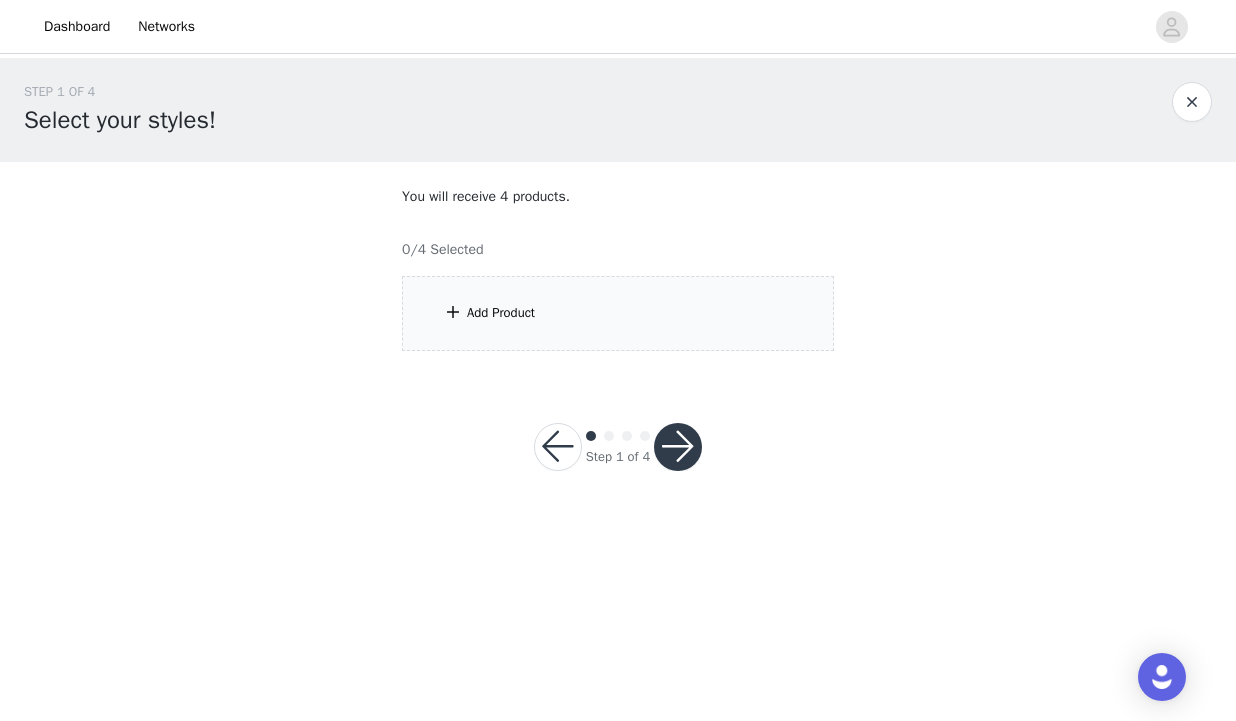 click on "Add Product" at bounding box center (618, 313) 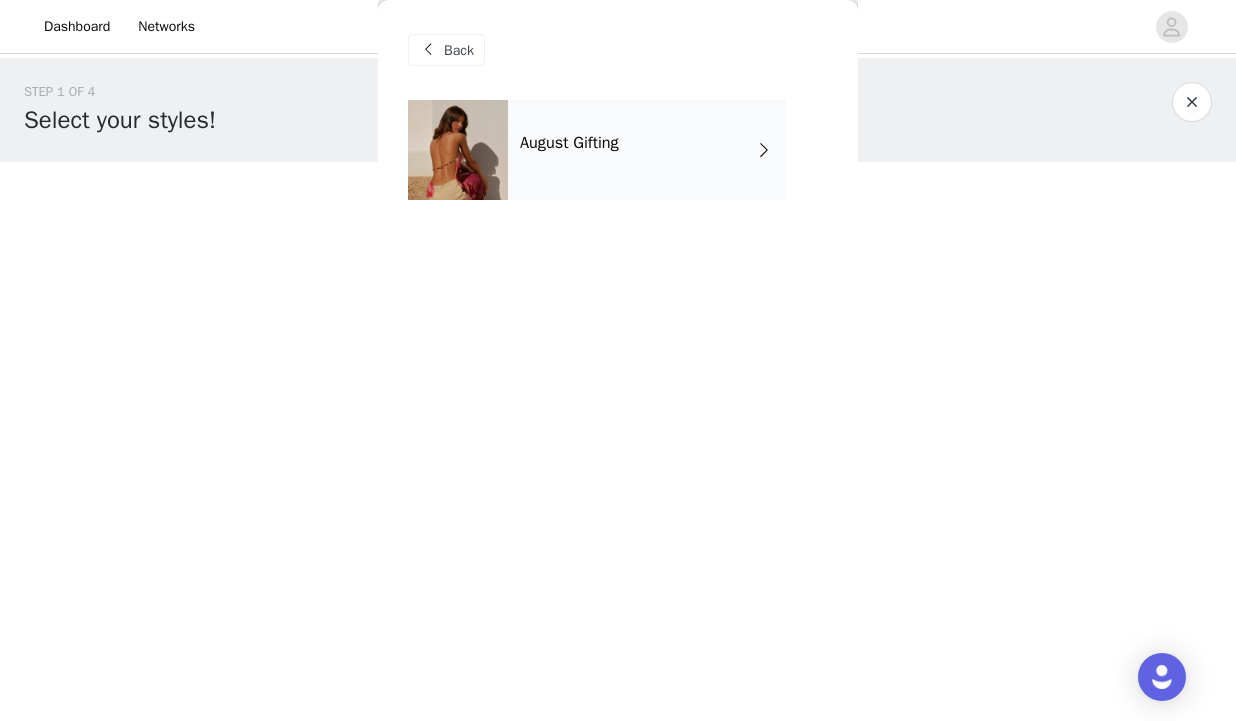 click on "August Gifting" at bounding box center [647, 150] 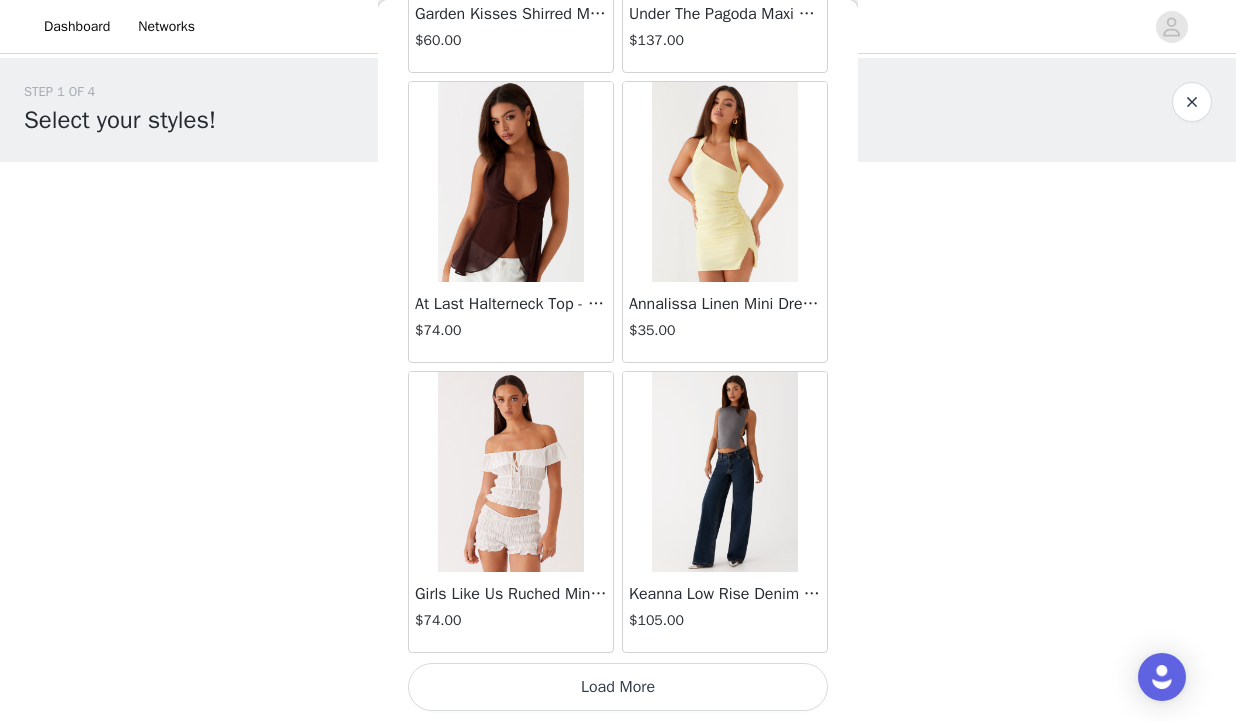 scroll, scrollTop: 2339, scrollLeft: 0, axis: vertical 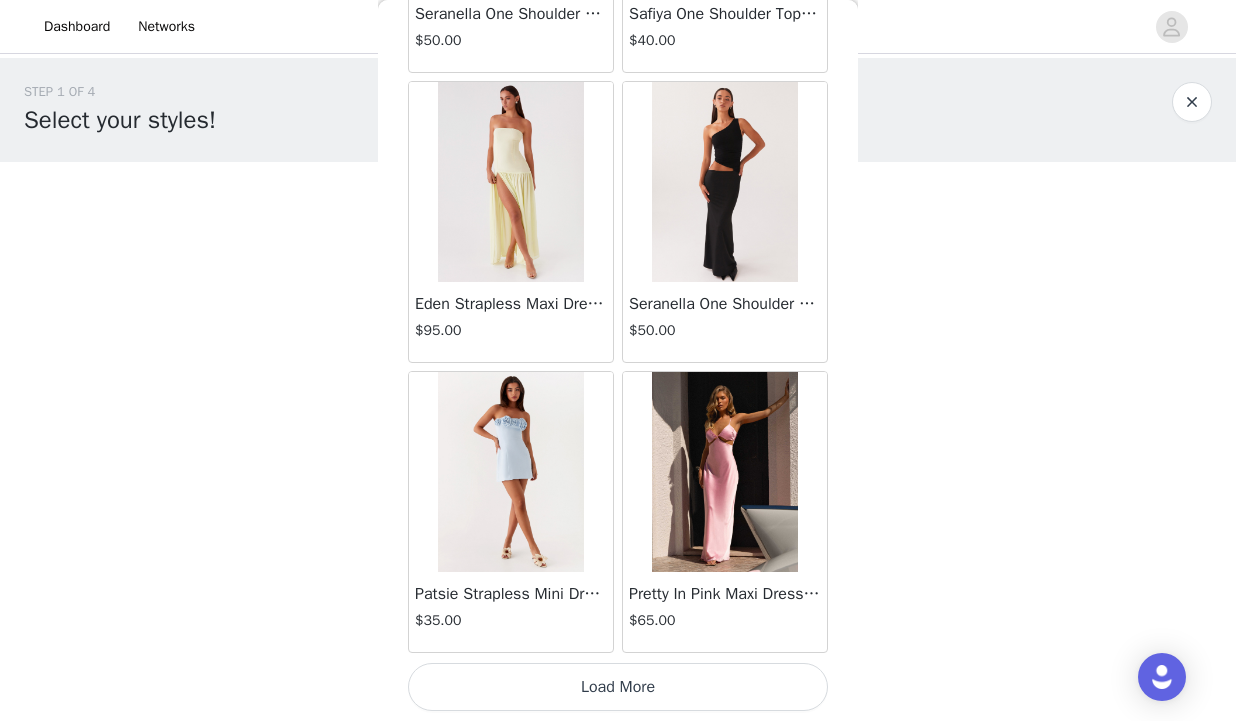 click on "Load More" at bounding box center [618, 687] 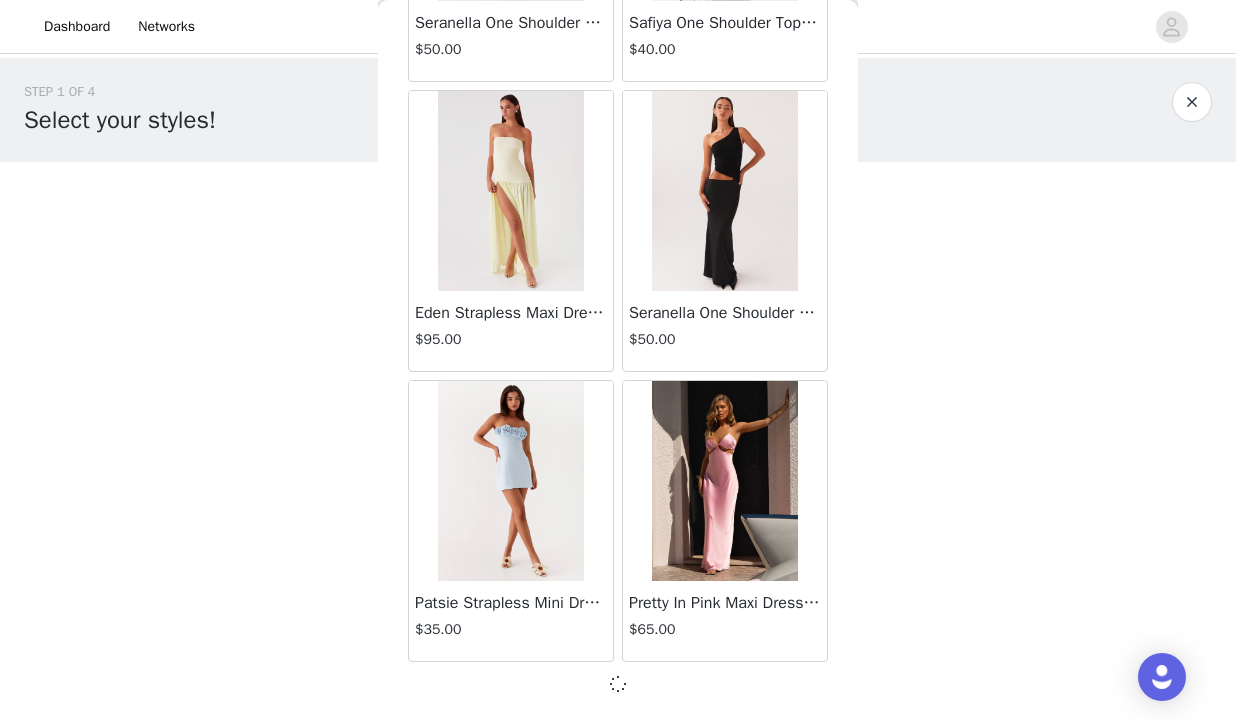 scroll, scrollTop: 5230, scrollLeft: 0, axis: vertical 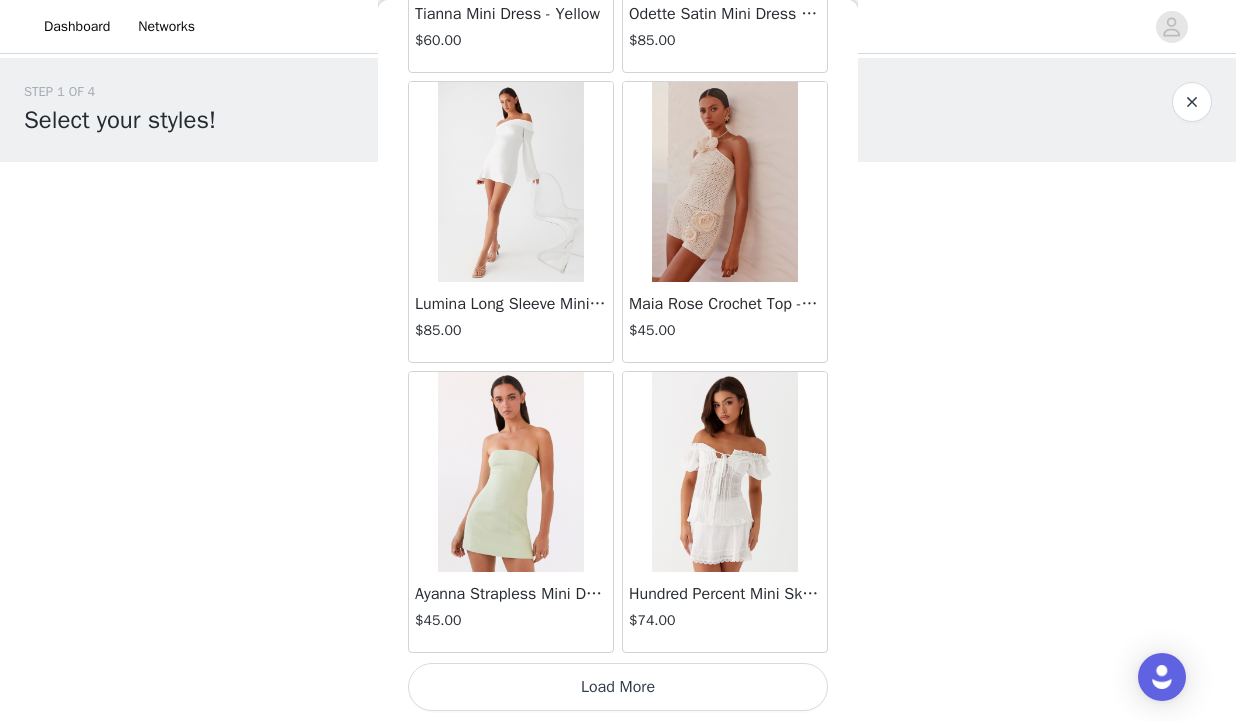 click on "Load More" at bounding box center [618, 687] 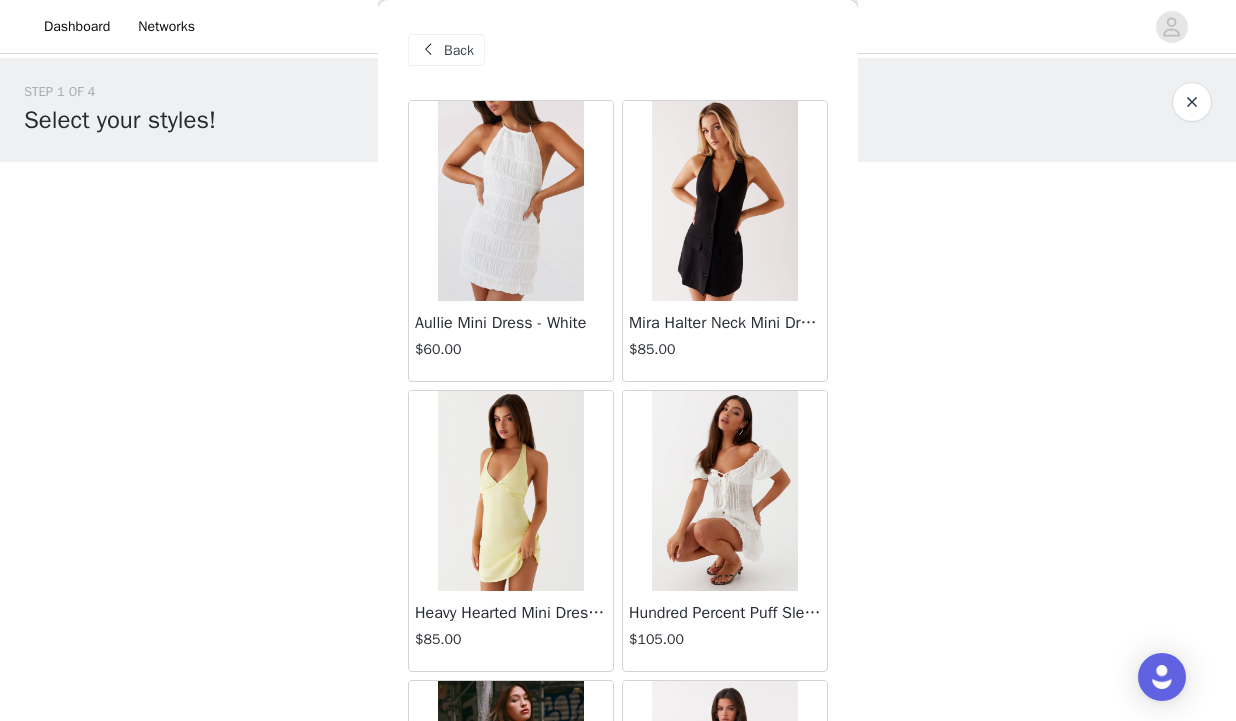 scroll, scrollTop: 0, scrollLeft: 0, axis: both 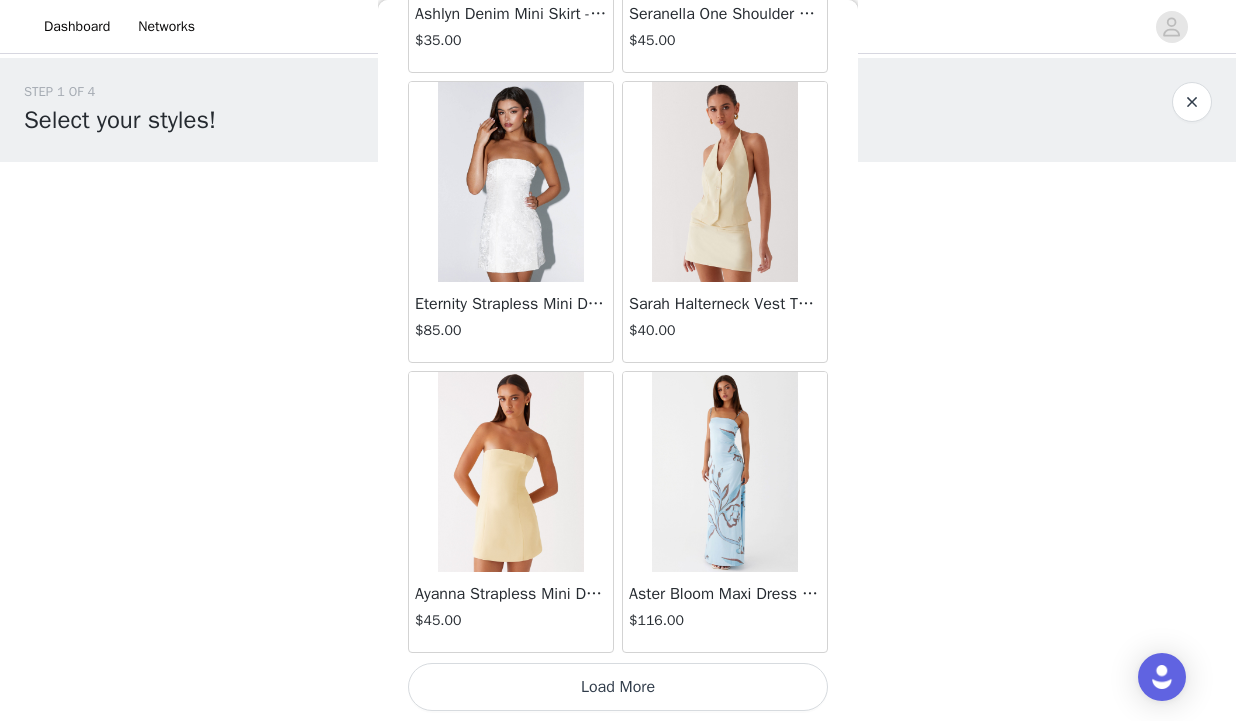 click on "Load More" at bounding box center [618, 687] 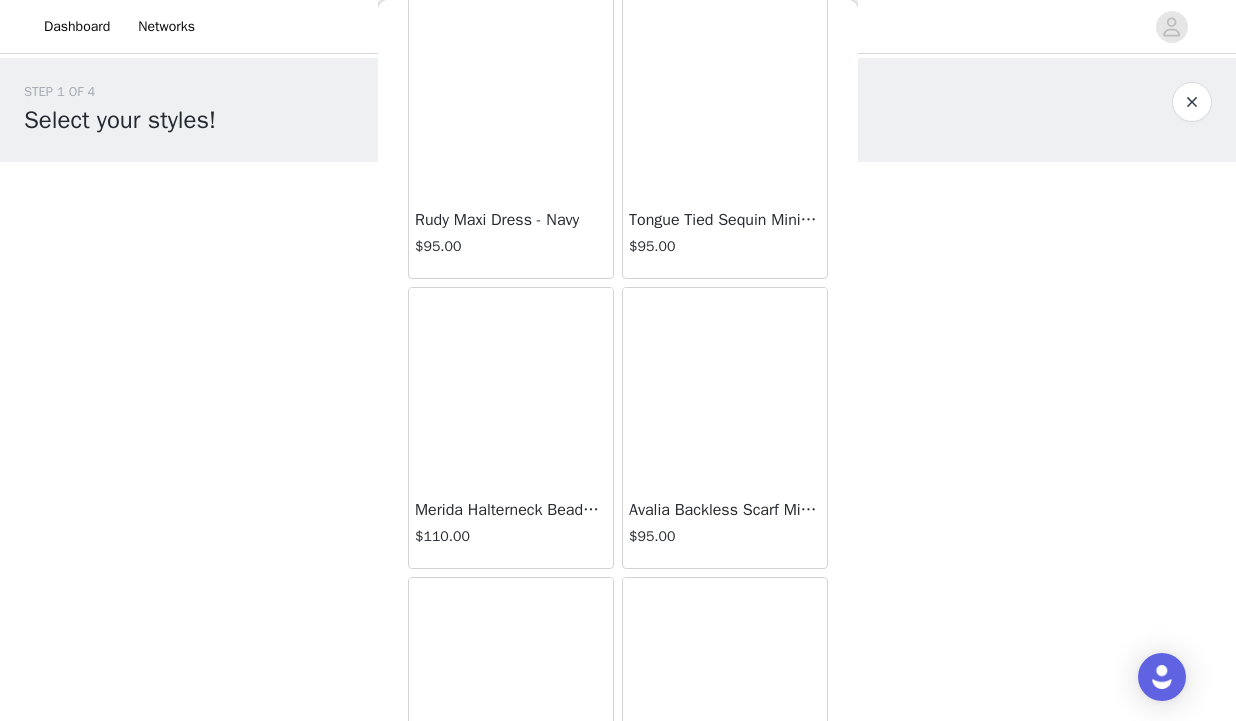scroll, scrollTop: 13939, scrollLeft: 0, axis: vertical 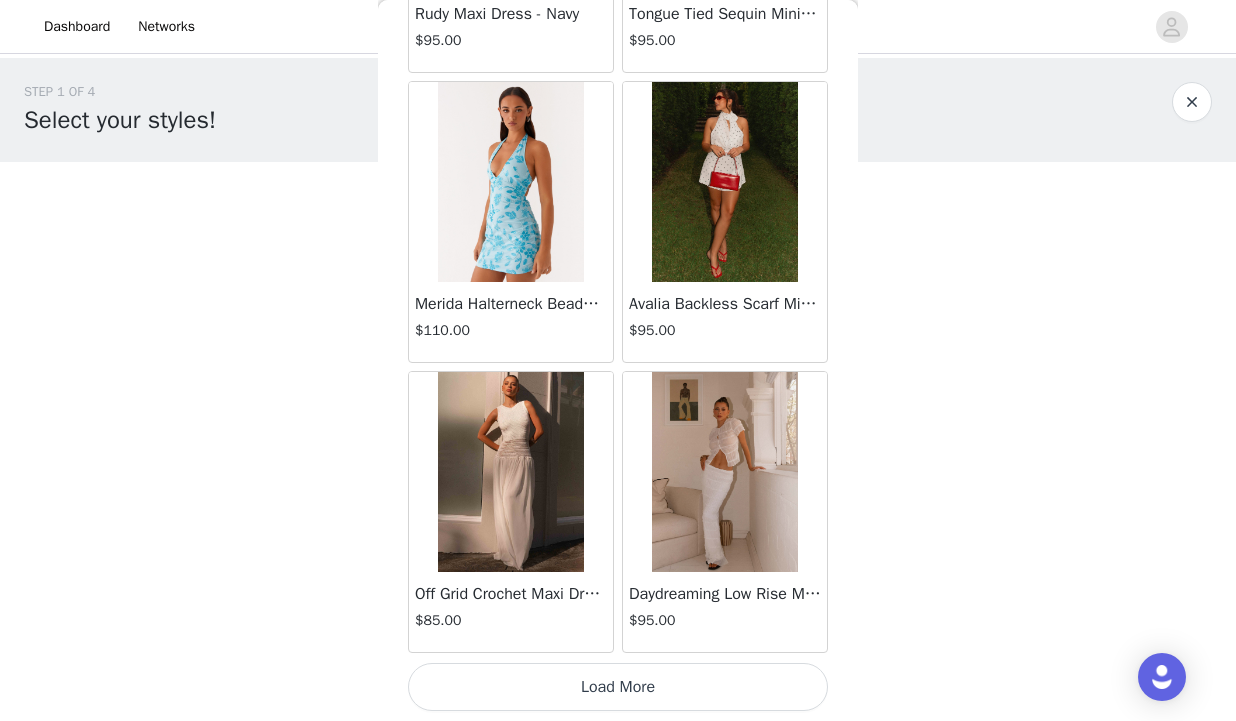 click on "Load More" at bounding box center [618, 687] 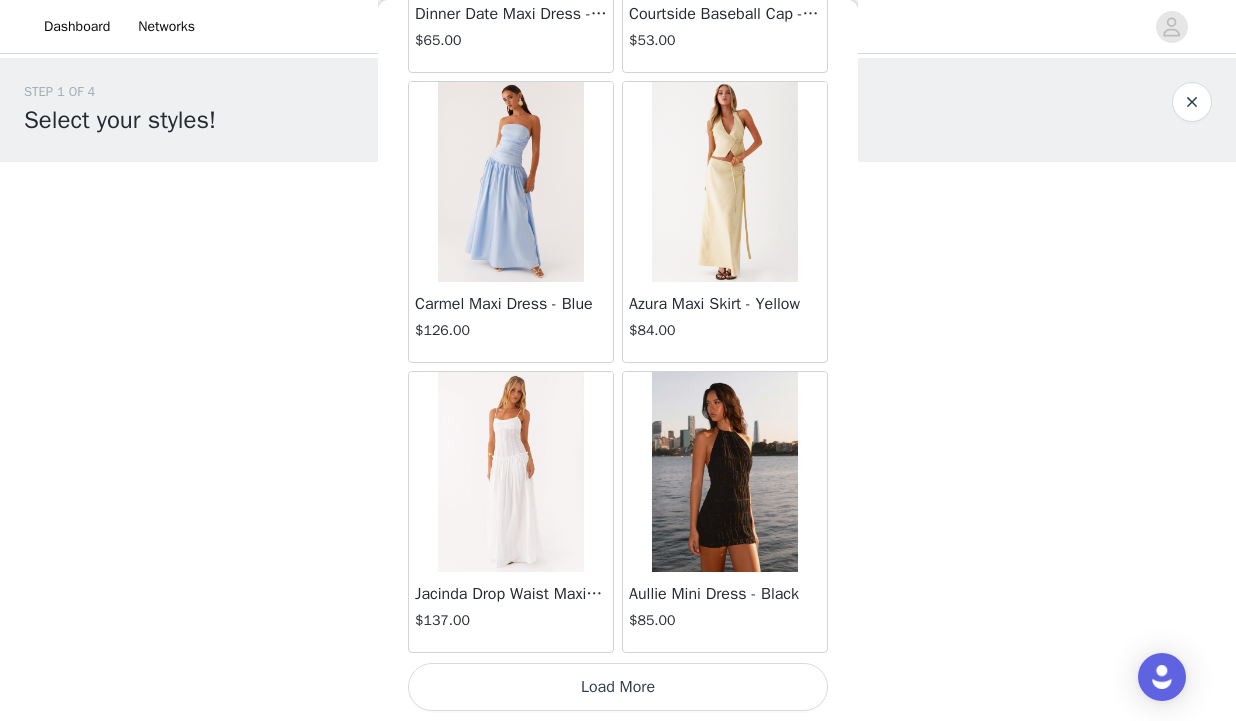 scroll, scrollTop: 16840, scrollLeft: 0, axis: vertical 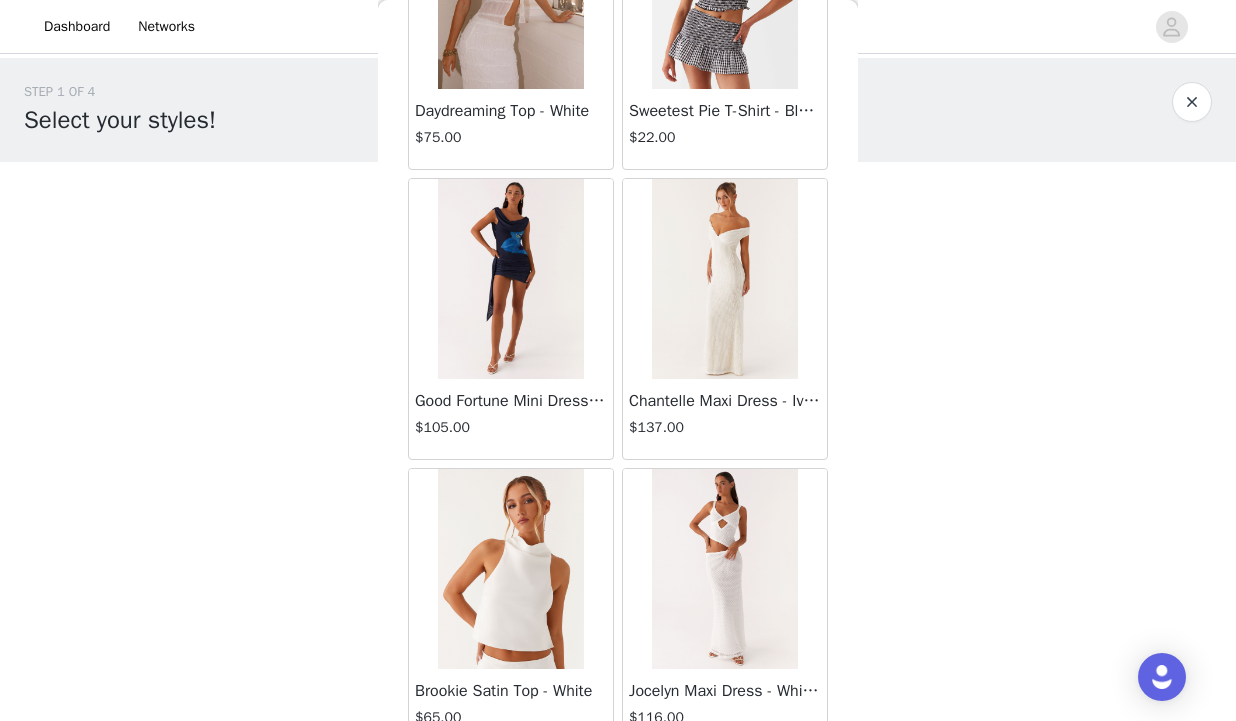 click at bounding box center [724, 279] 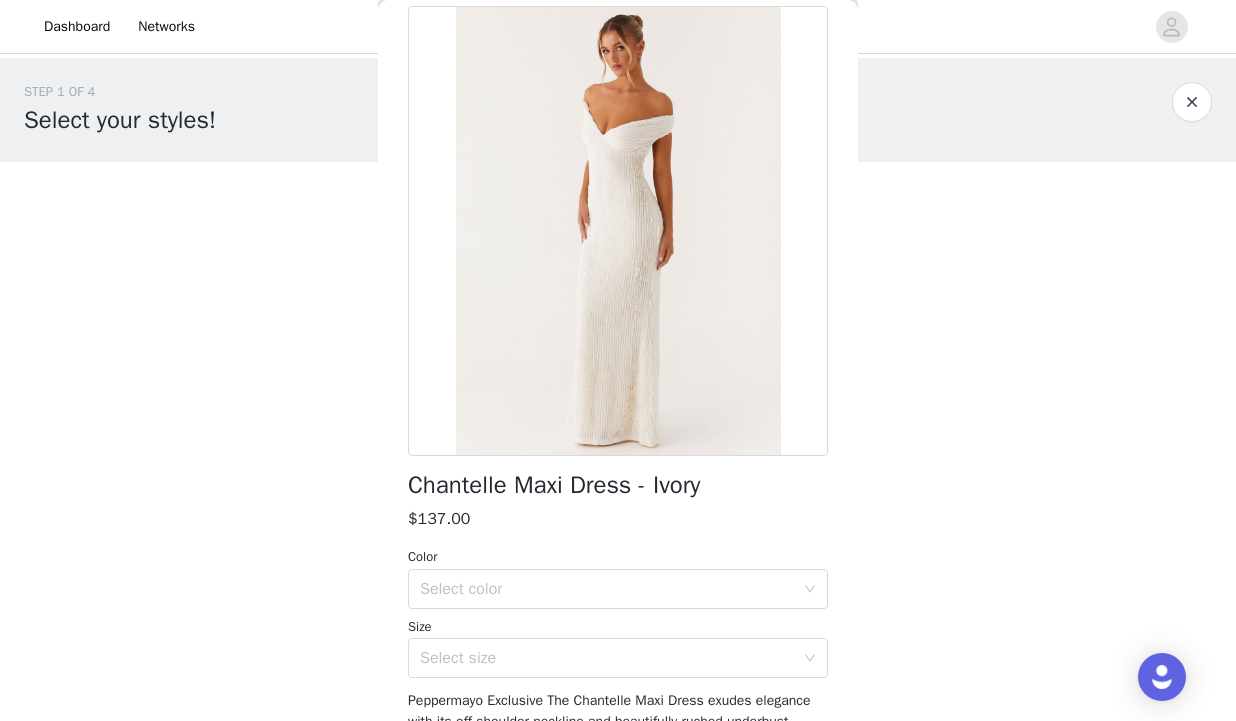 scroll, scrollTop: 114, scrollLeft: 0, axis: vertical 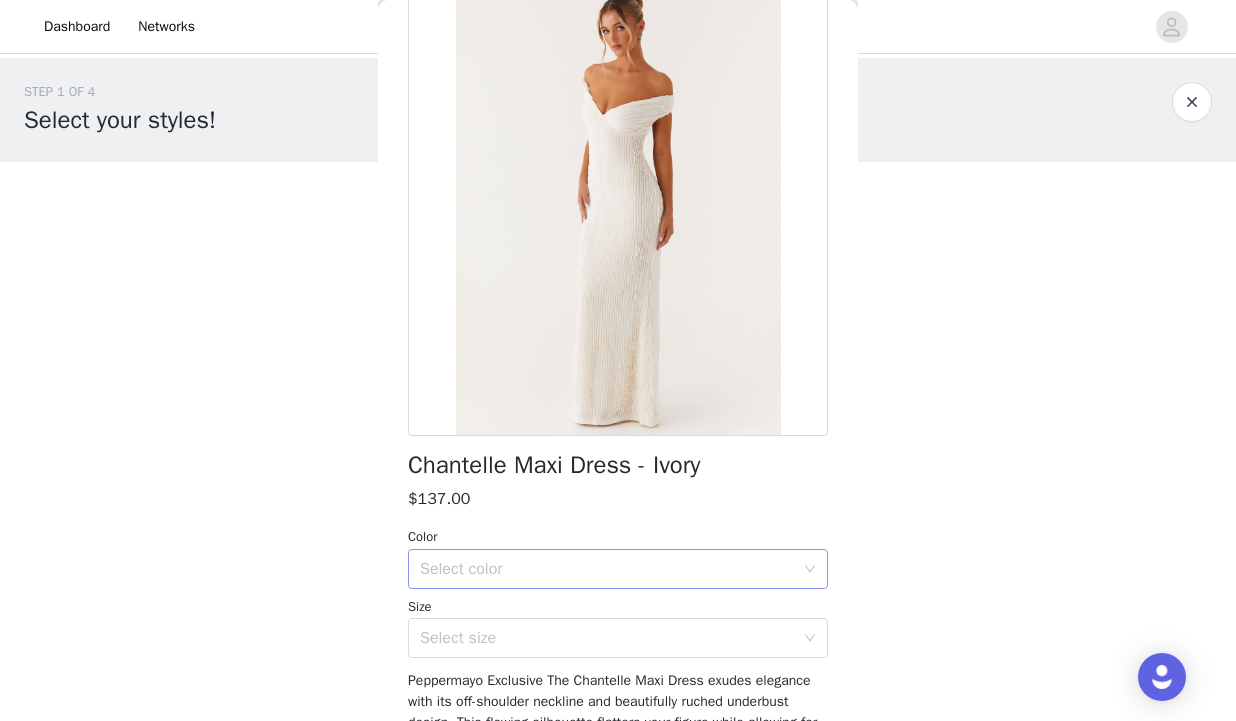 click on "Select color" at bounding box center (607, 569) 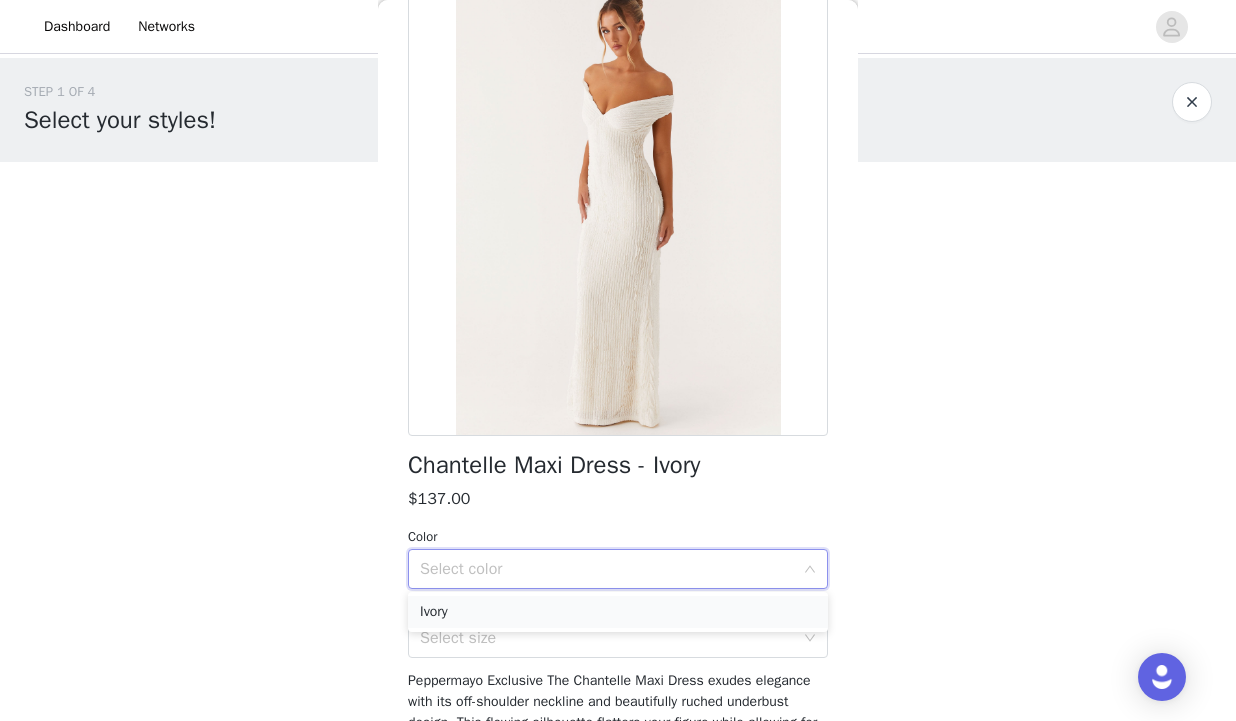 click on "Ivory" at bounding box center (618, 612) 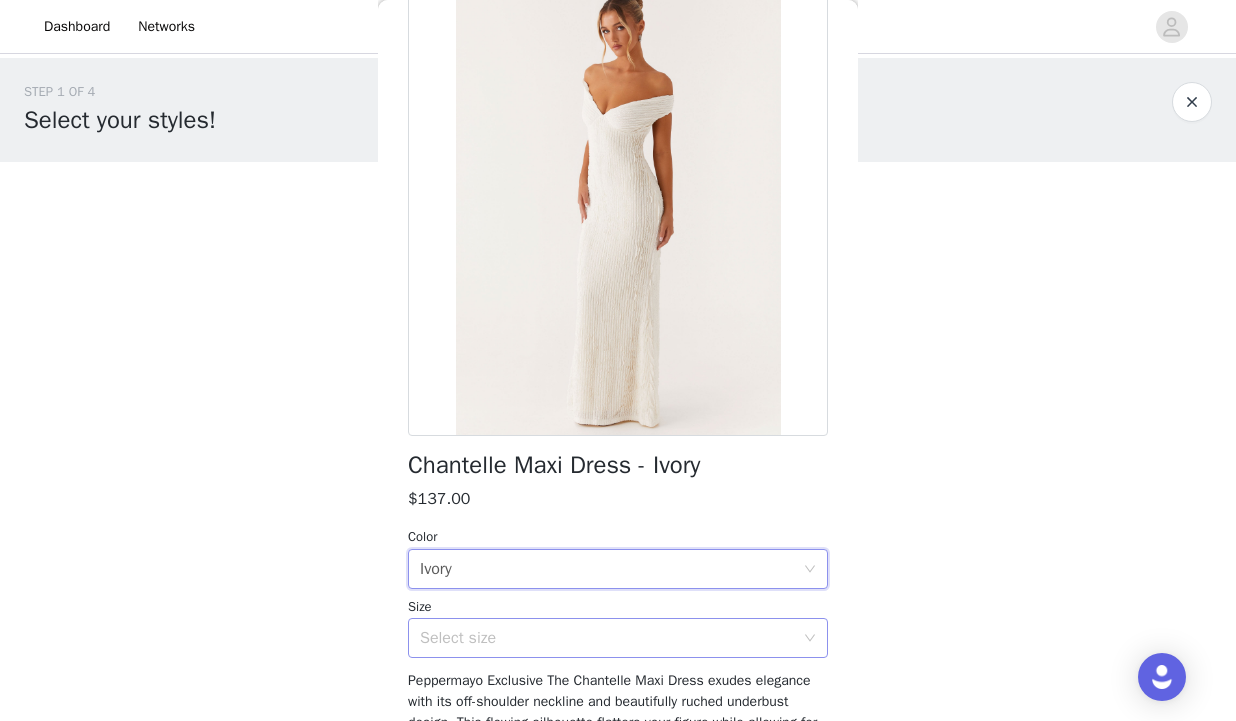 click on "Select size" at bounding box center [607, 638] 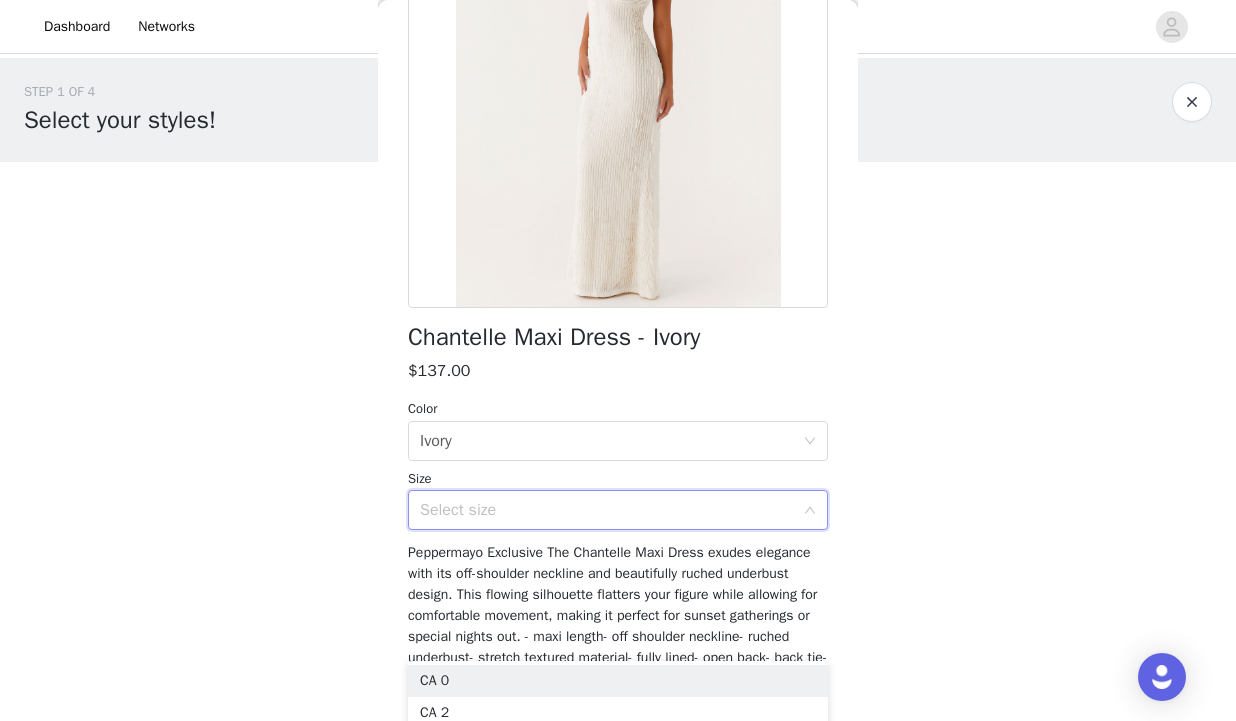 scroll, scrollTop: 248, scrollLeft: 0, axis: vertical 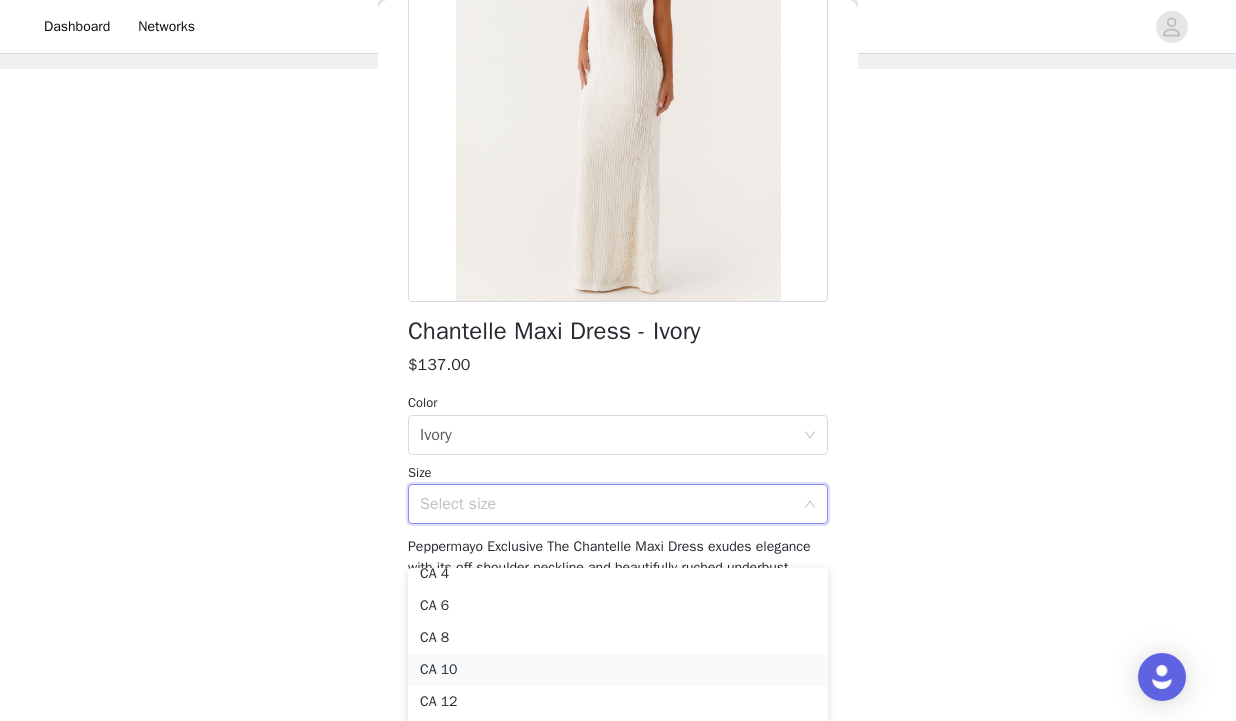 click on "CA 10" at bounding box center (618, 670) 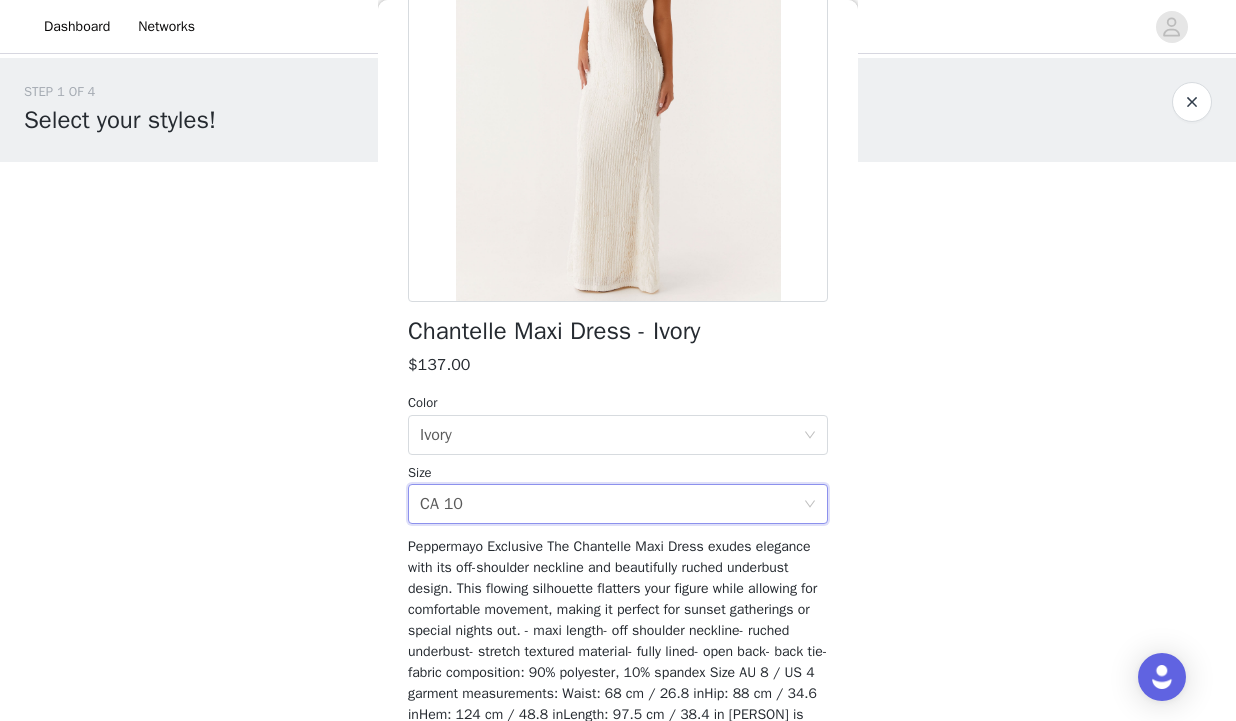 scroll, scrollTop: 0, scrollLeft: 0, axis: both 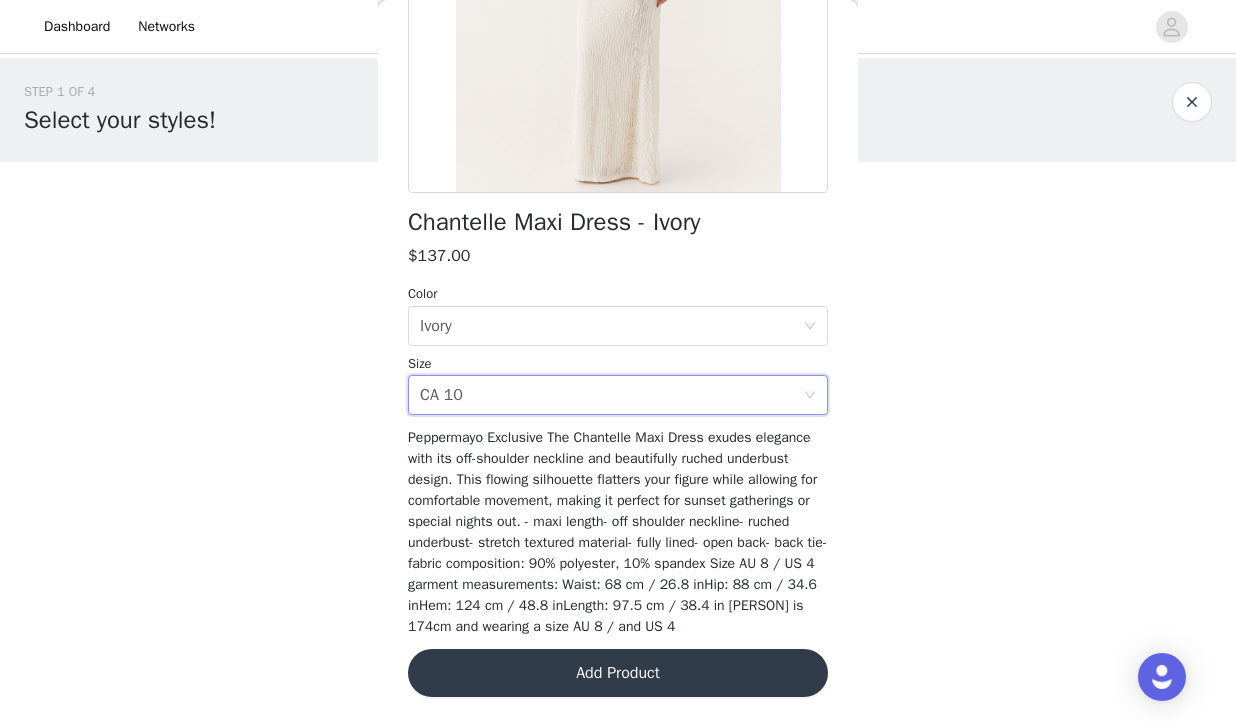 click on "Add Product" at bounding box center [618, 673] 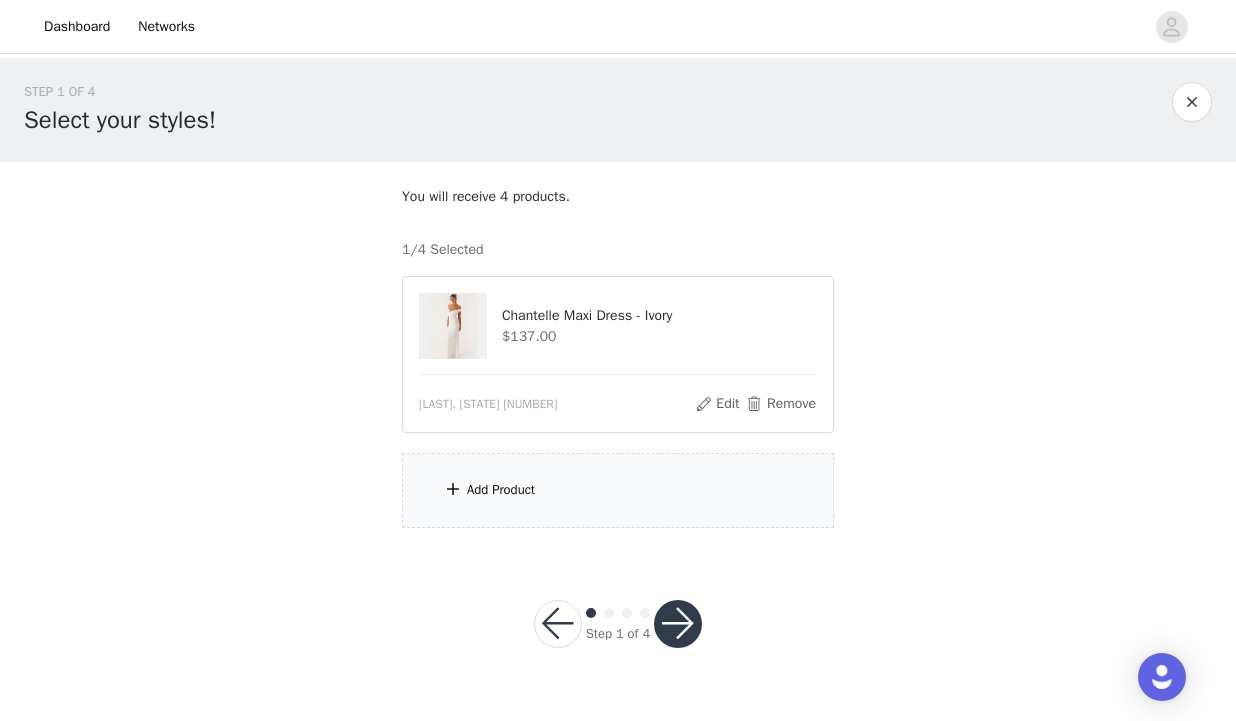 click on "Add Product" at bounding box center (618, 490) 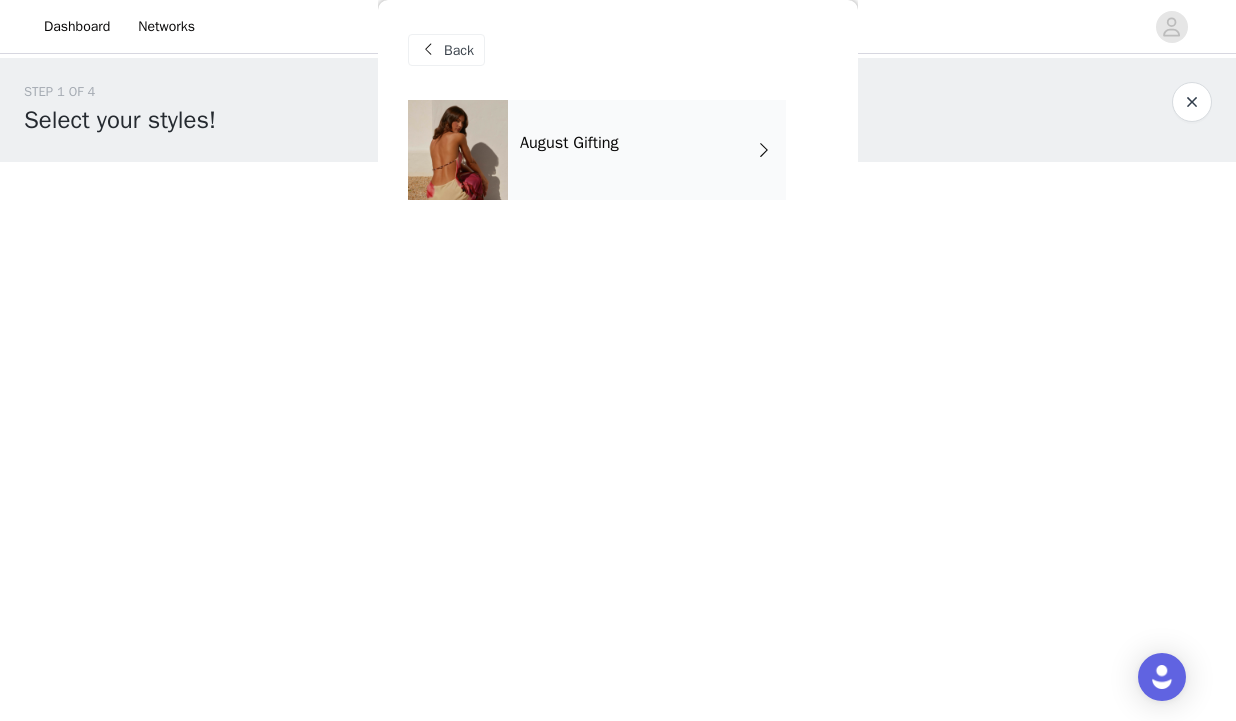 click on "August Gifting" at bounding box center [647, 150] 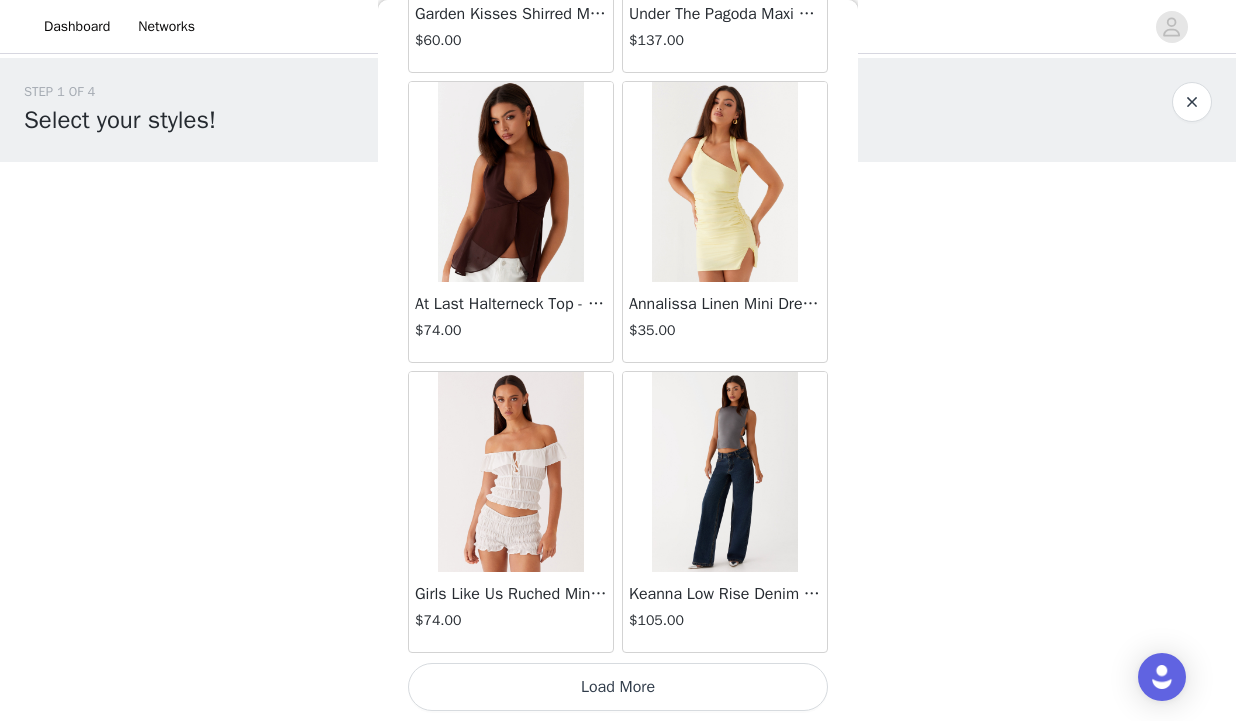 click on "Load More" at bounding box center [618, 687] 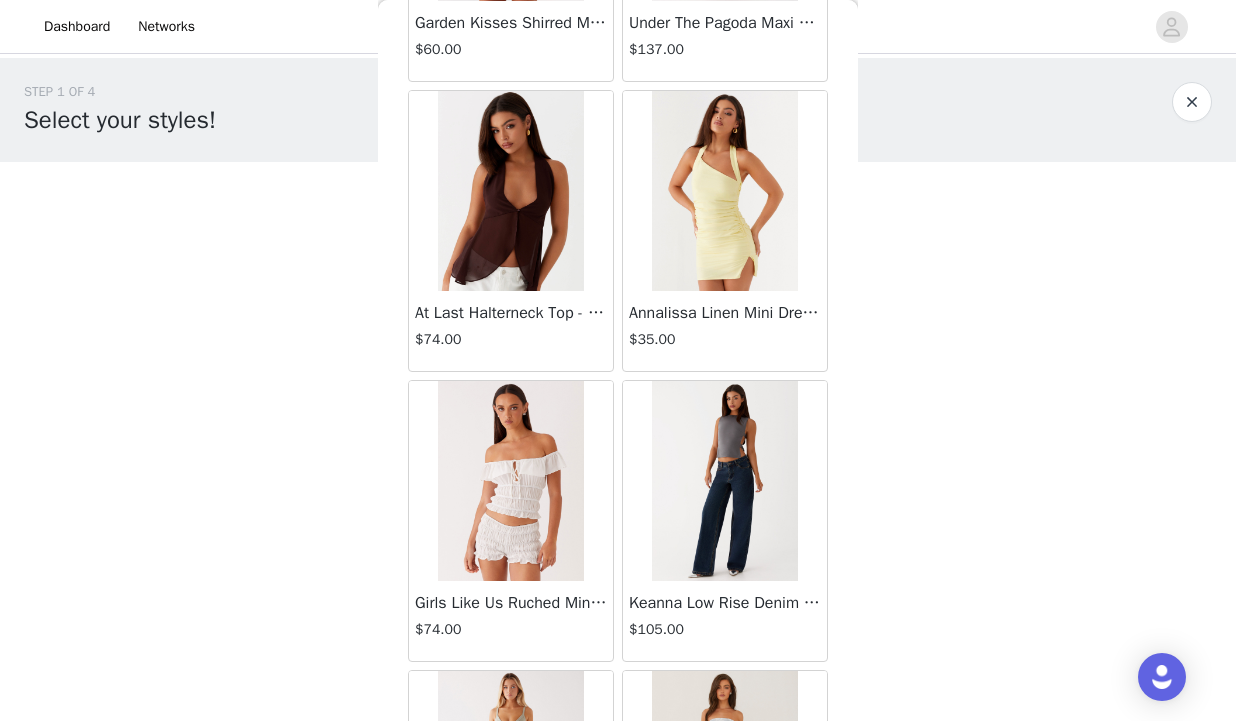 scroll, scrollTop: 0, scrollLeft: 0, axis: both 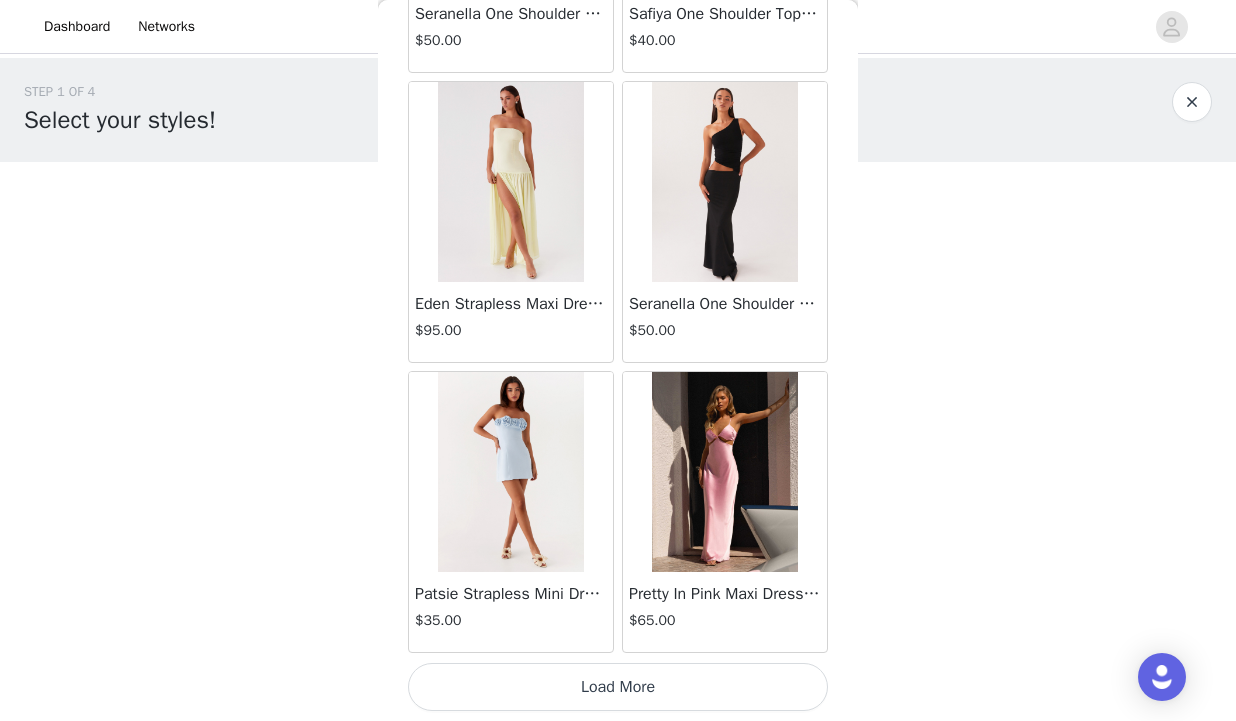 click on "Load More" at bounding box center (618, 687) 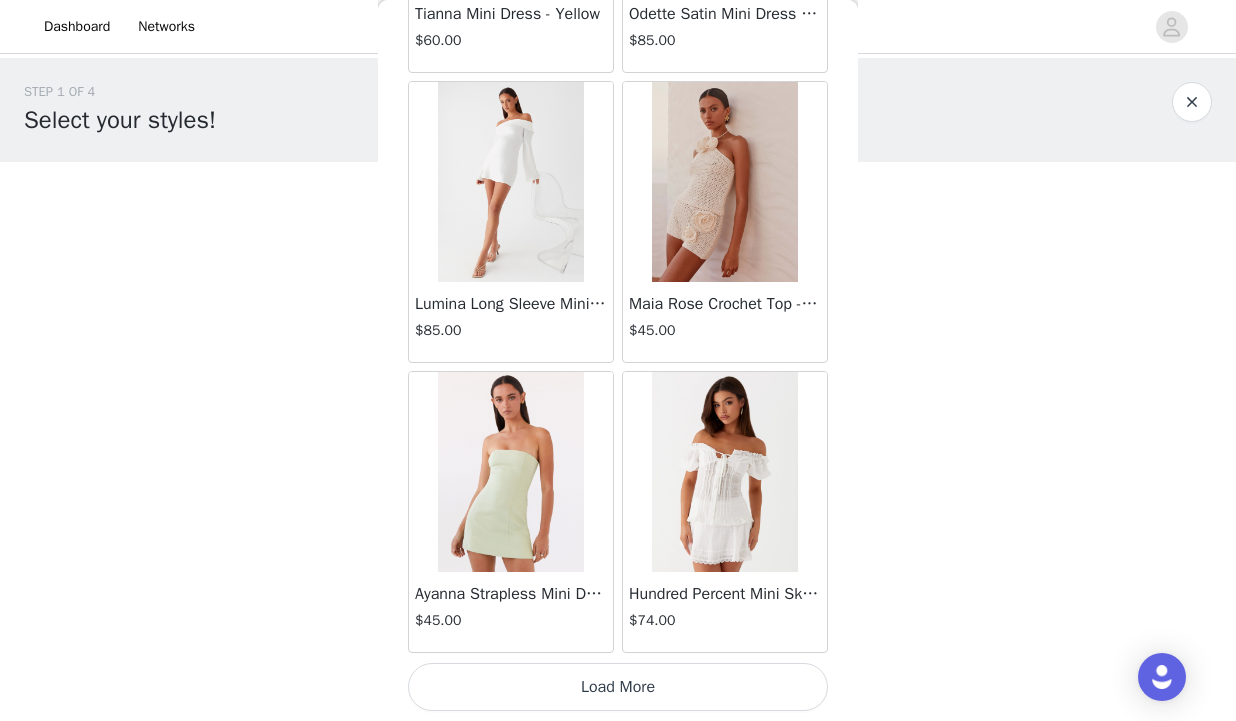 click on "Load More" at bounding box center (618, 687) 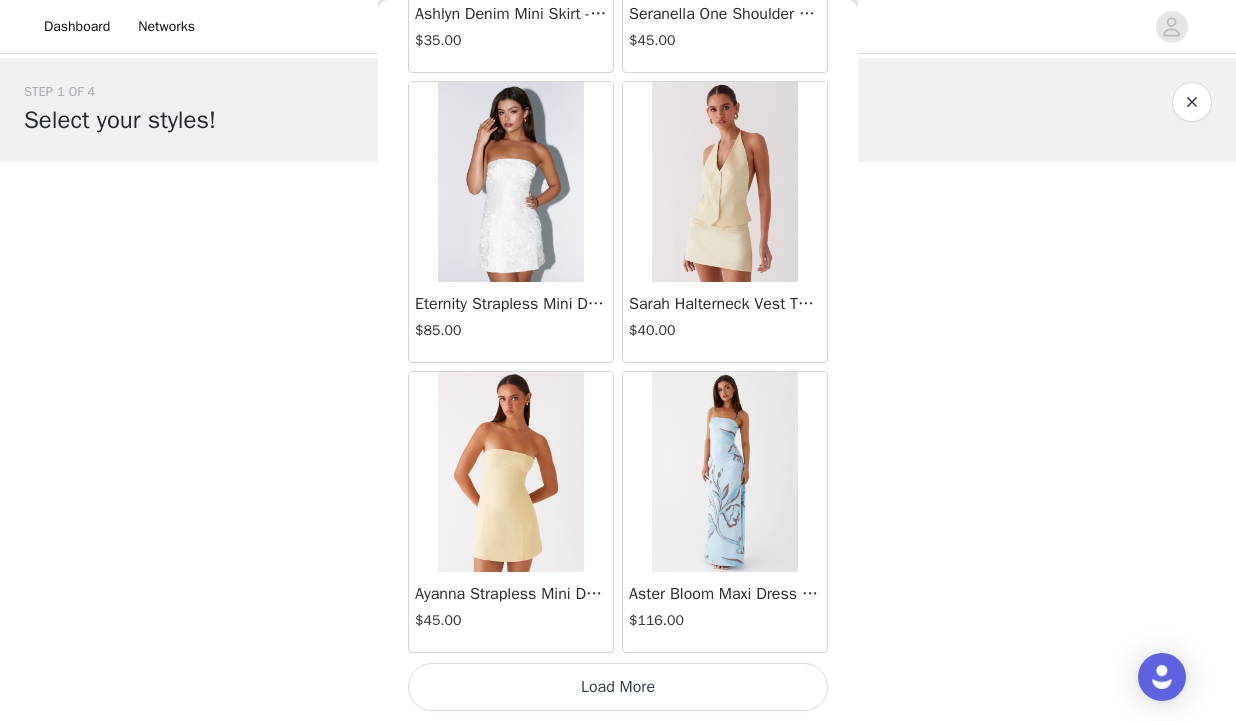 click on "Load More" at bounding box center [618, 687] 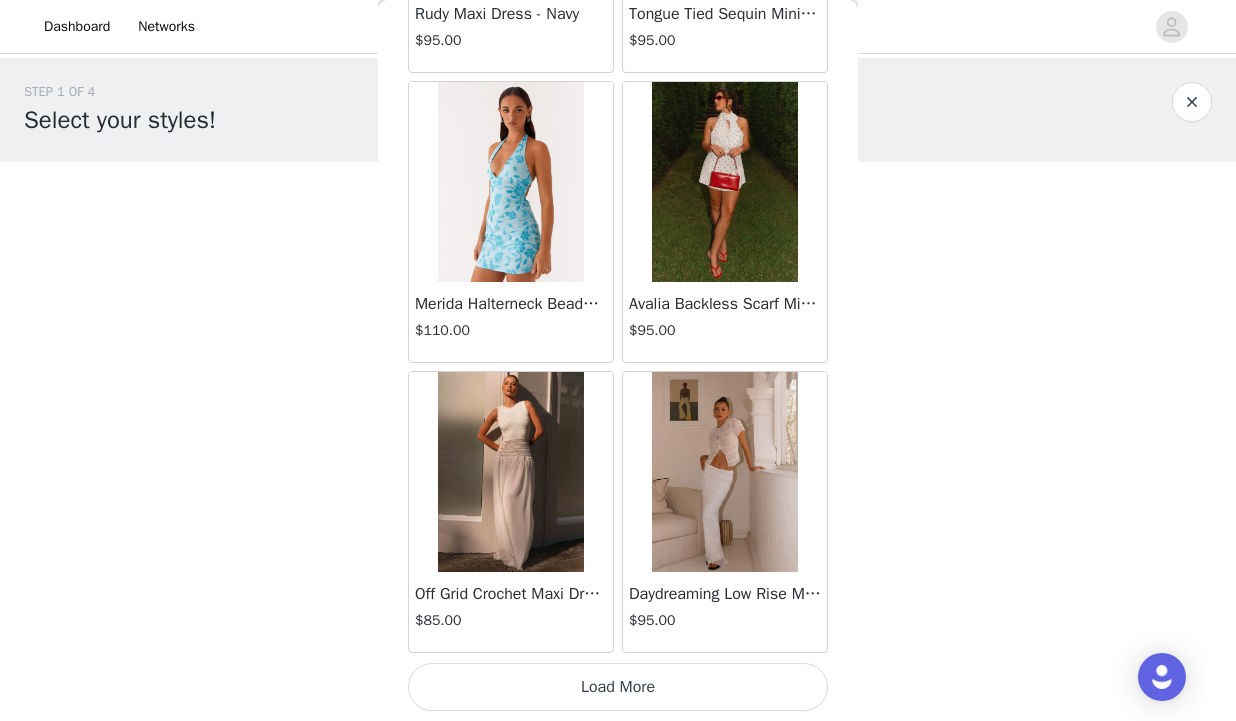 click on "Load More" at bounding box center [618, 687] 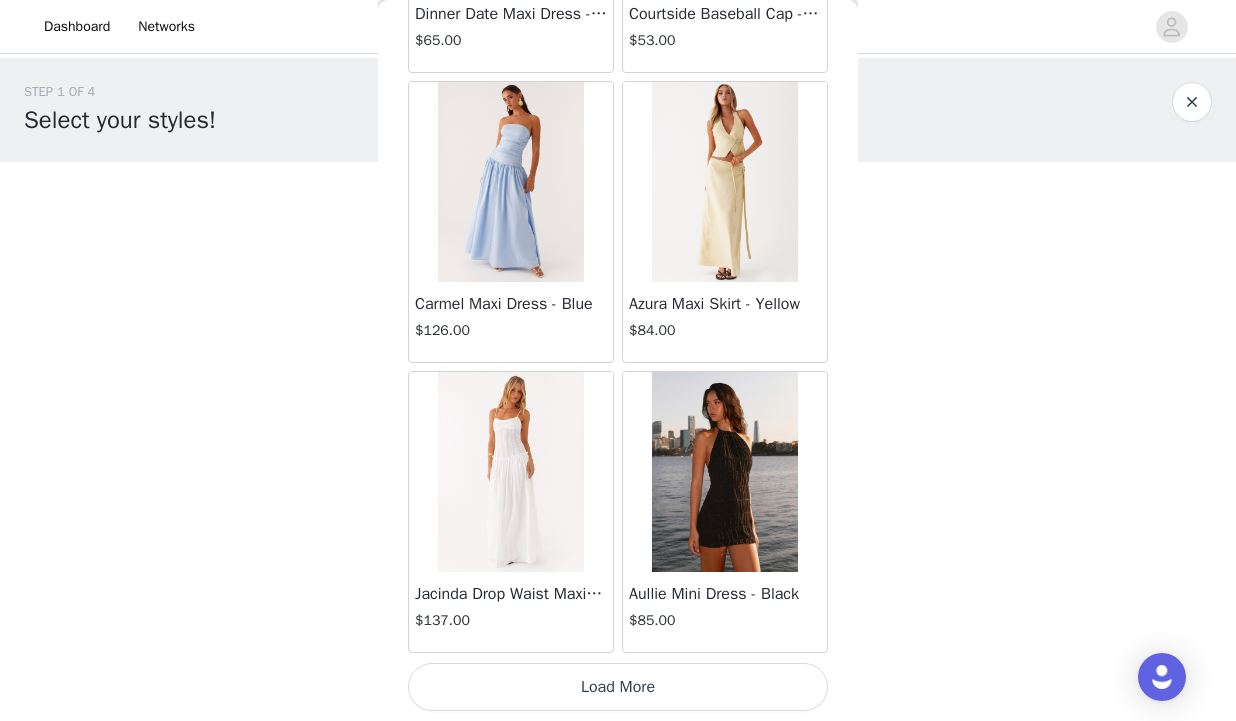 click on "Load More" at bounding box center [618, 687] 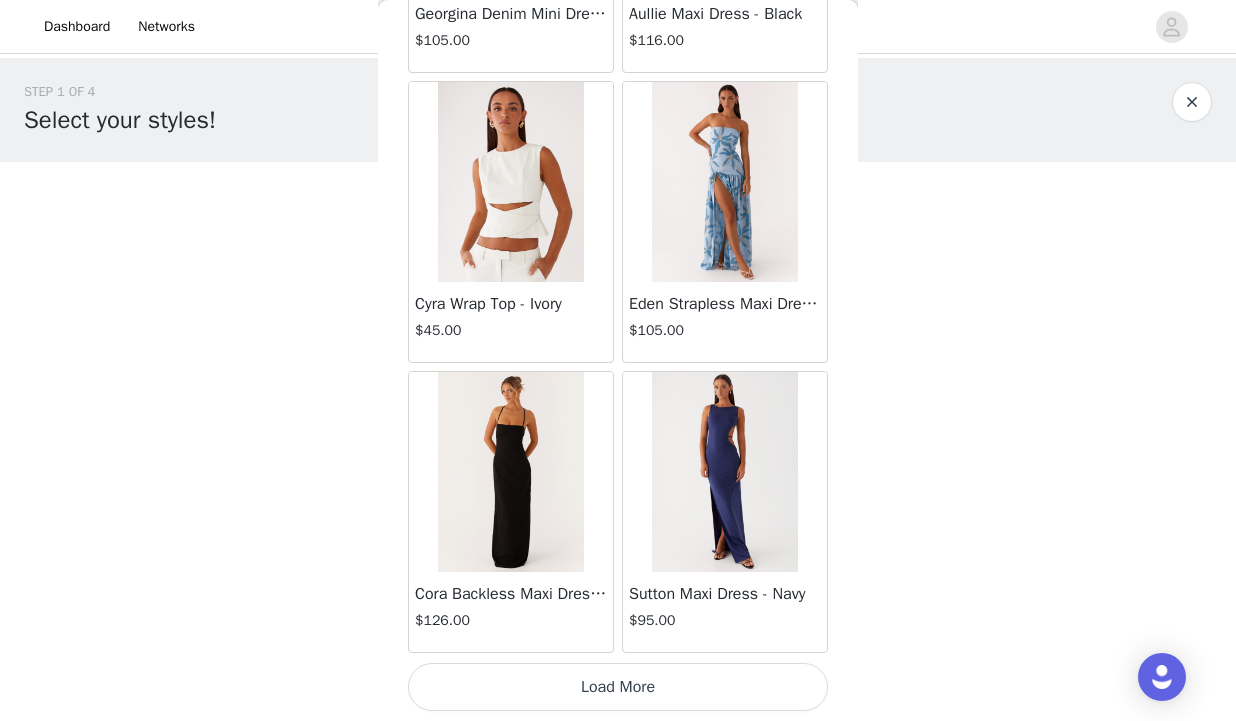 click on "Load More" at bounding box center [618, 687] 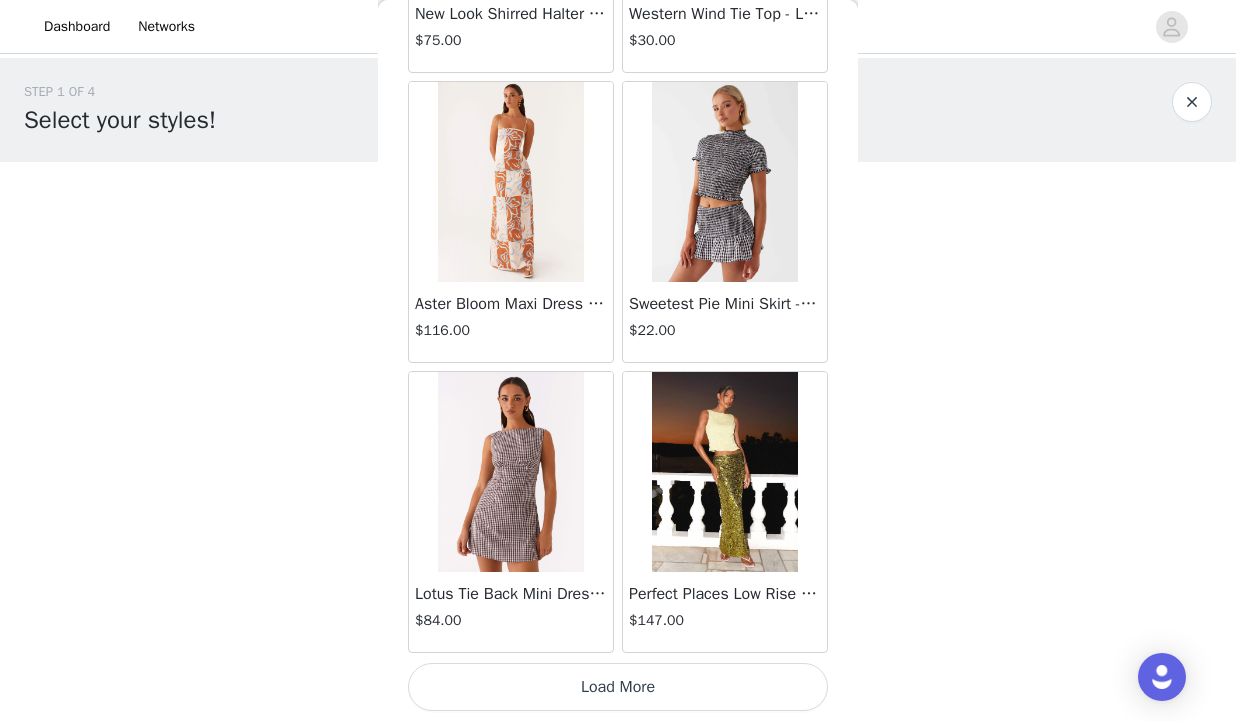click on "Load More" at bounding box center (618, 687) 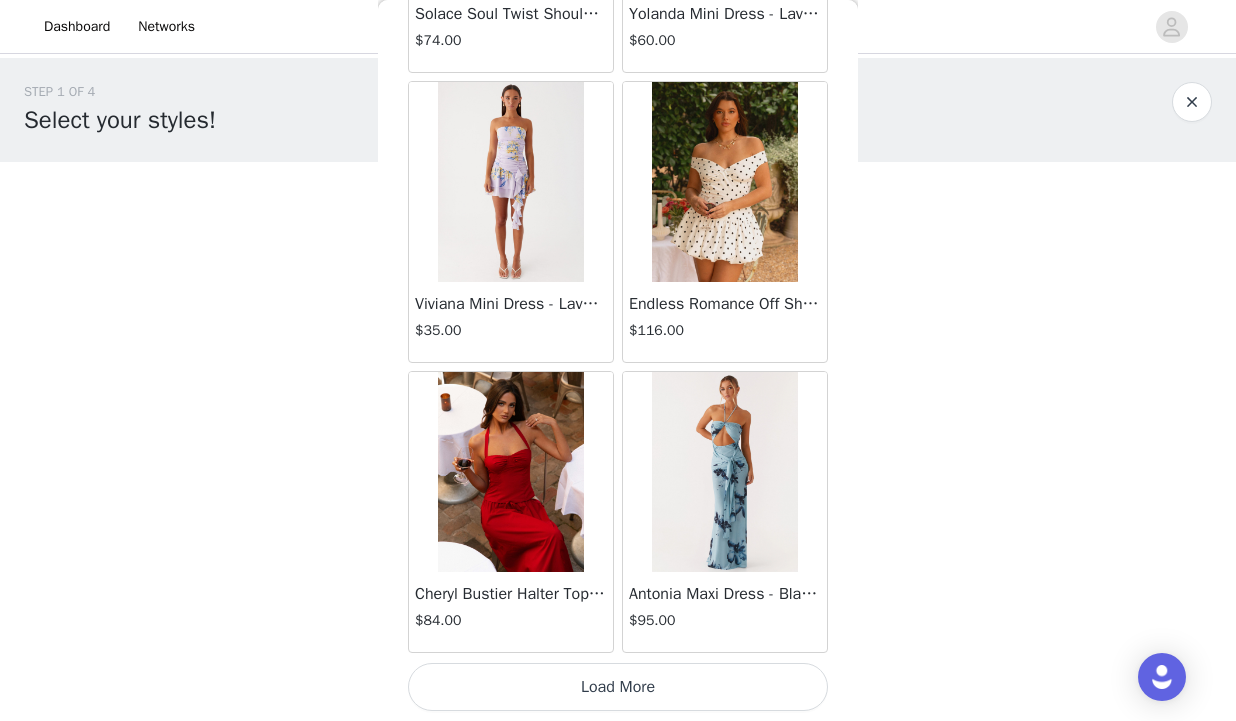 click on "Load More" at bounding box center [618, 687] 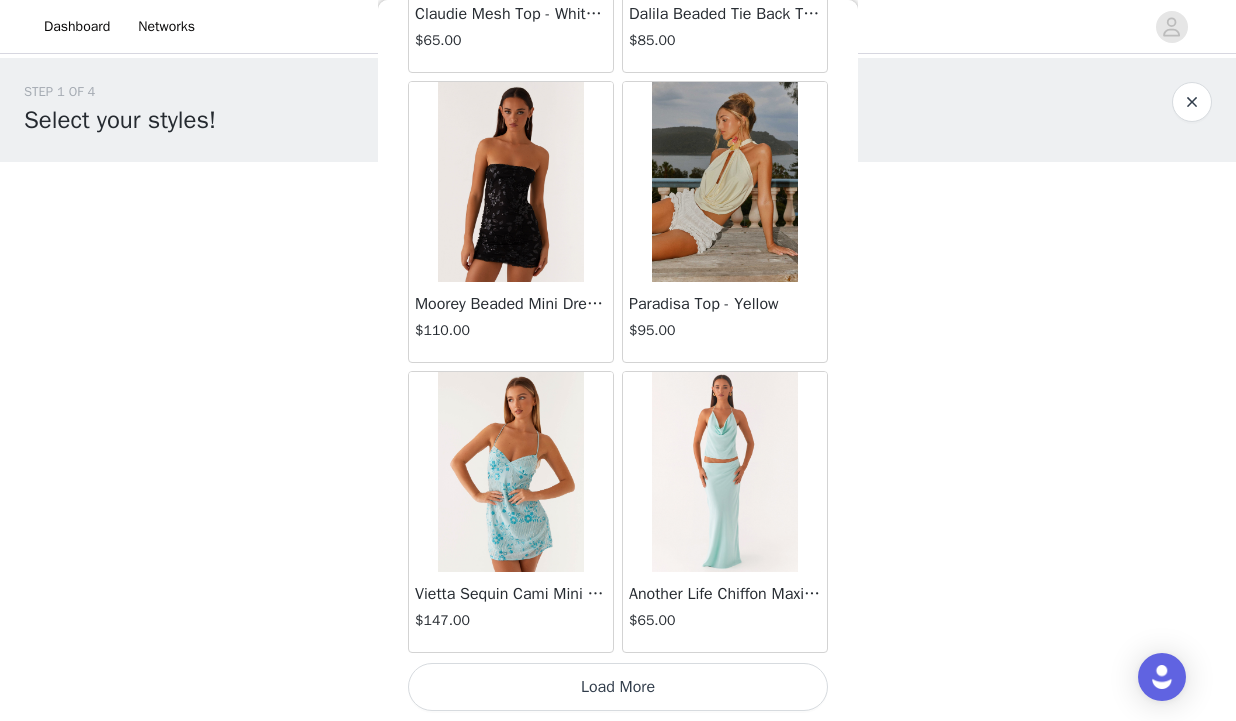 click on "Load More" at bounding box center [618, 687] 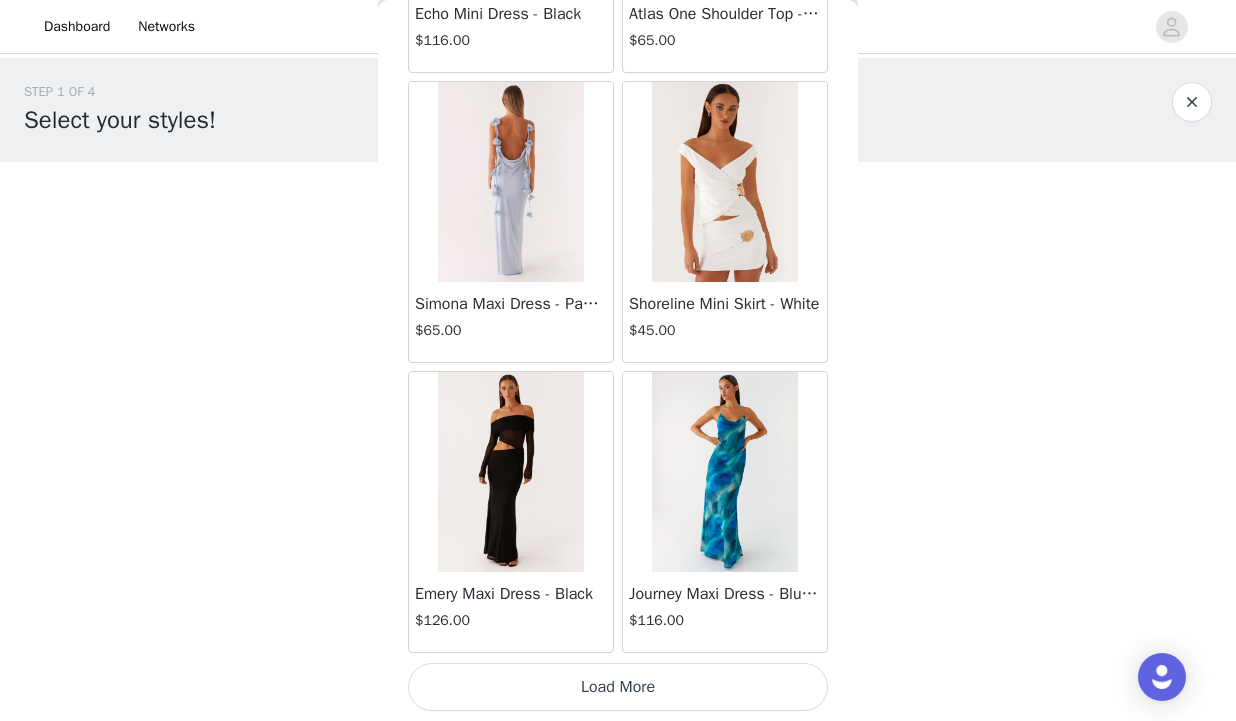 click on "Load More" at bounding box center (618, 687) 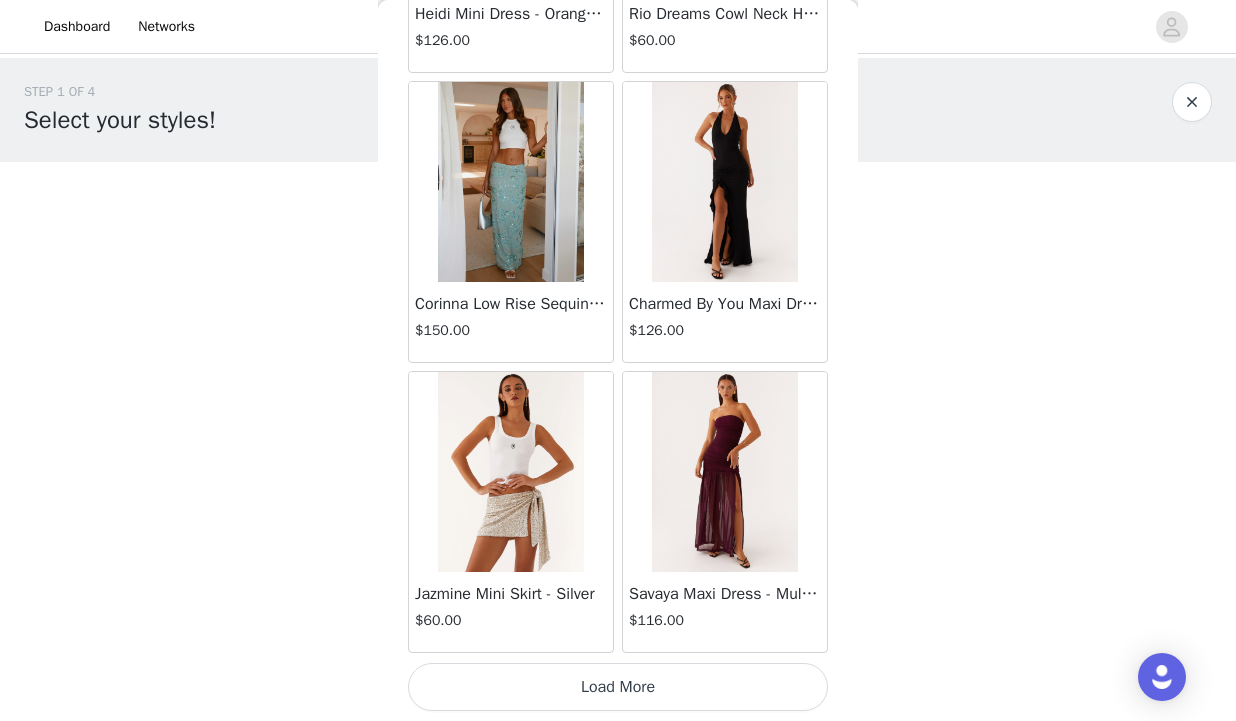 click on "Load More" at bounding box center (618, 687) 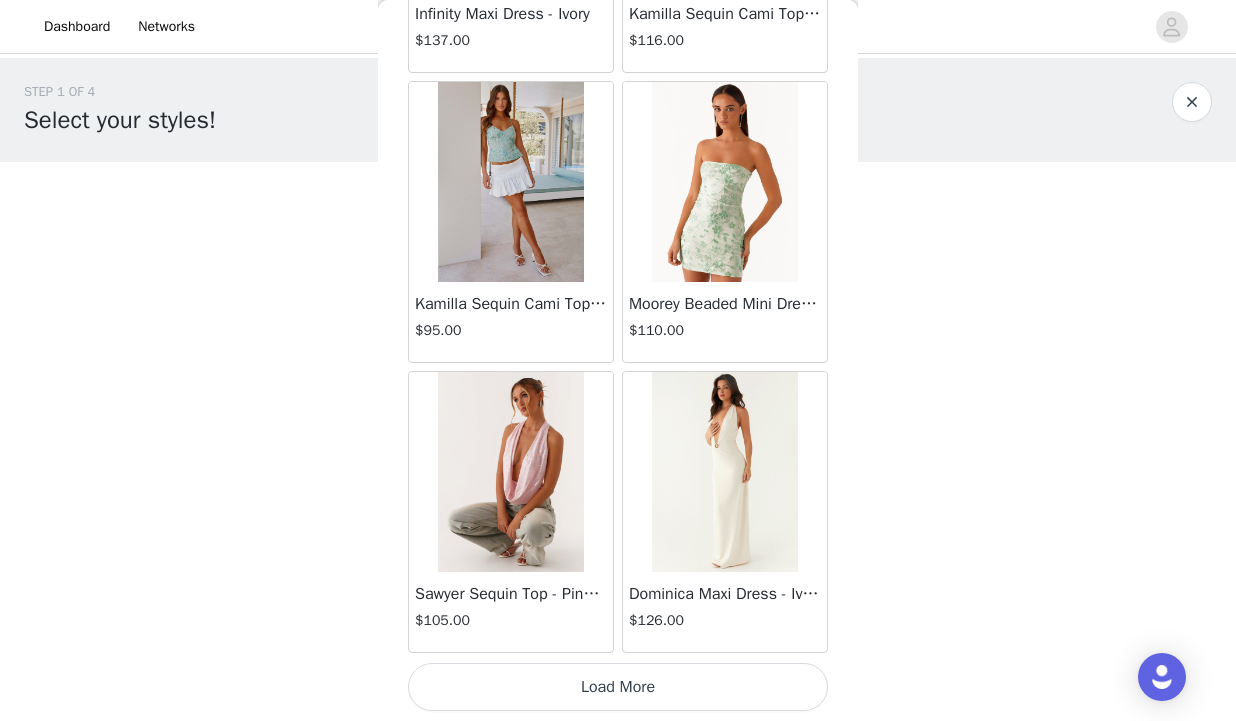 click on "Load More" at bounding box center [618, 687] 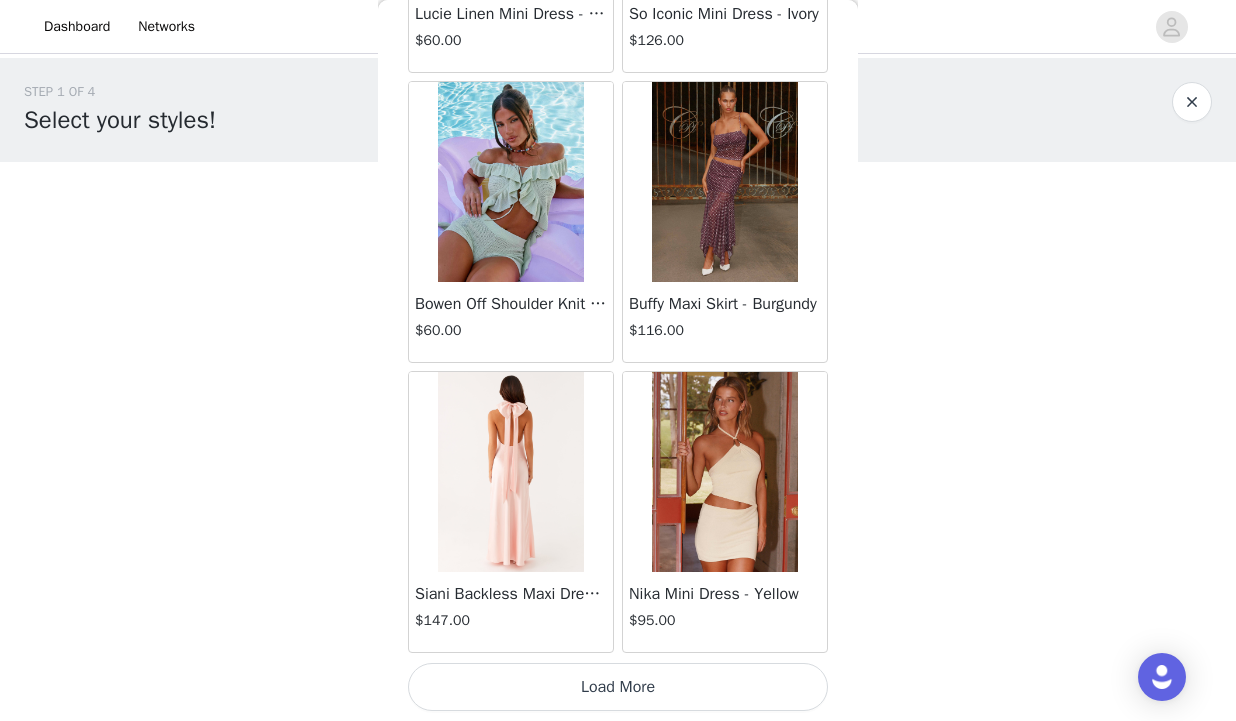 click on "Load More" at bounding box center (618, 687) 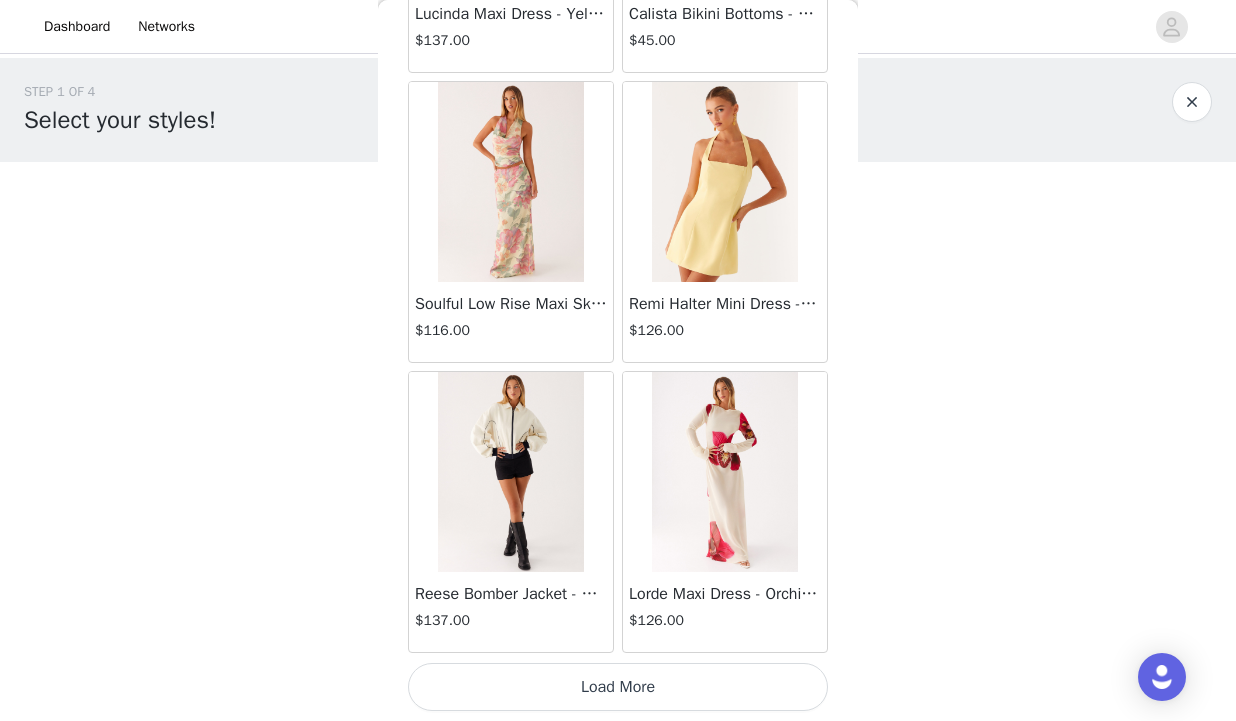 click on "Load More" at bounding box center [618, 687] 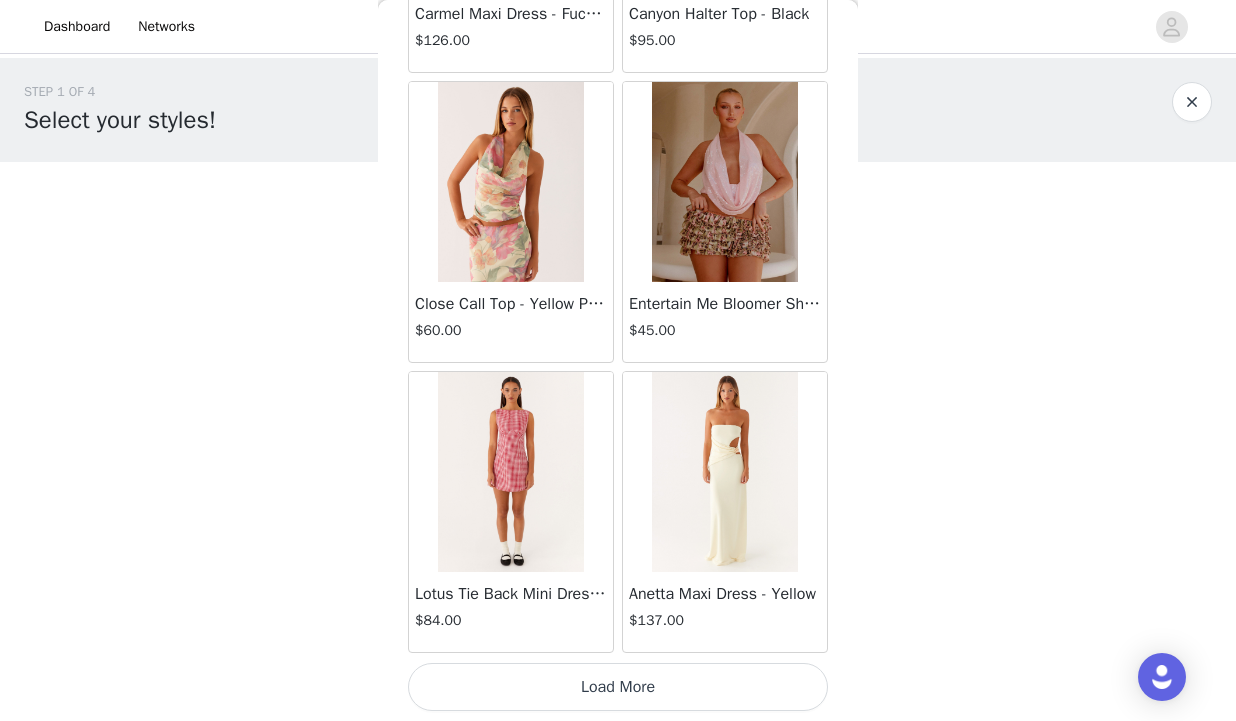 click on "Load More" at bounding box center [618, 687] 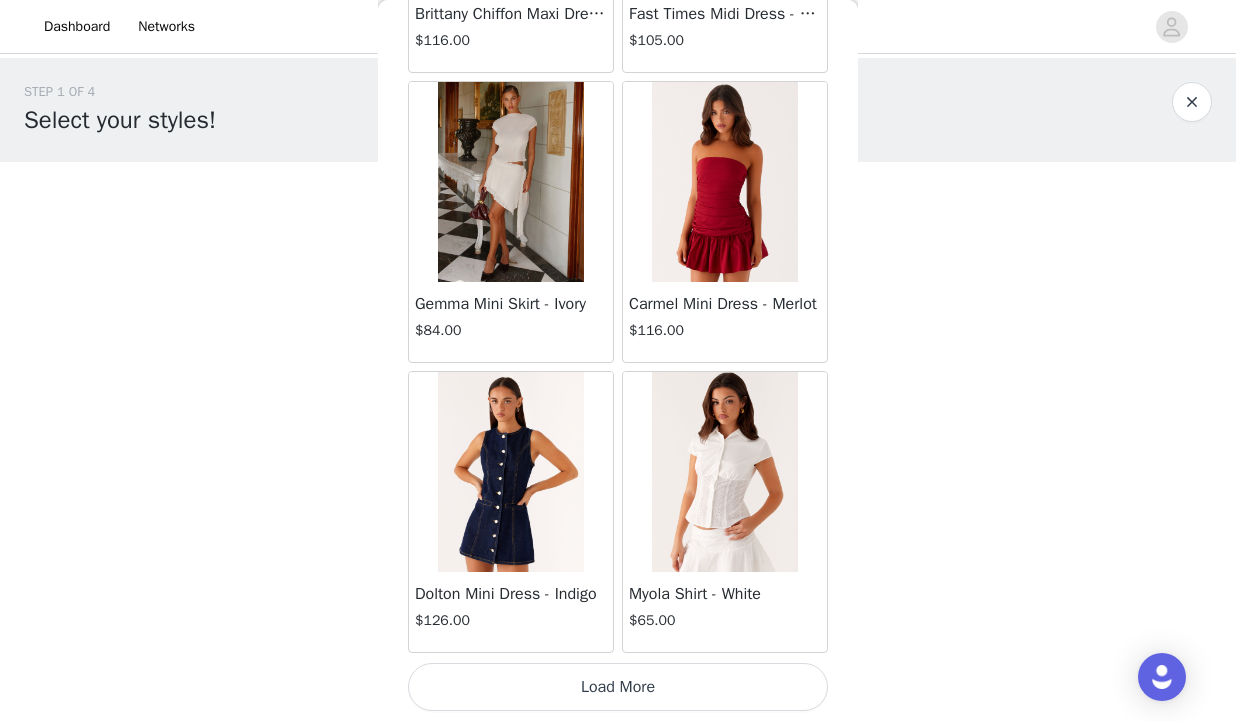 click on "Load More" at bounding box center [618, 687] 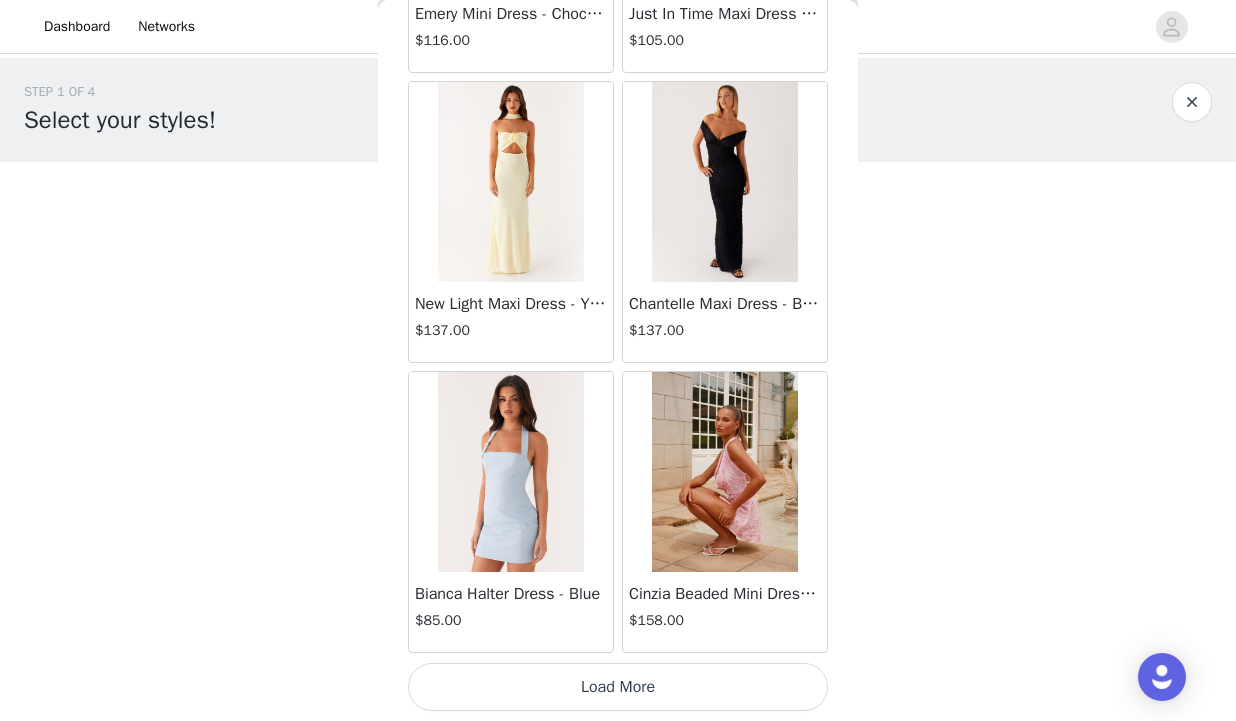 scroll, scrollTop: 51639, scrollLeft: 0, axis: vertical 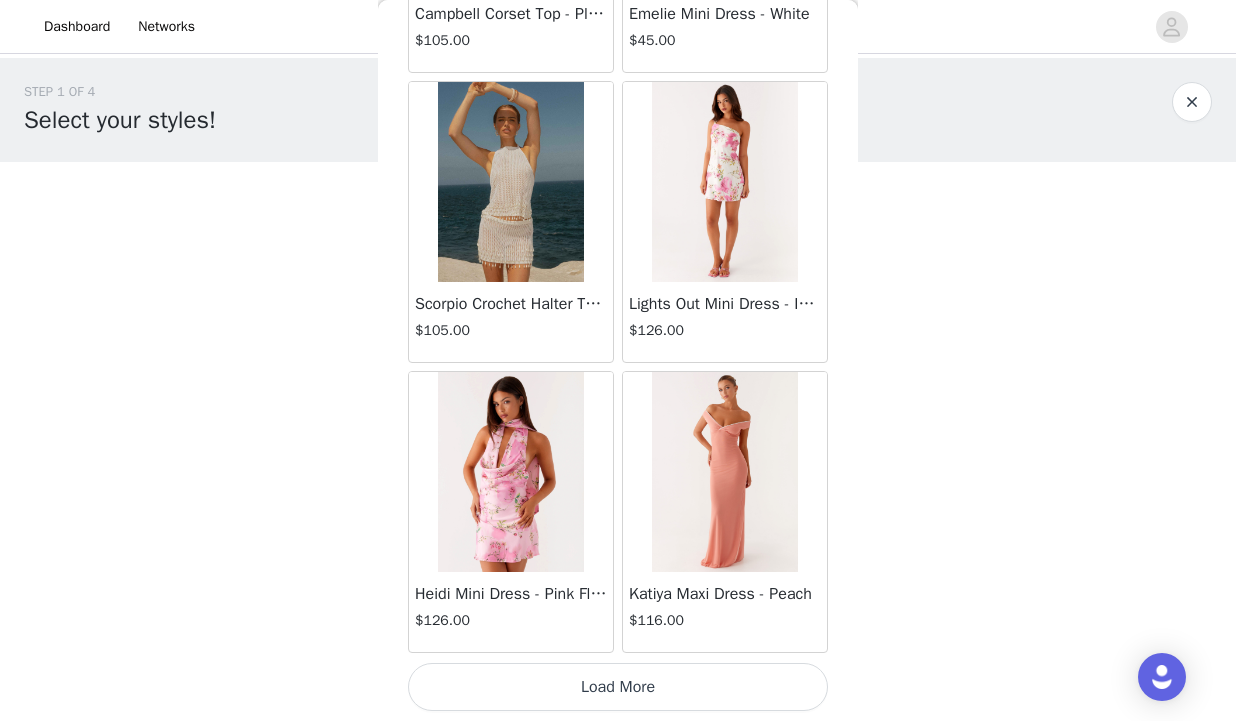 click on "Load More" at bounding box center (618, 687) 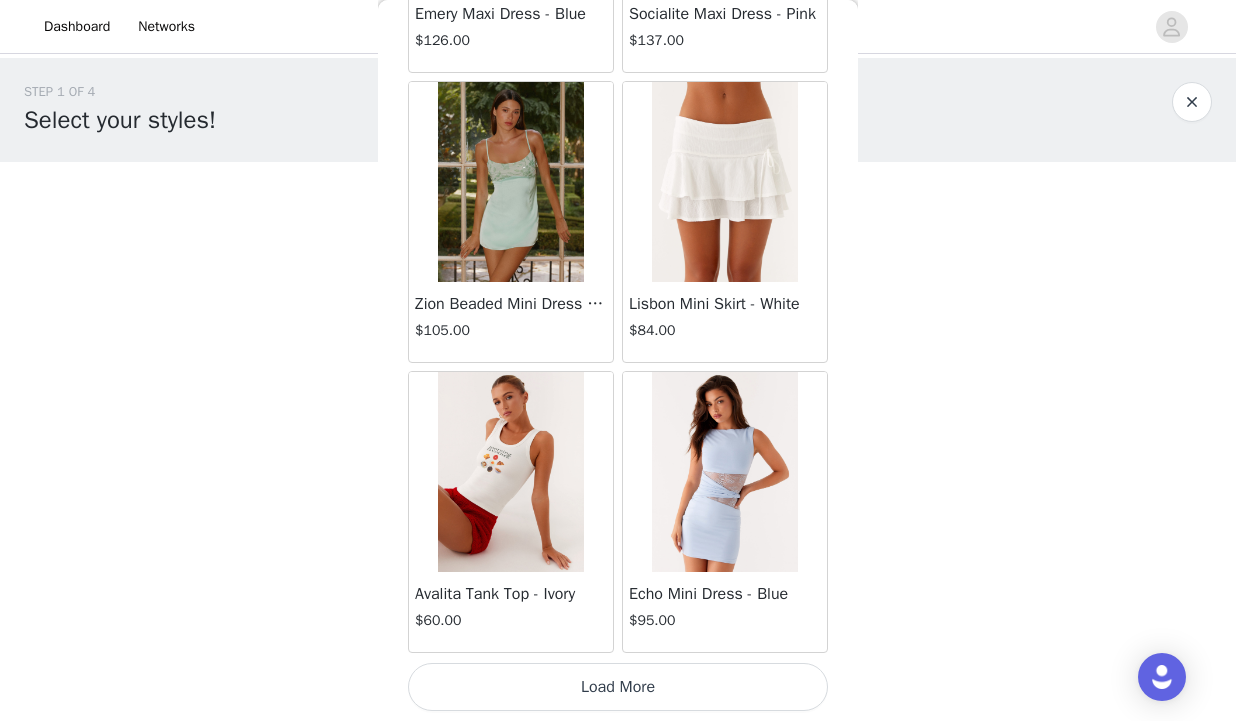 scroll, scrollTop: 57439, scrollLeft: 0, axis: vertical 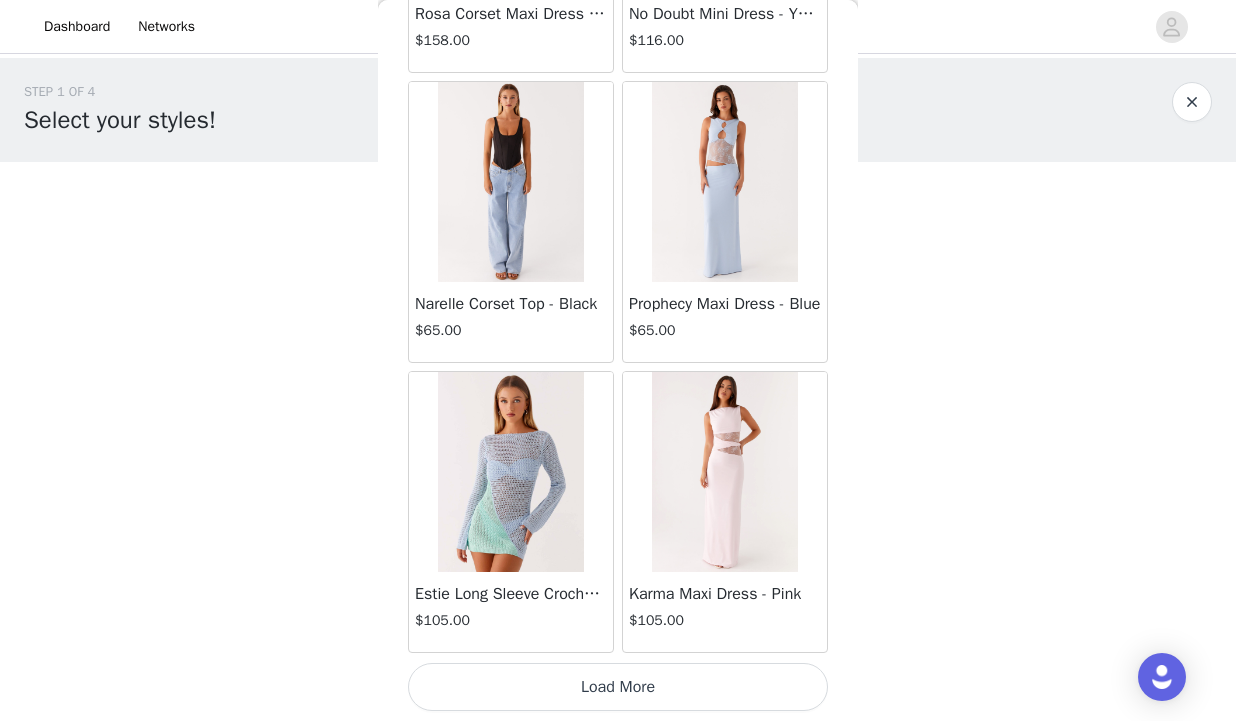 click on "Load More" at bounding box center [618, 687] 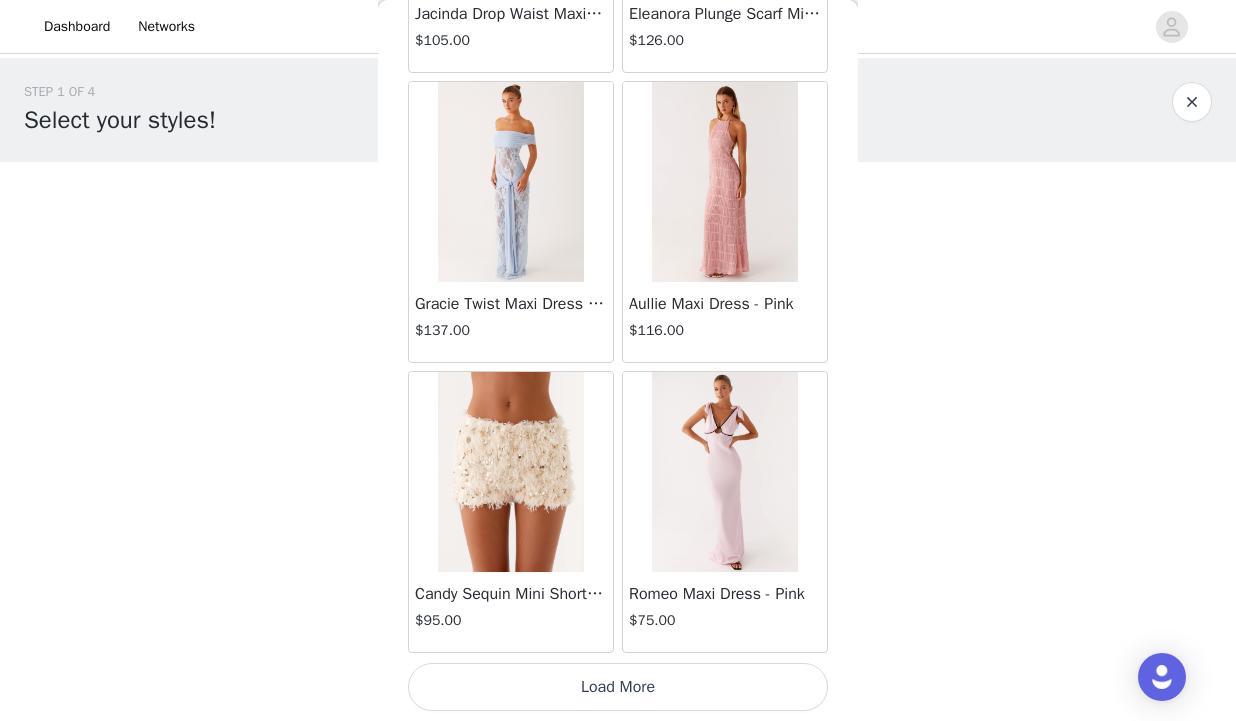 scroll, scrollTop: 63239, scrollLeft: 0, axis: vertical 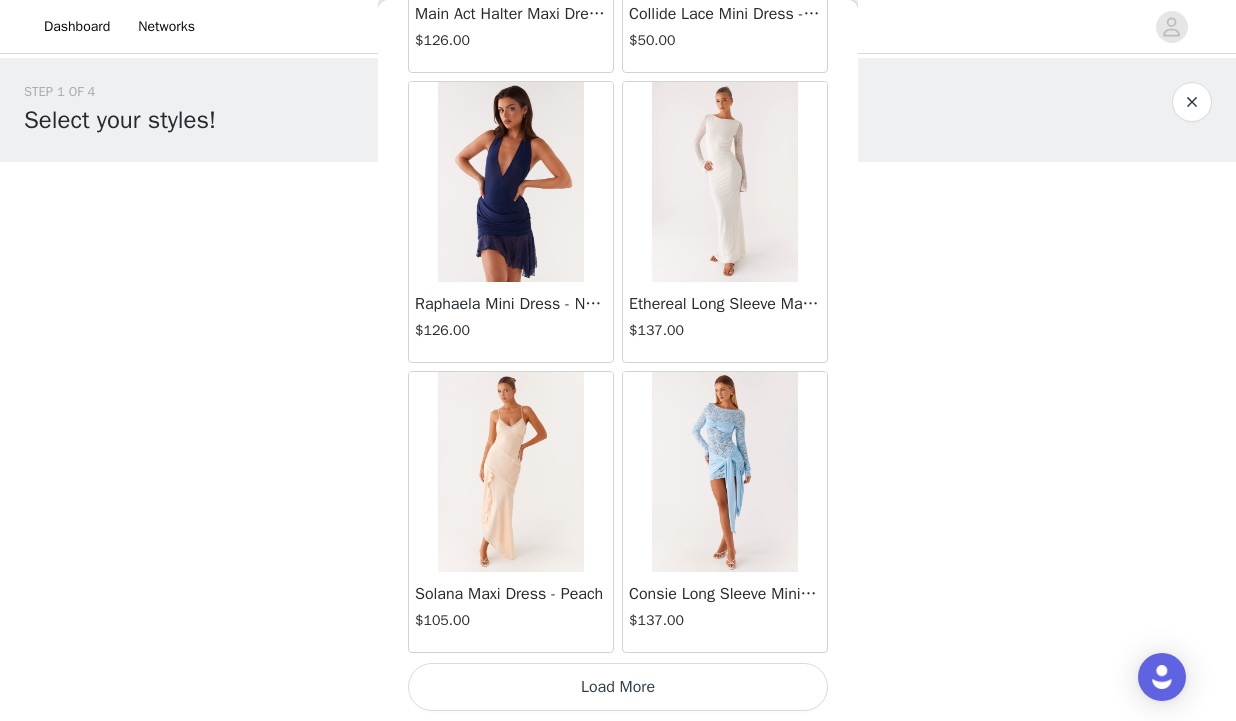 click on "Load More" at bounding box center [618, 687] 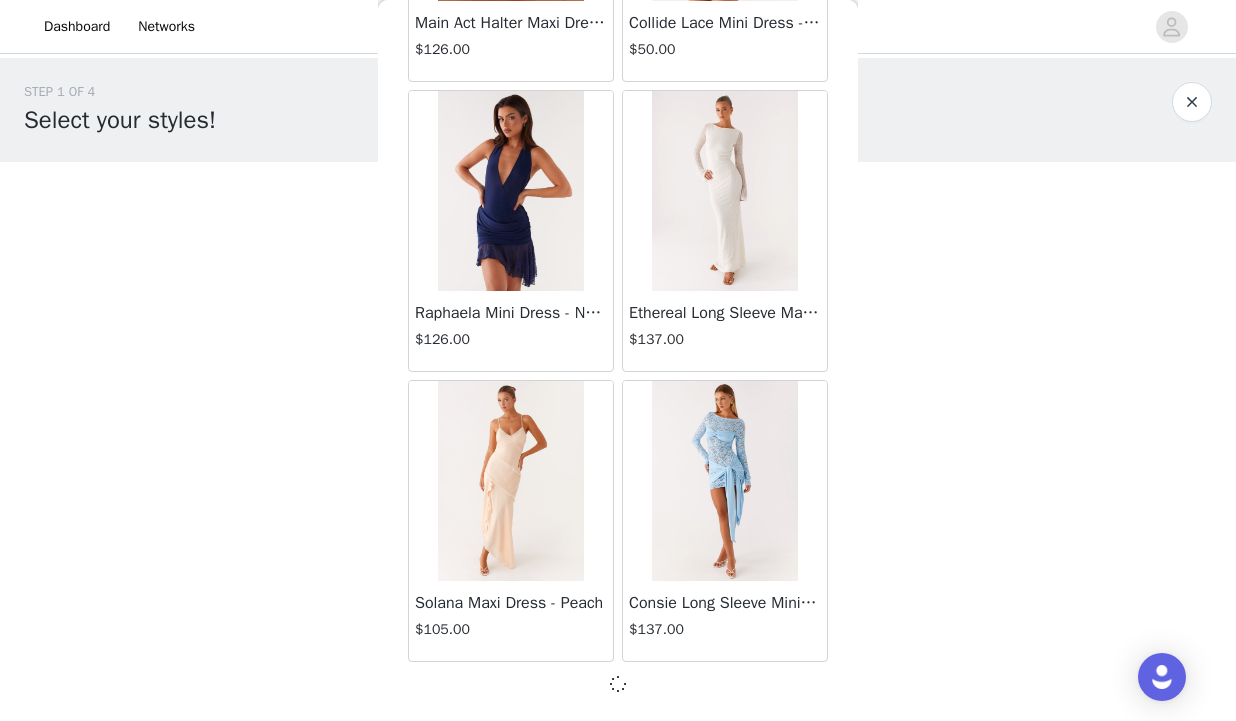 scroll, scrollTop: 66130, scrollLeft: 0, axis: vertical 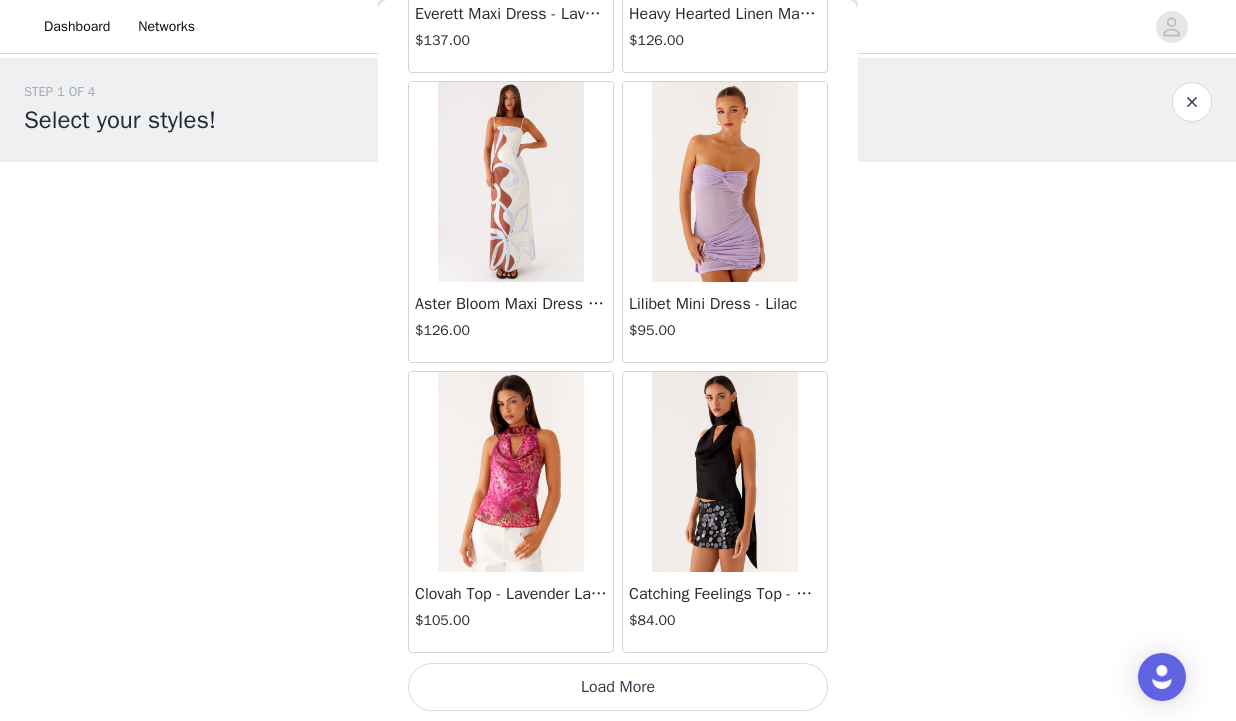 click on "Load More" at bounding box center [618, 687] 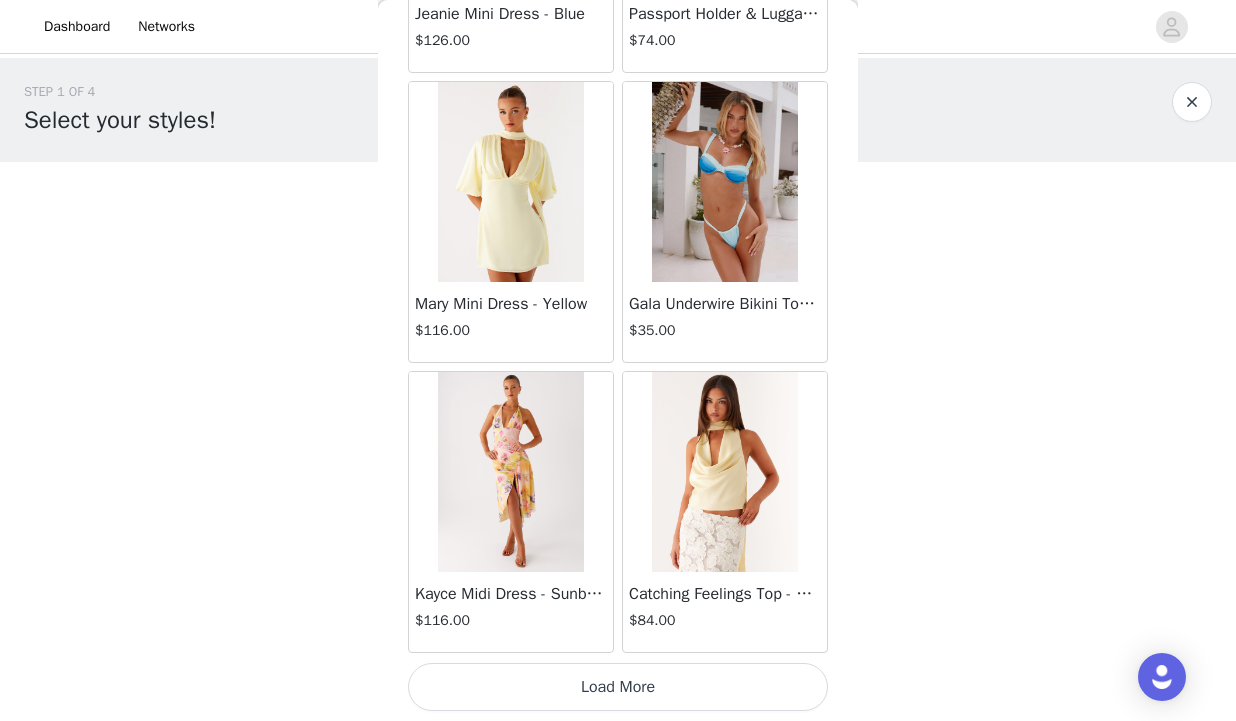 scroll, scrollTop: 71939, scrollLeft: 0, axis: vertical 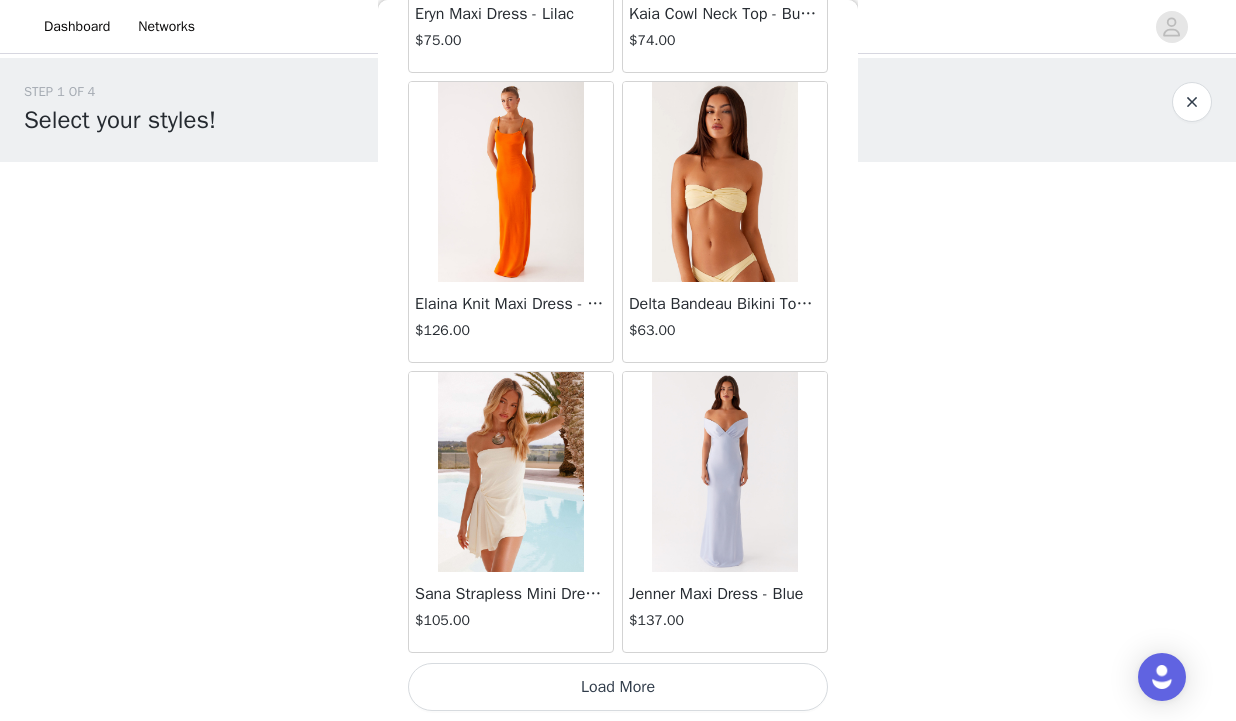 click on "Load More" at bounding box center [618, 687] 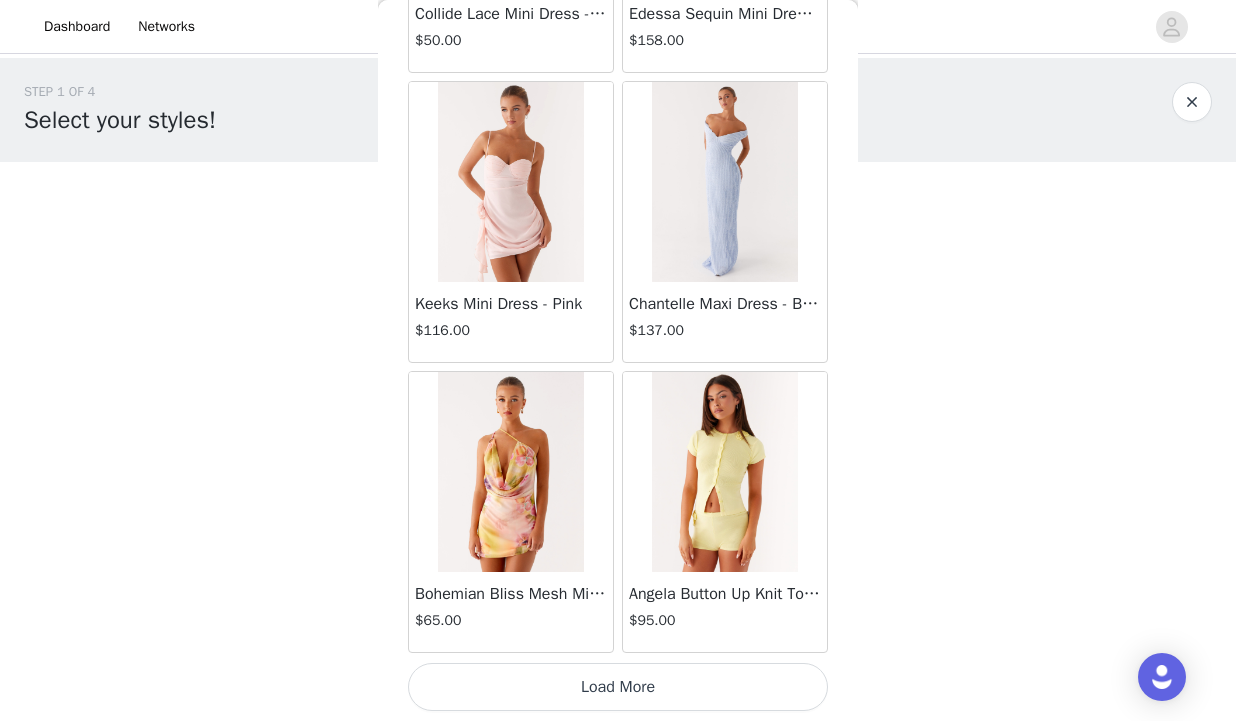 scroll, scrollTop: 77739, scrollLeft: 0, axis: vertical 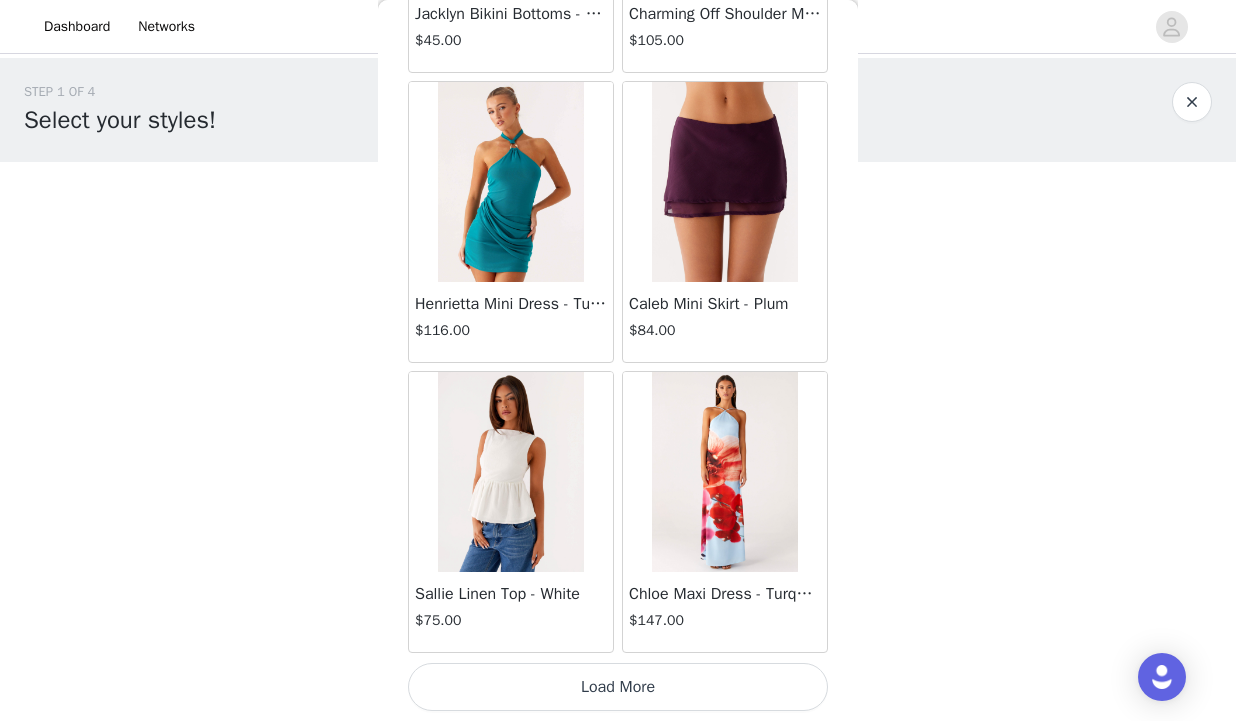 click on "Load More" at bounding box center [618, 687] 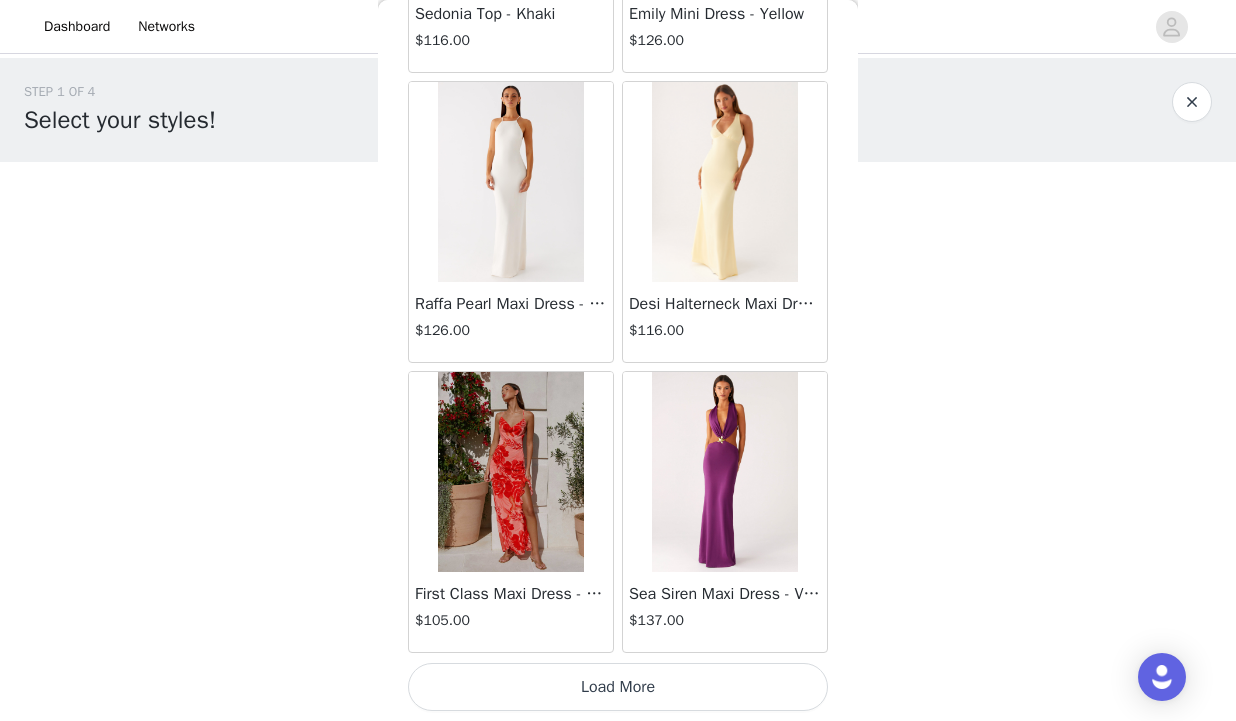scroll, scrollTop: 83539, scrollLeft: 0, axis: vertical 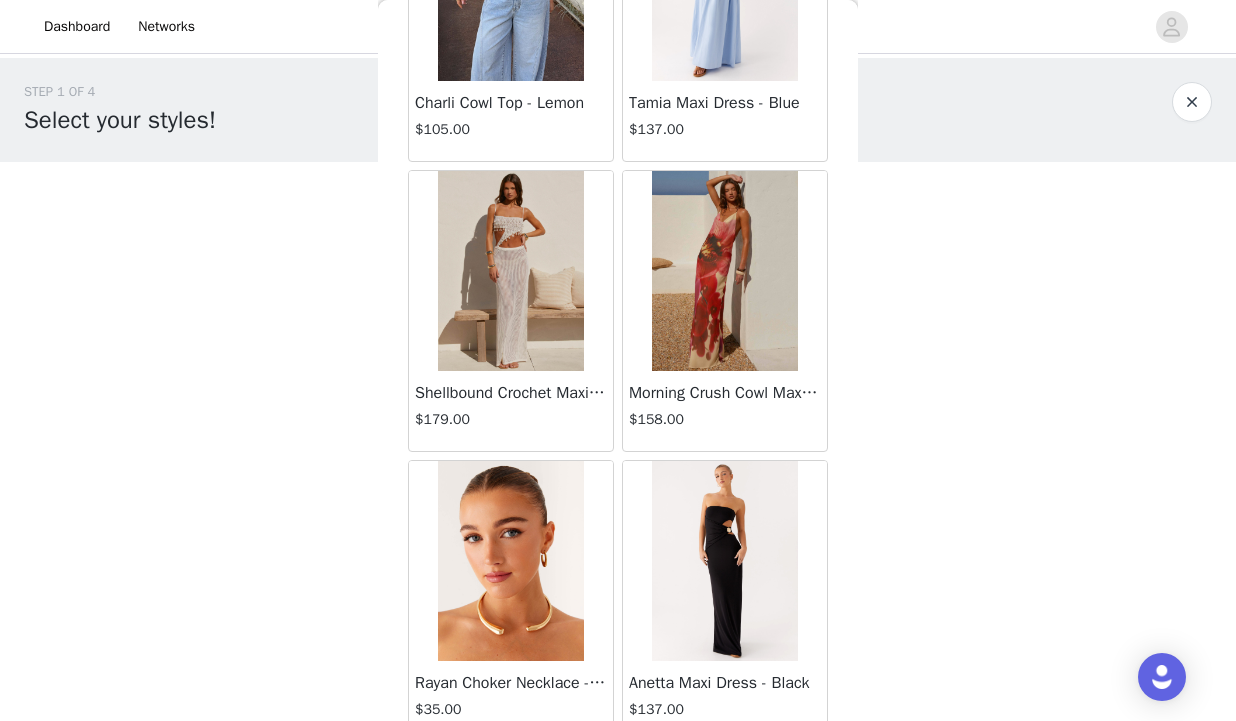click at bounding box center (510, 271) 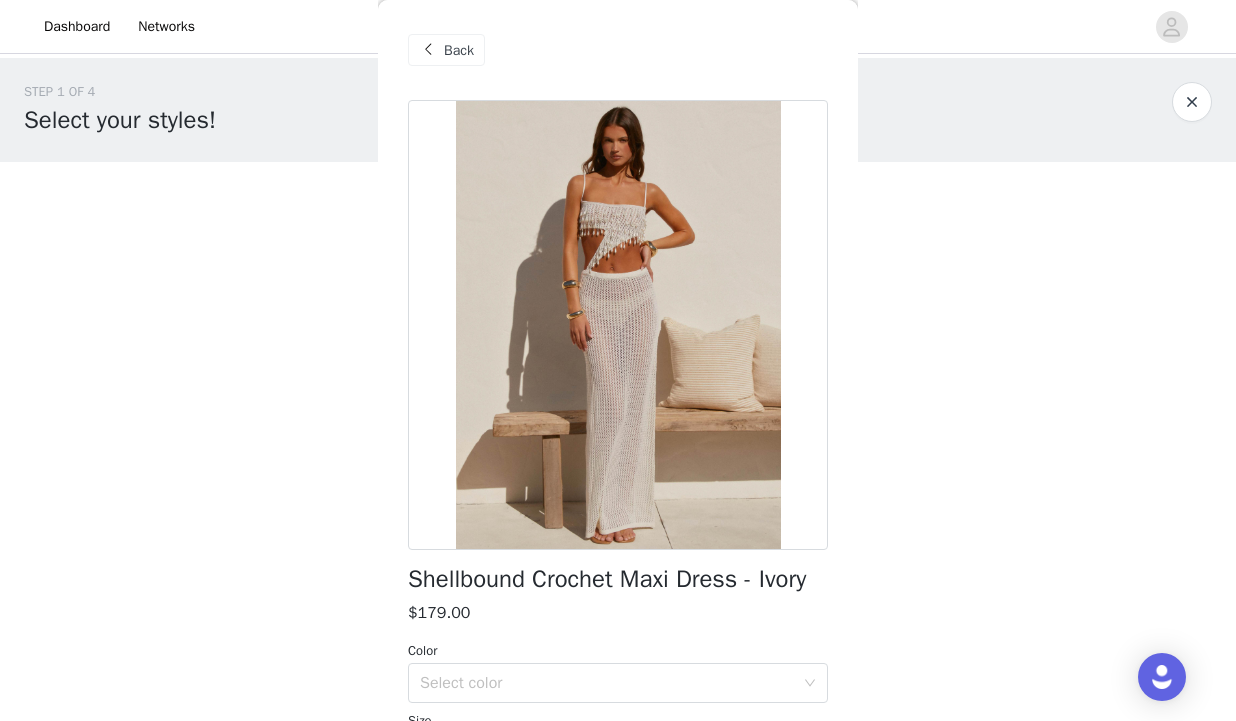 scroll, scrollTop: 356, scrollLeft: 0, axis: vertical 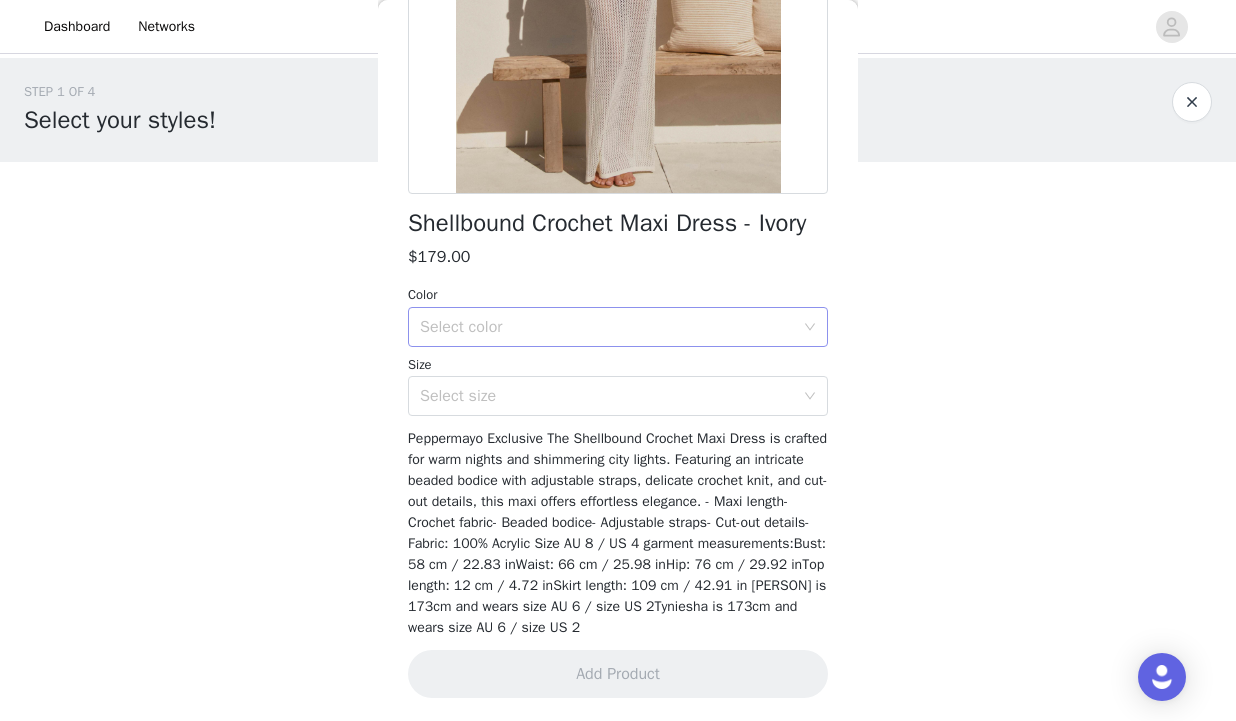 click on "Select color" at bounding box center (607, 327) 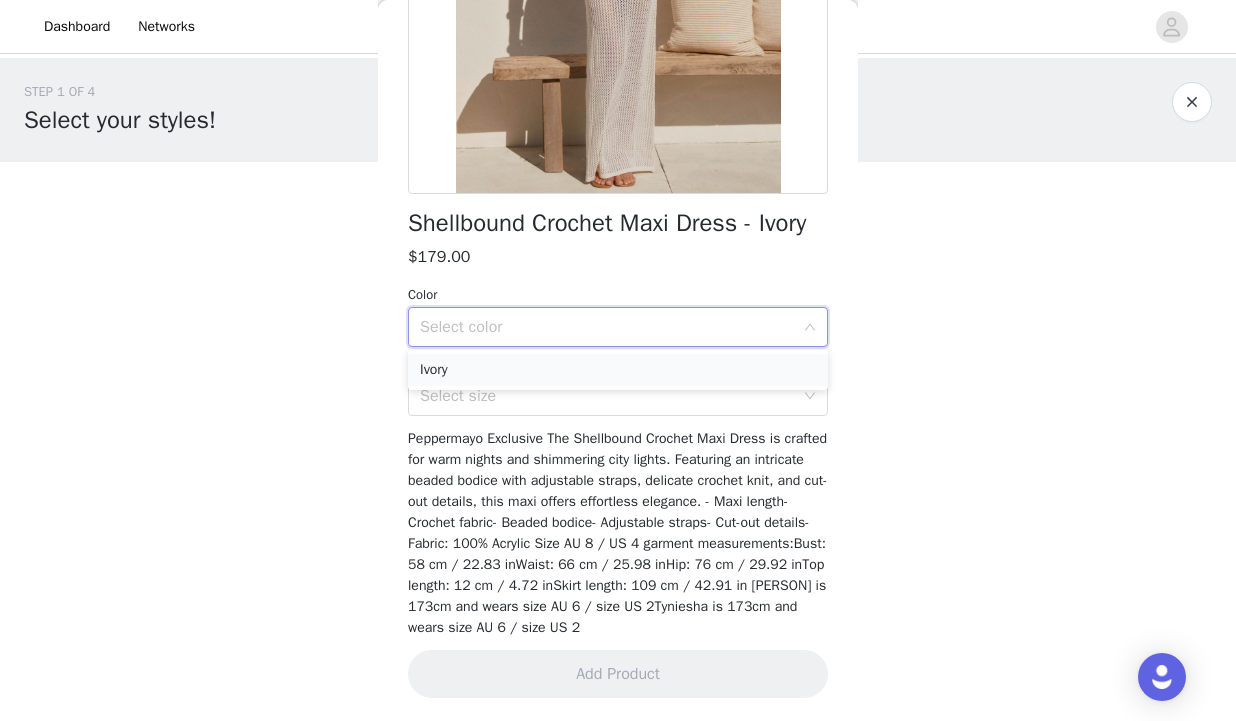 click on "Ivory" at bounding box center [618, 370] 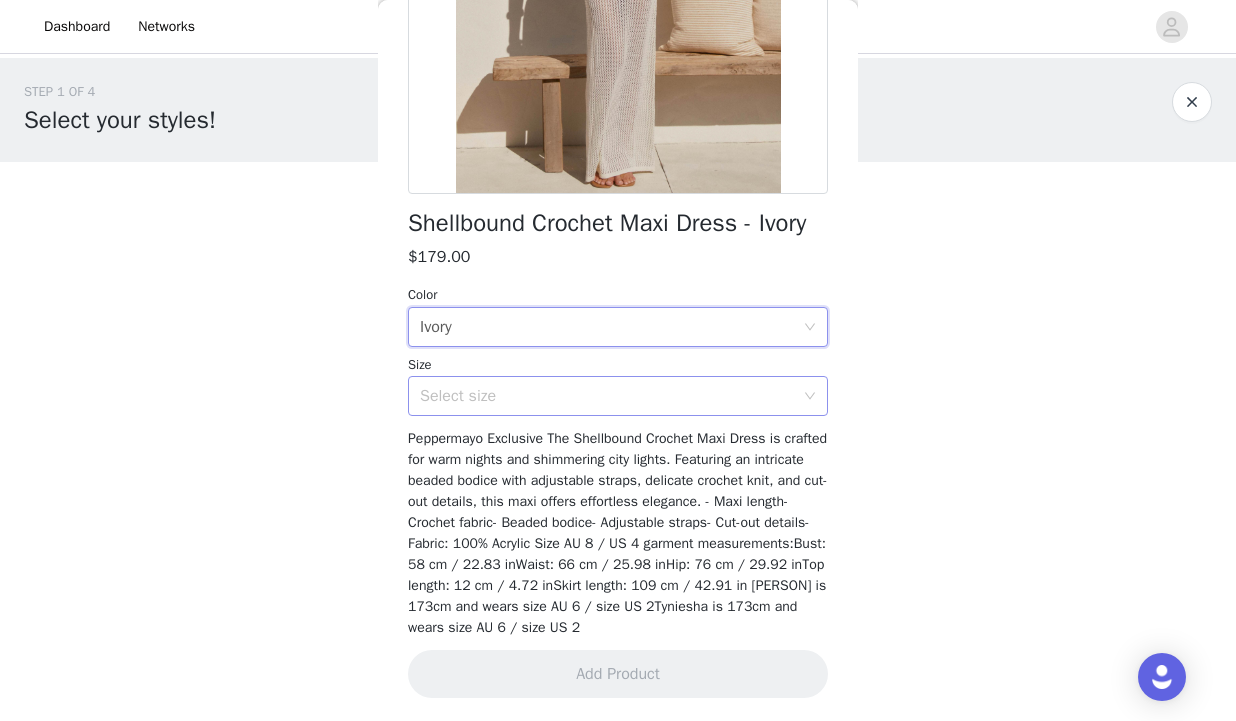 click on "Select size" at bounding box center [607, 396] 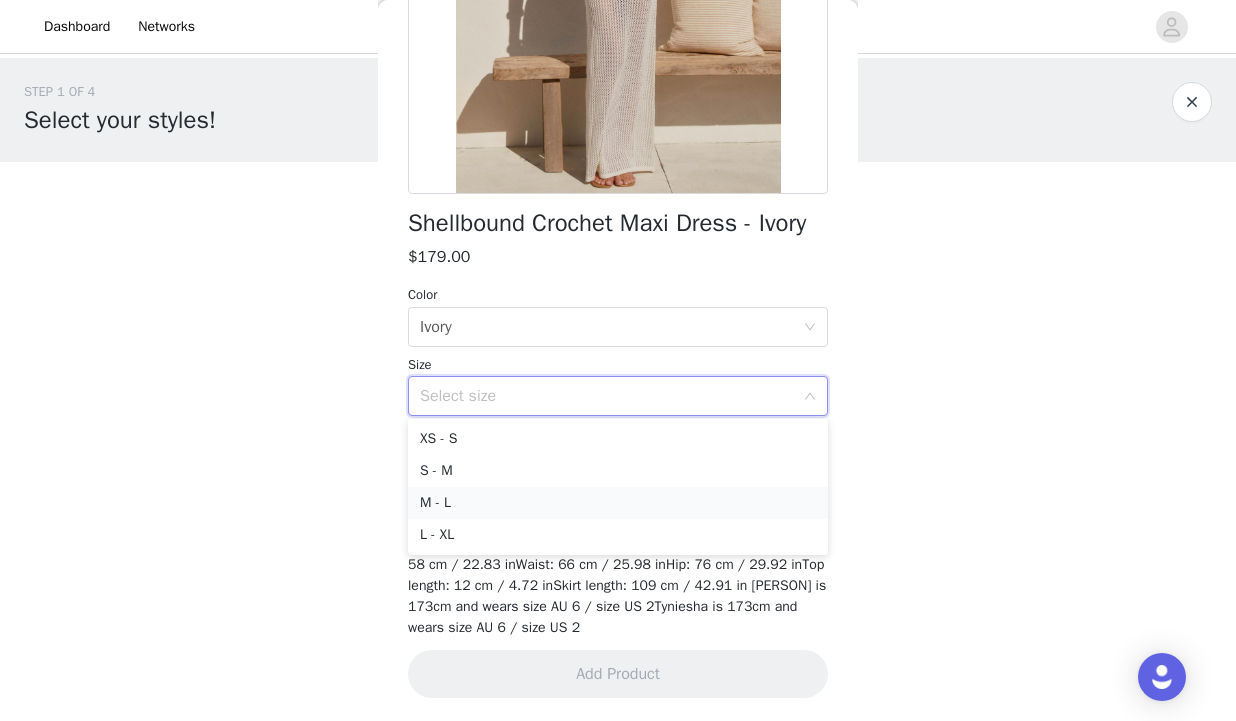 click on "M - L" at bounding box center [618, 503] 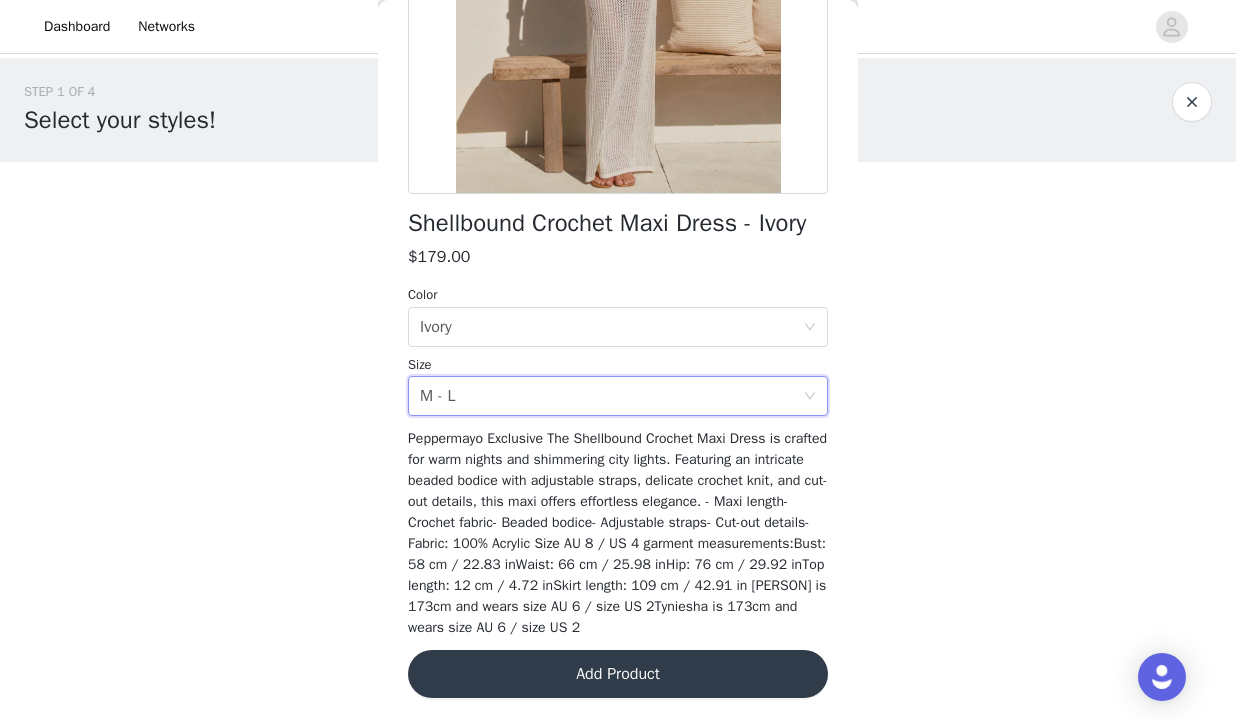 scroll, scrollTop: 0, scrollLeft: 0, axis: both 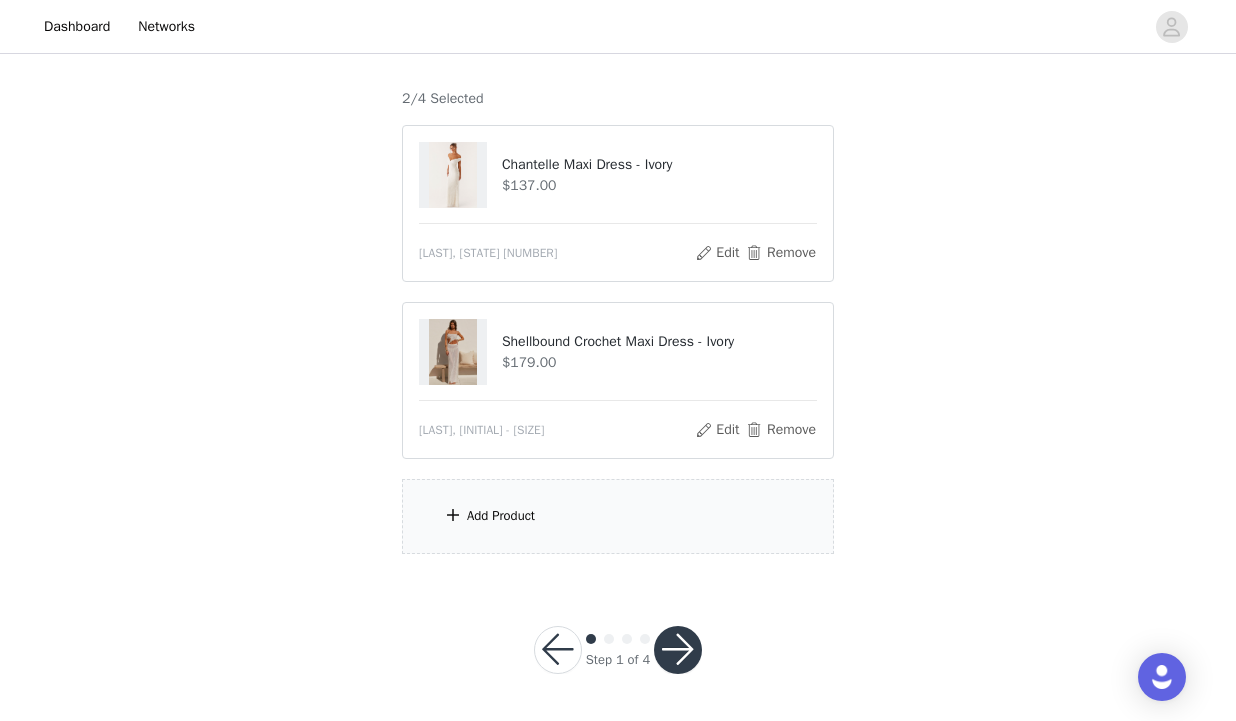 click on "Add Product" at bounding box center [501, 516] 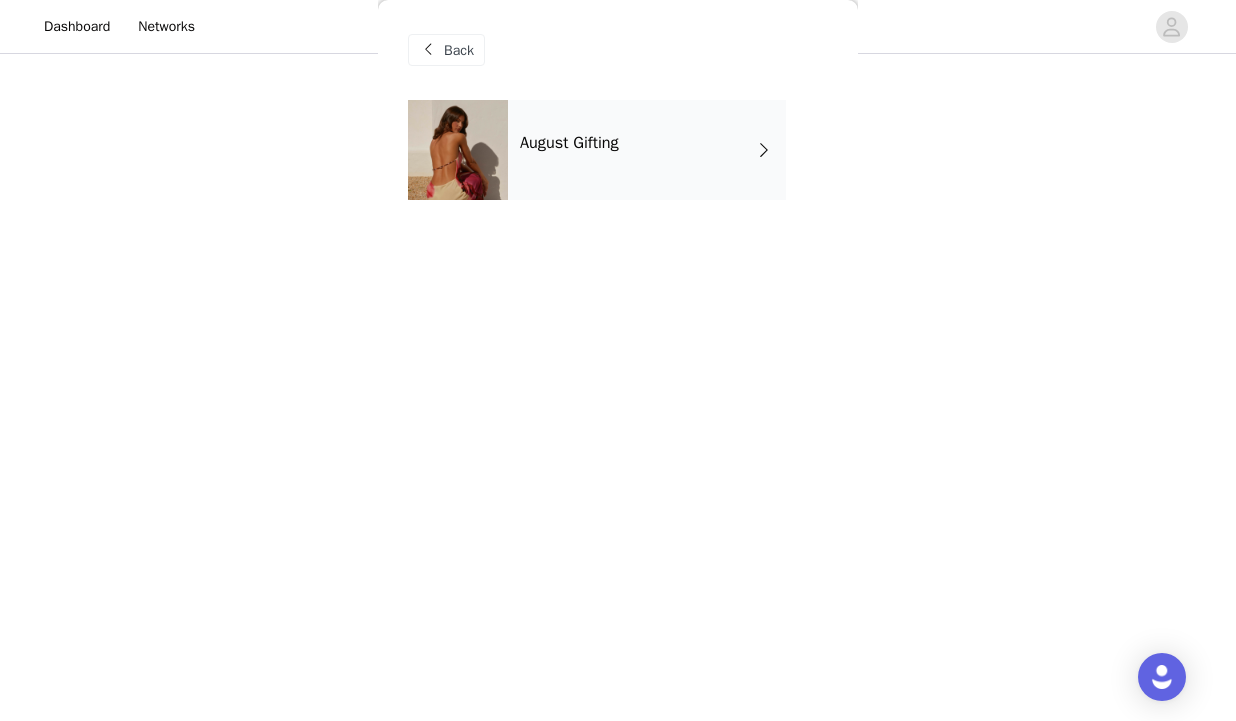 click on "August Gifting" at bounding box center [647, 150] 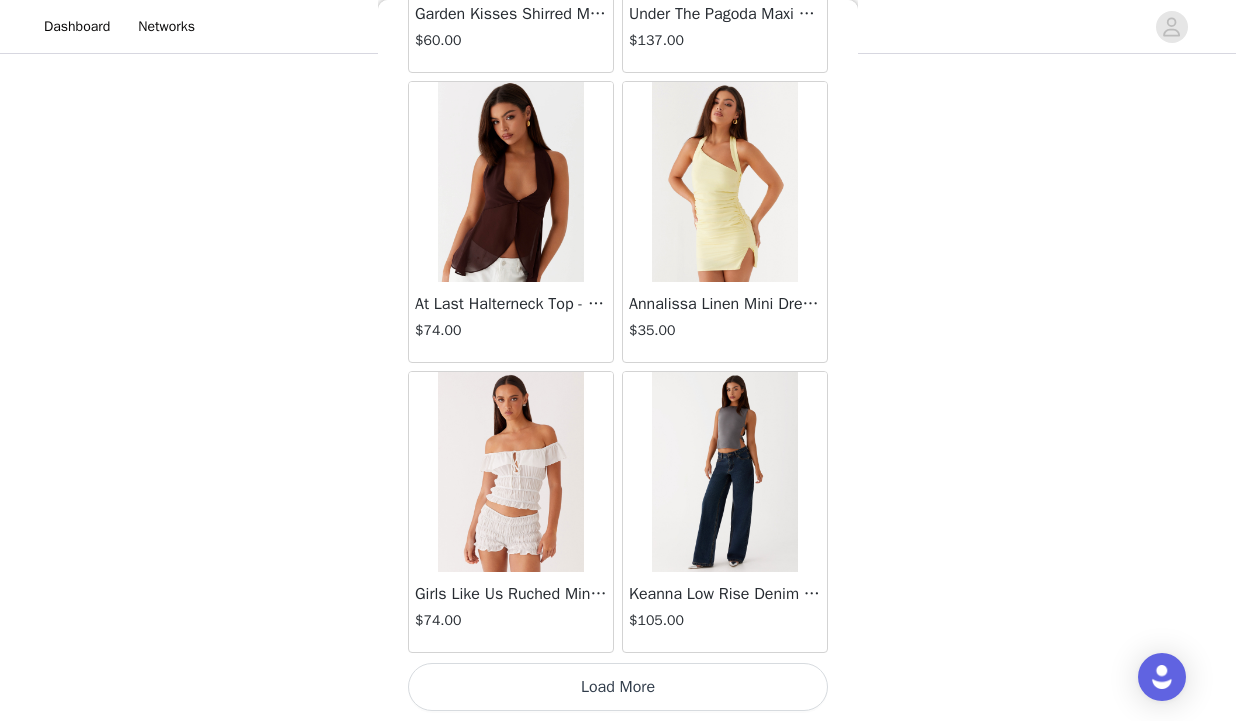 scroll, scrollTop: 2339, scrollLeft: 0, axis: vertical 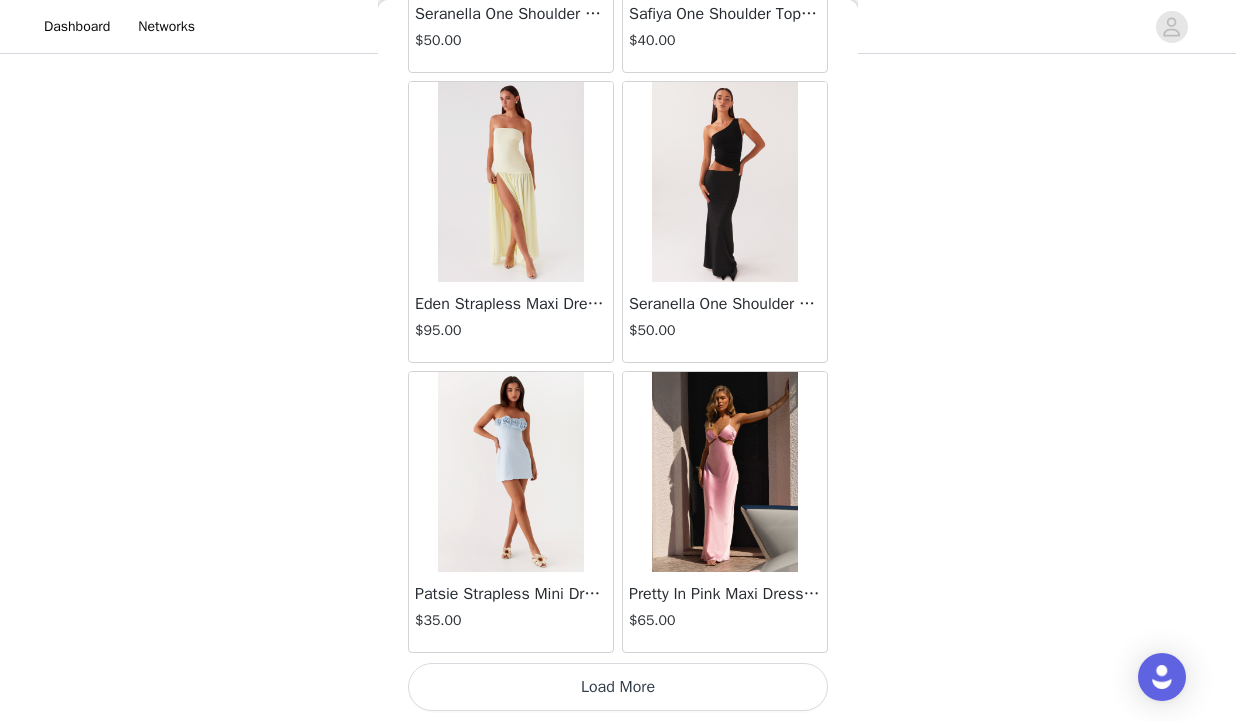 click on "Load More" at bounding box center (618, 687) 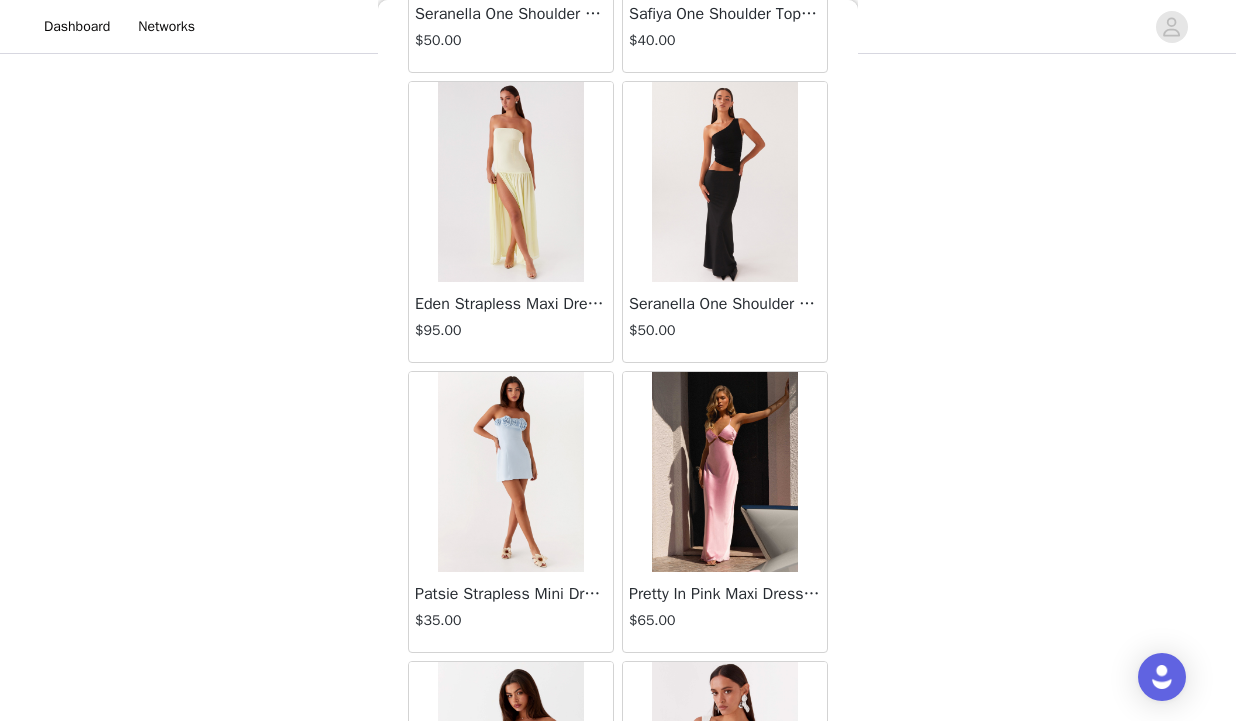 scroll, scrollTop: 5230, scrollLeft: 0, axis: vertical 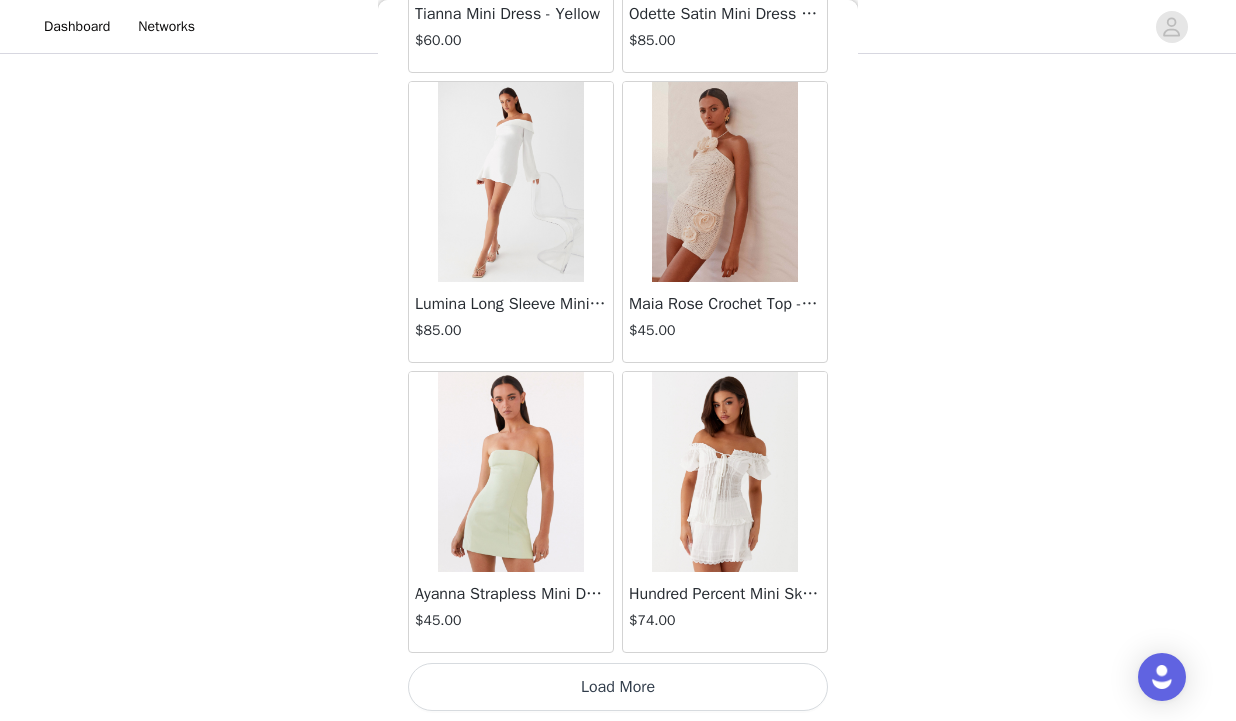 click on "Load More" at bounding box center (618, 687) 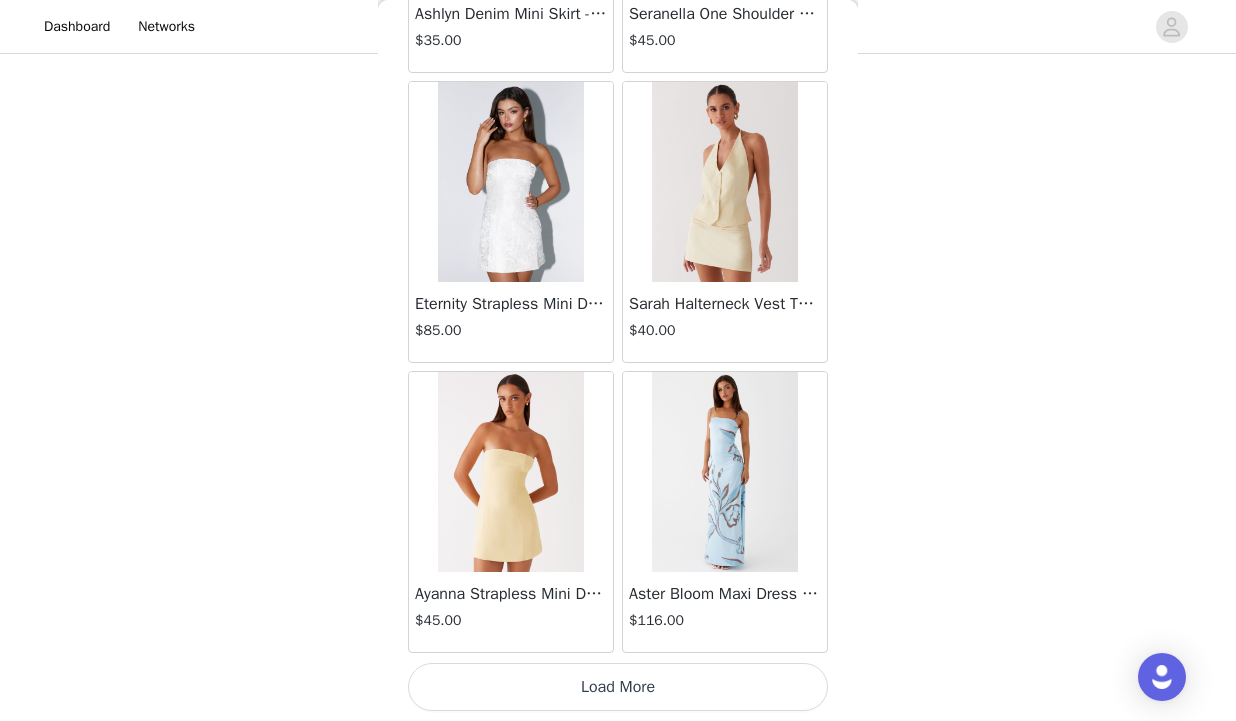click on "Load More" at bounding box center (618, 687) 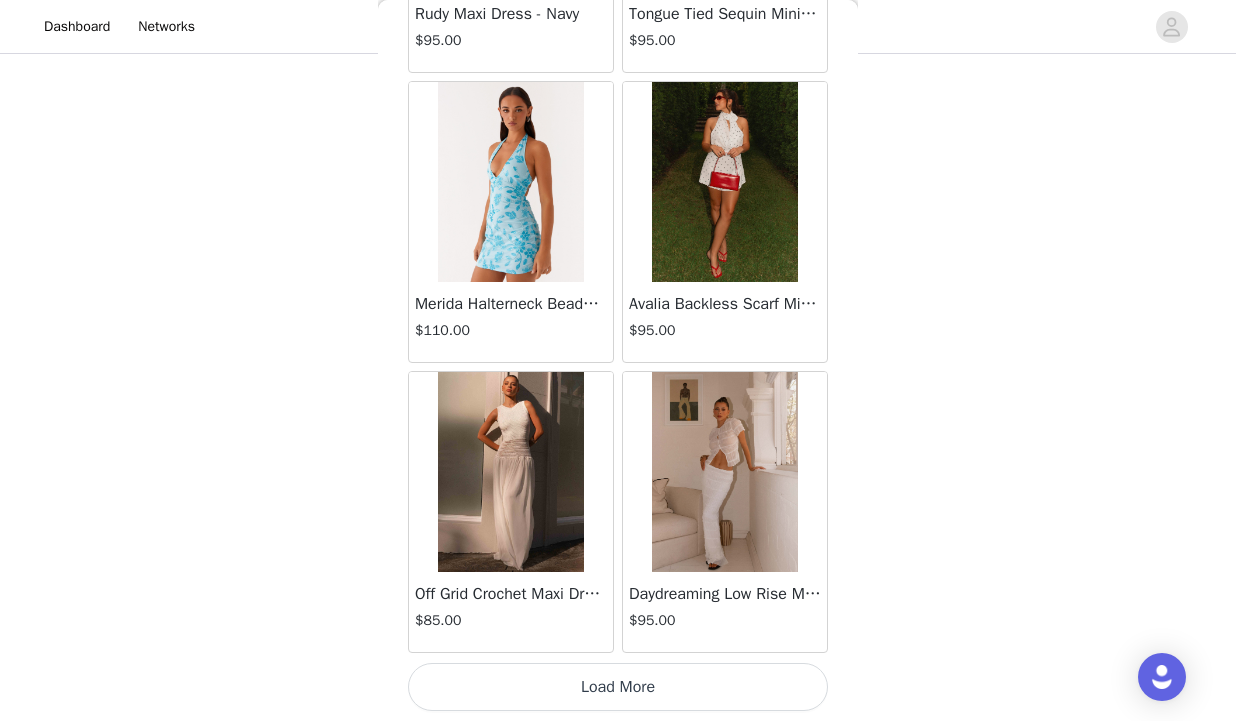 click on "Load More" at bounding box center [618, 687] 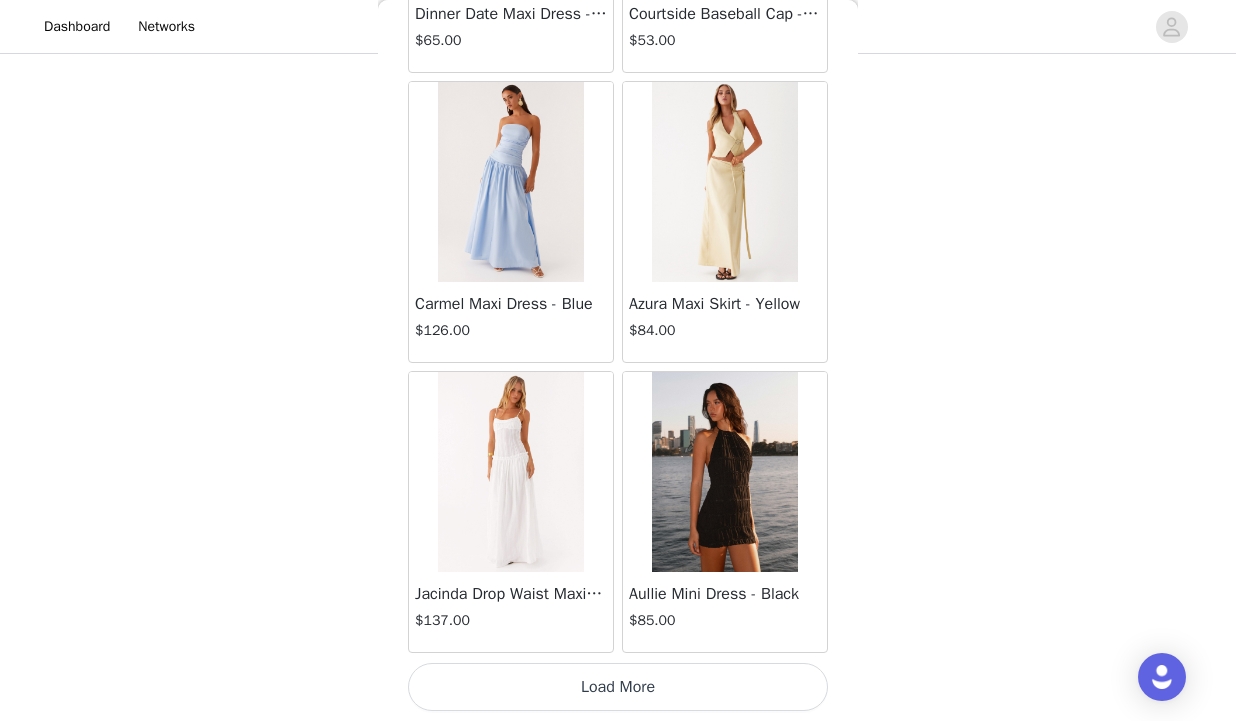 click on "Load More" at bounding box center [618, 687] 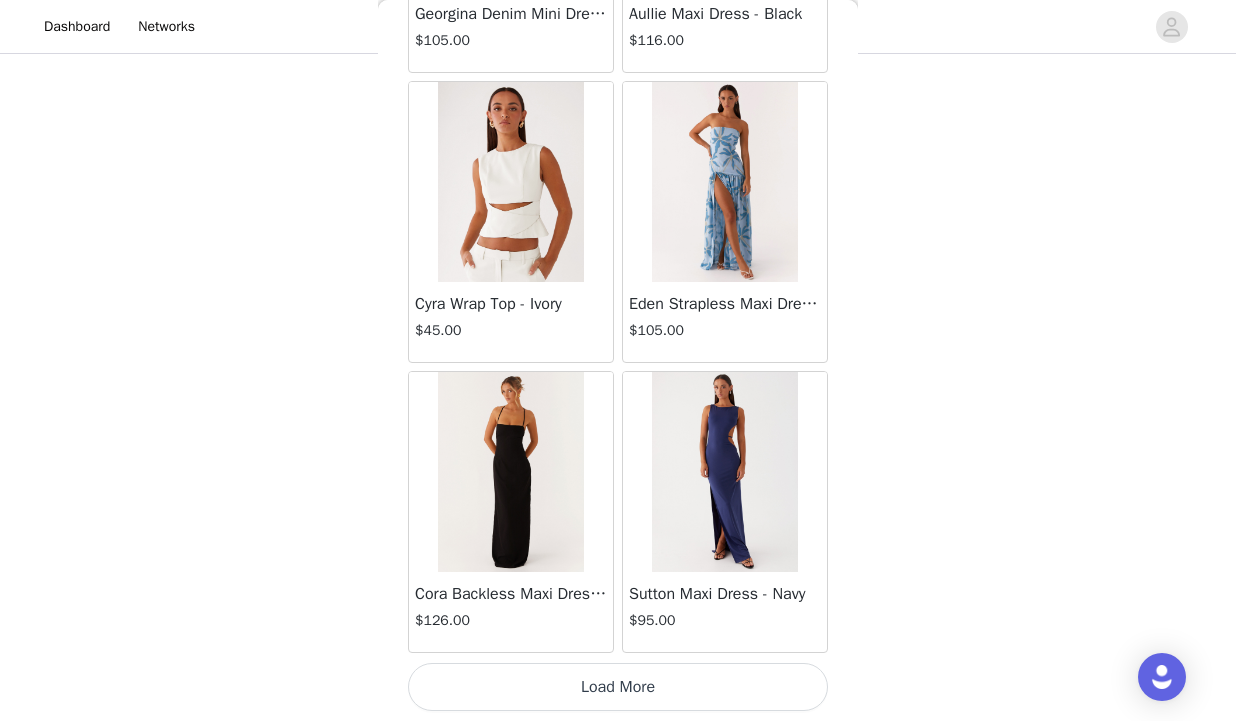 click on "Load More" at bounding box center [618, 687] 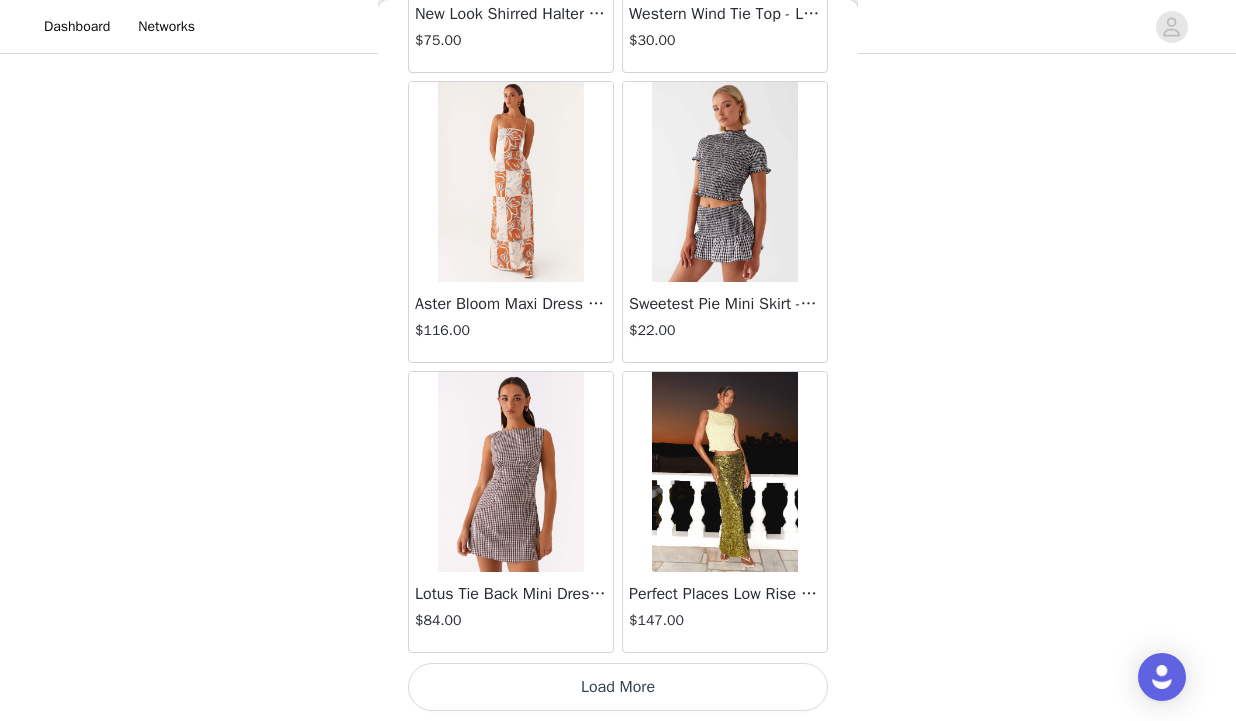 click on "Load More" at bounding box center [618, 687] 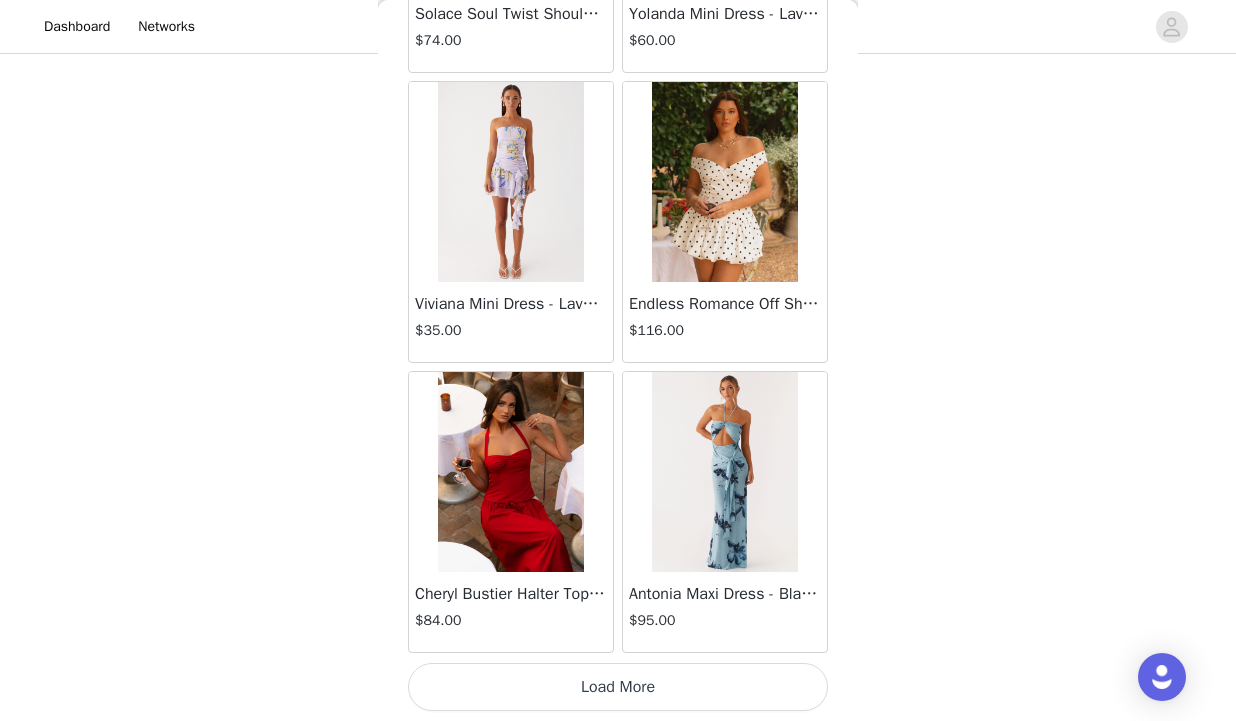 click on "Load More" at bounding box center (618, 687) 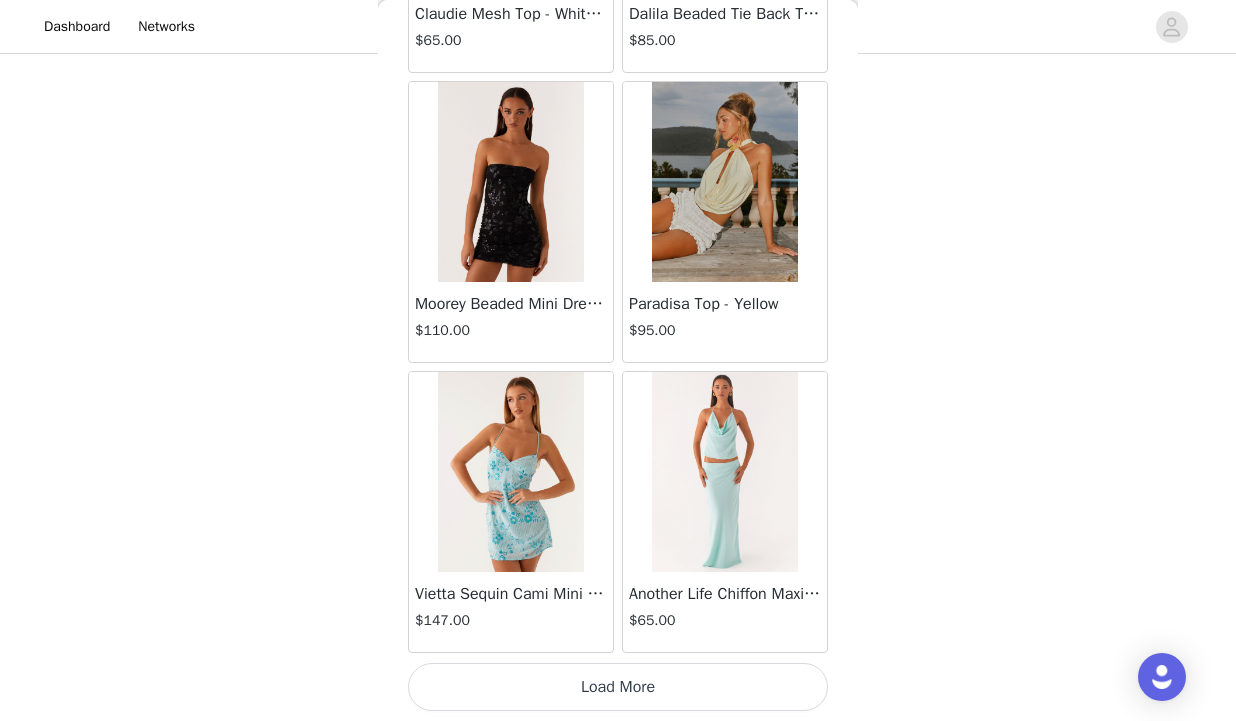 click on "Load More" at bounding box center (618, 687) 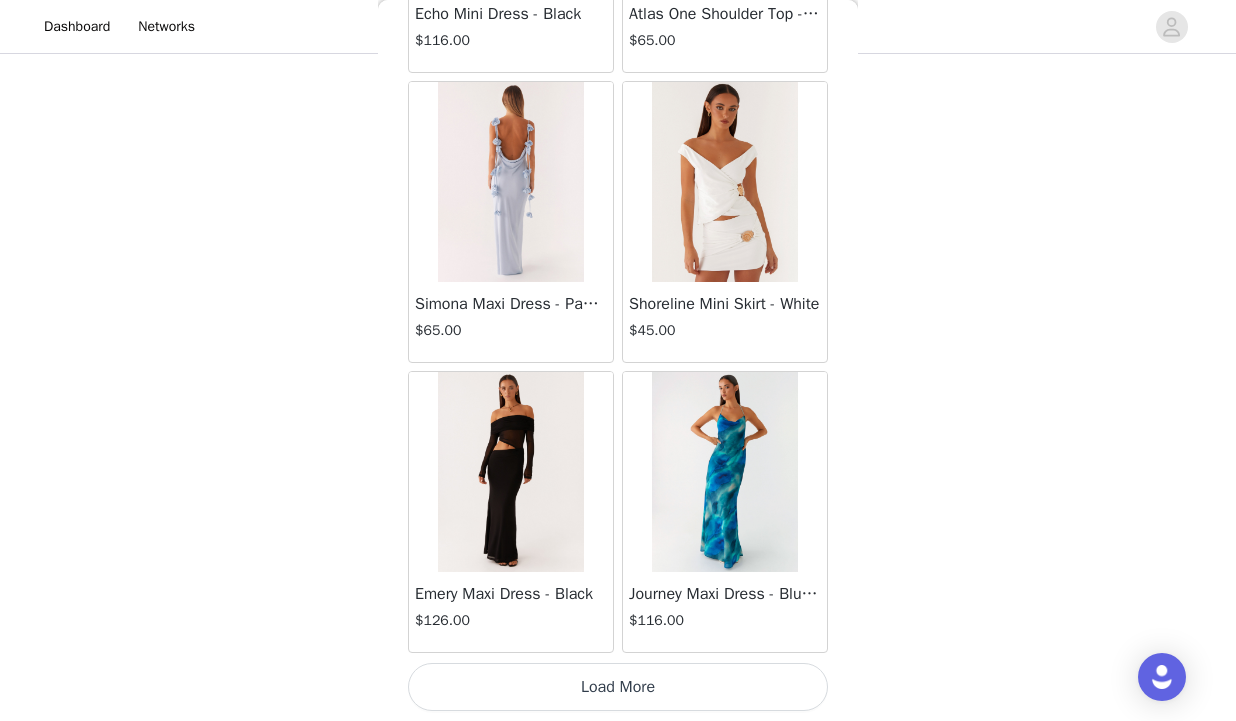 click on "Load More" at bounding box center (618, 687) 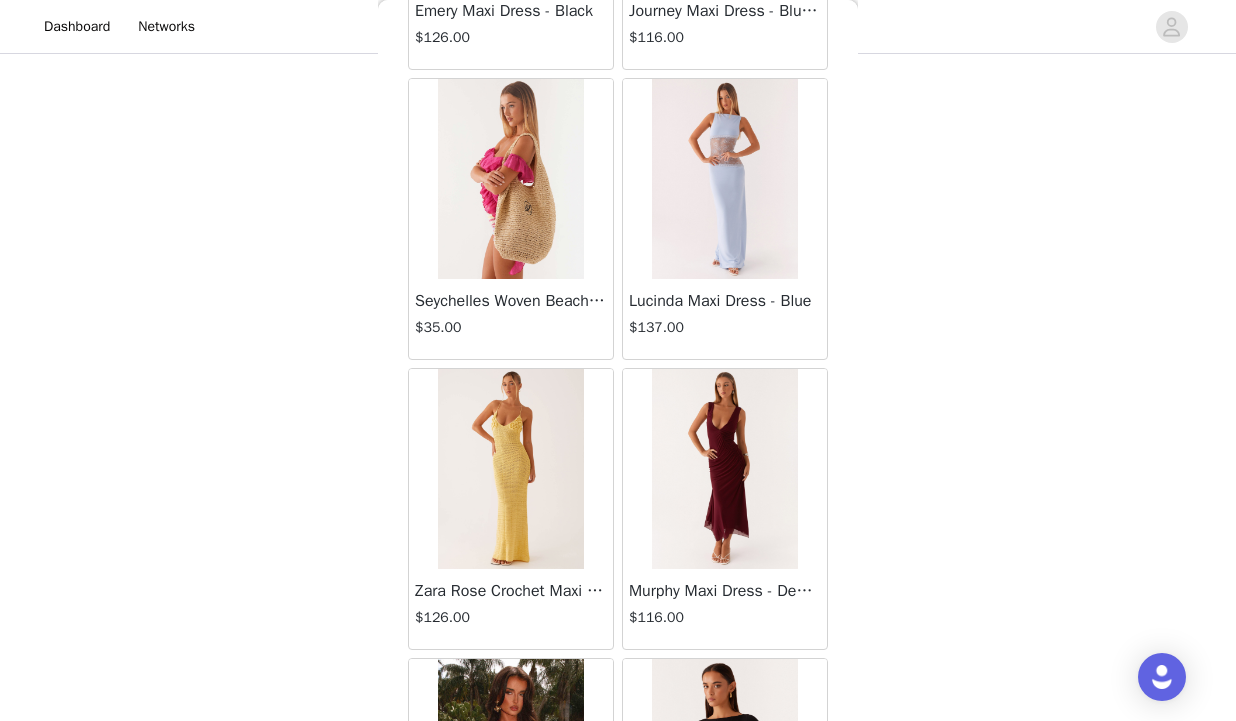 click at bounding box center (510, 469) 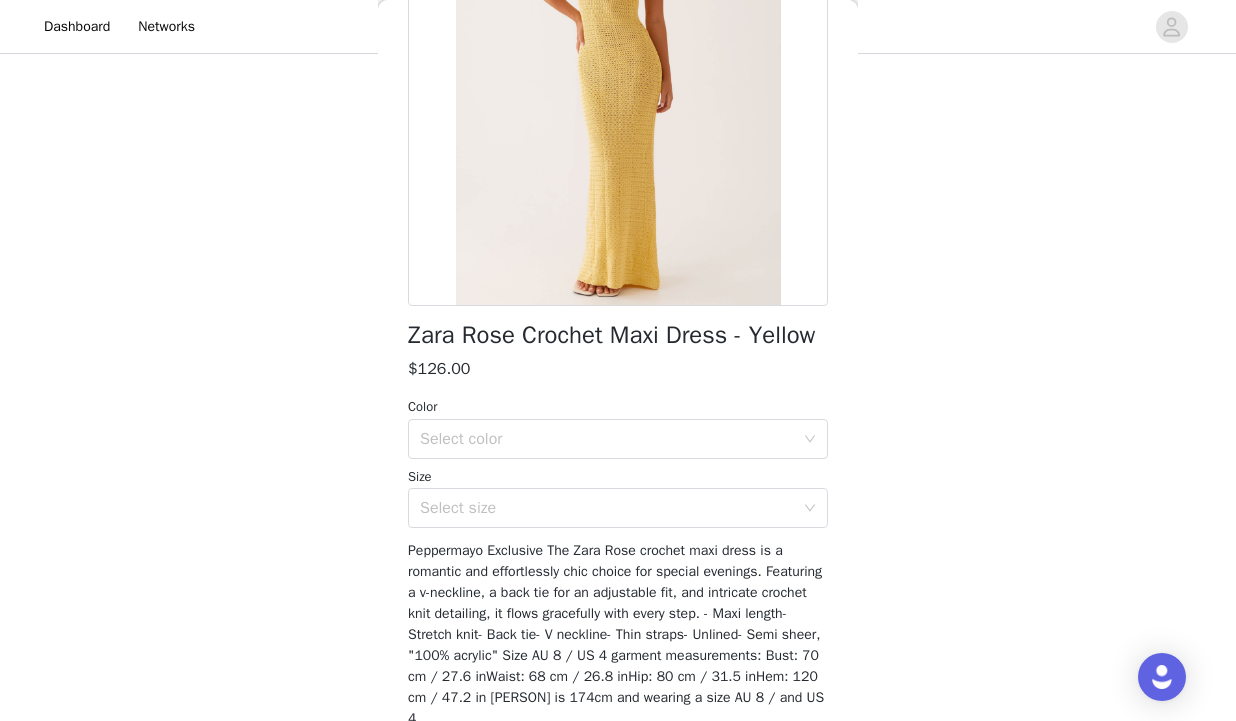 scroll, scrollTop: 244, scrollLeft: 0, axis: vertical 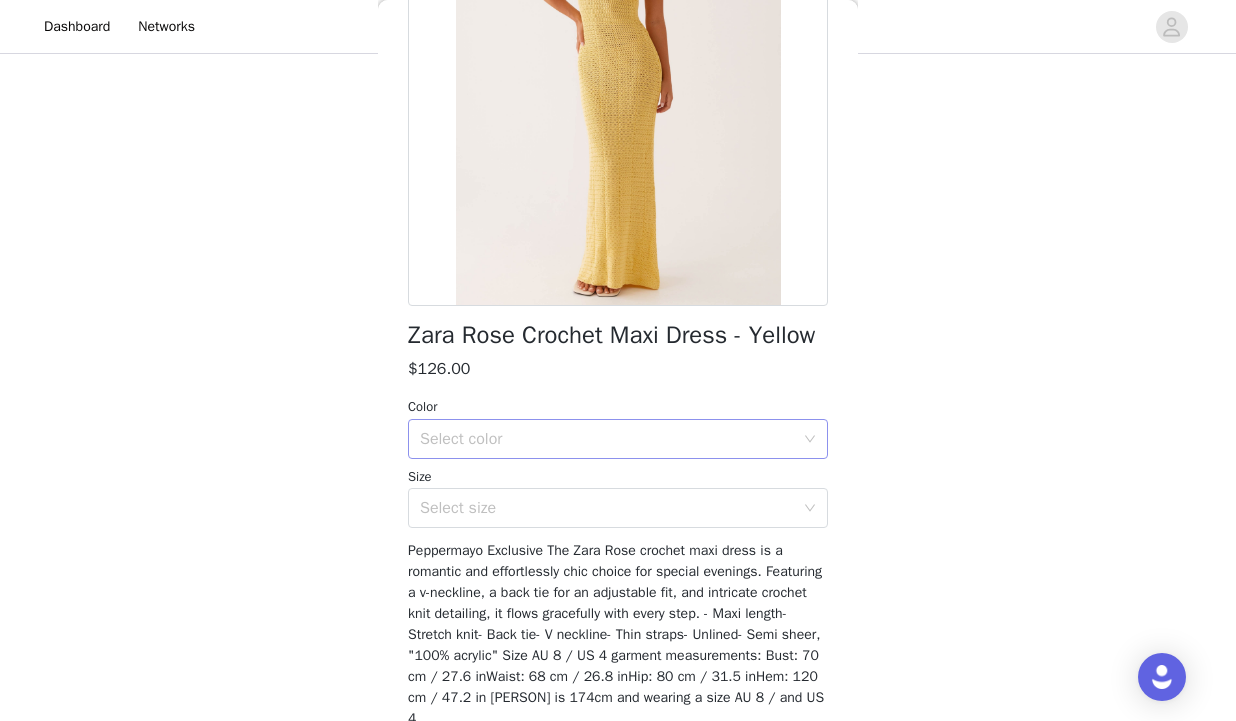 click on "Select color" at bounding box center [607, 439] 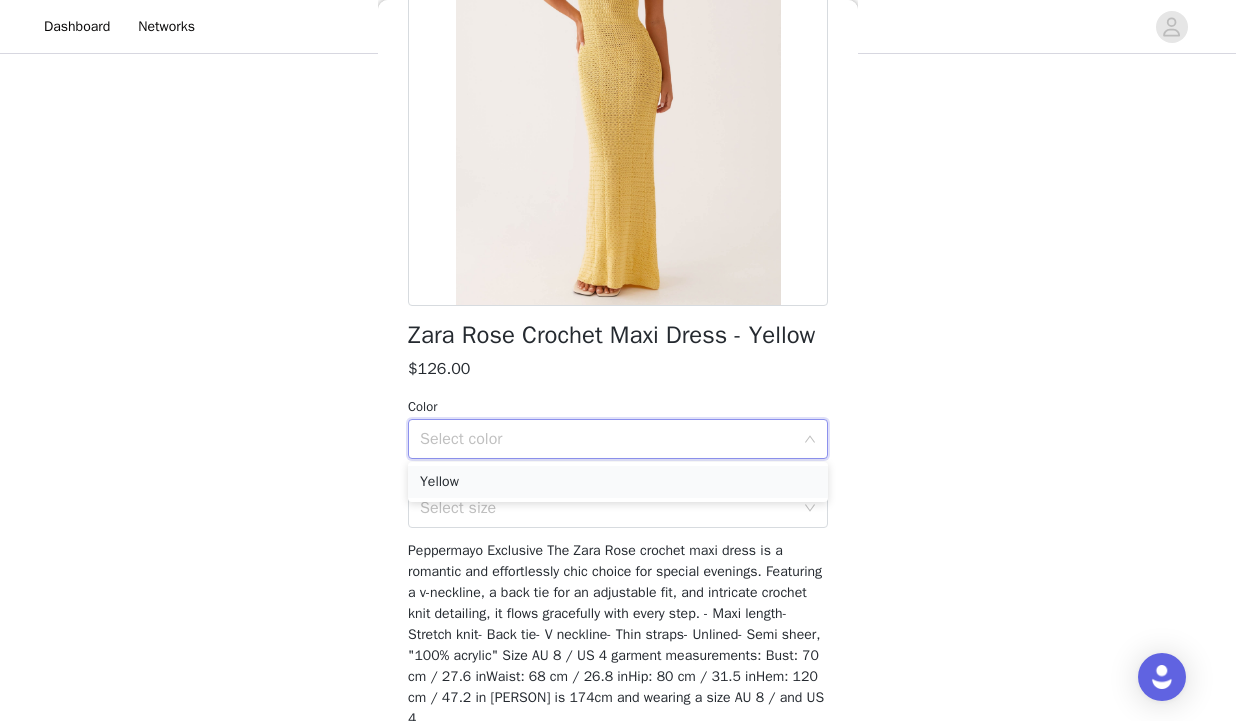 click on "Yellow" at bounding box center [618, 482] 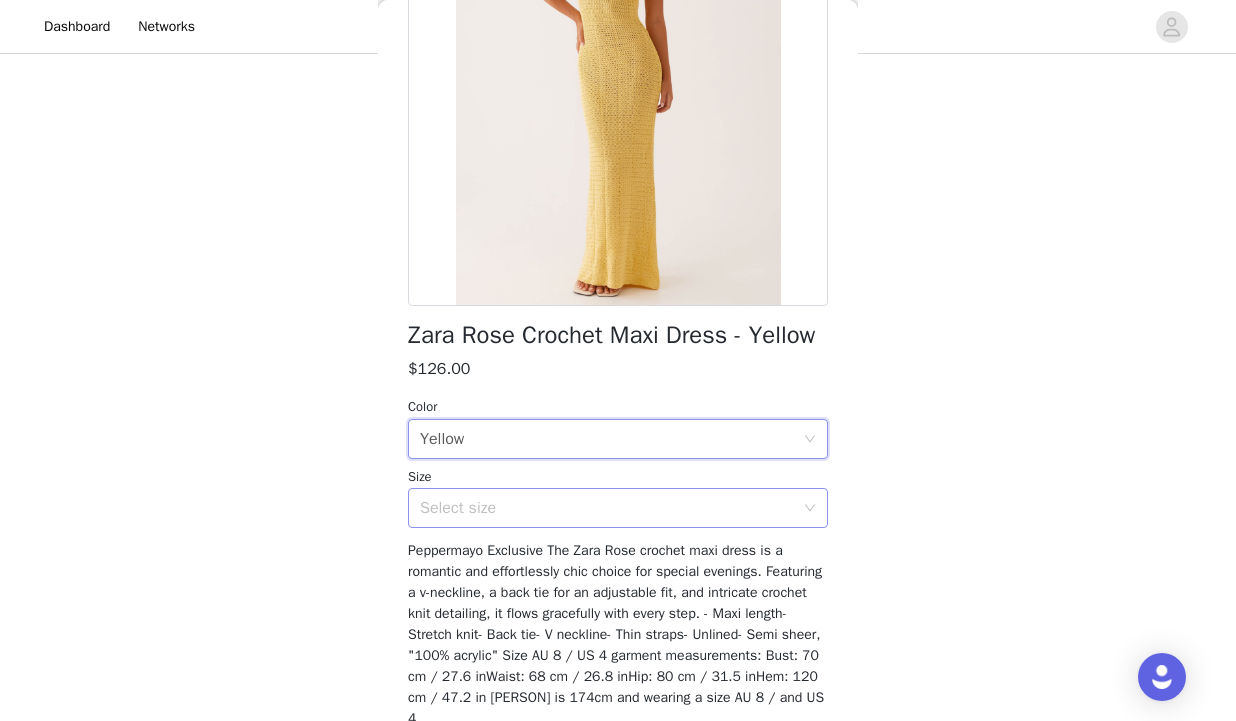 click on "Select size" at bounding box center (607, 508) 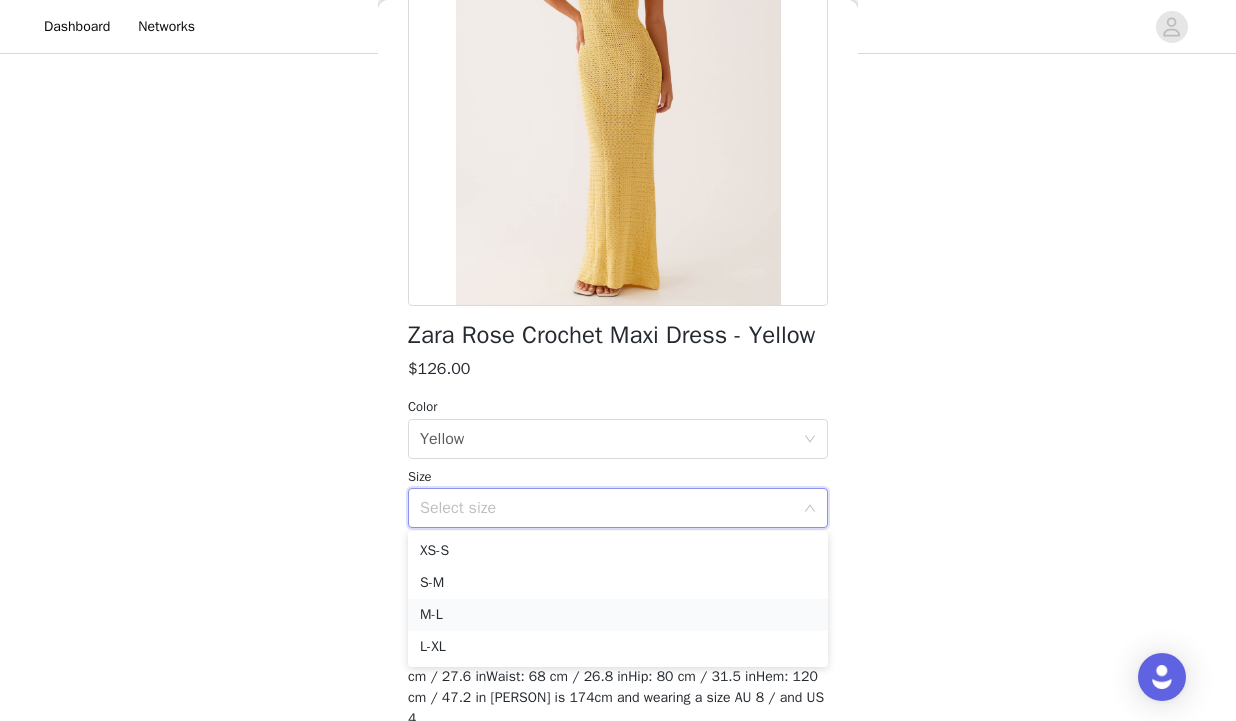 click on "M-L" at bounding box center (618, 615) 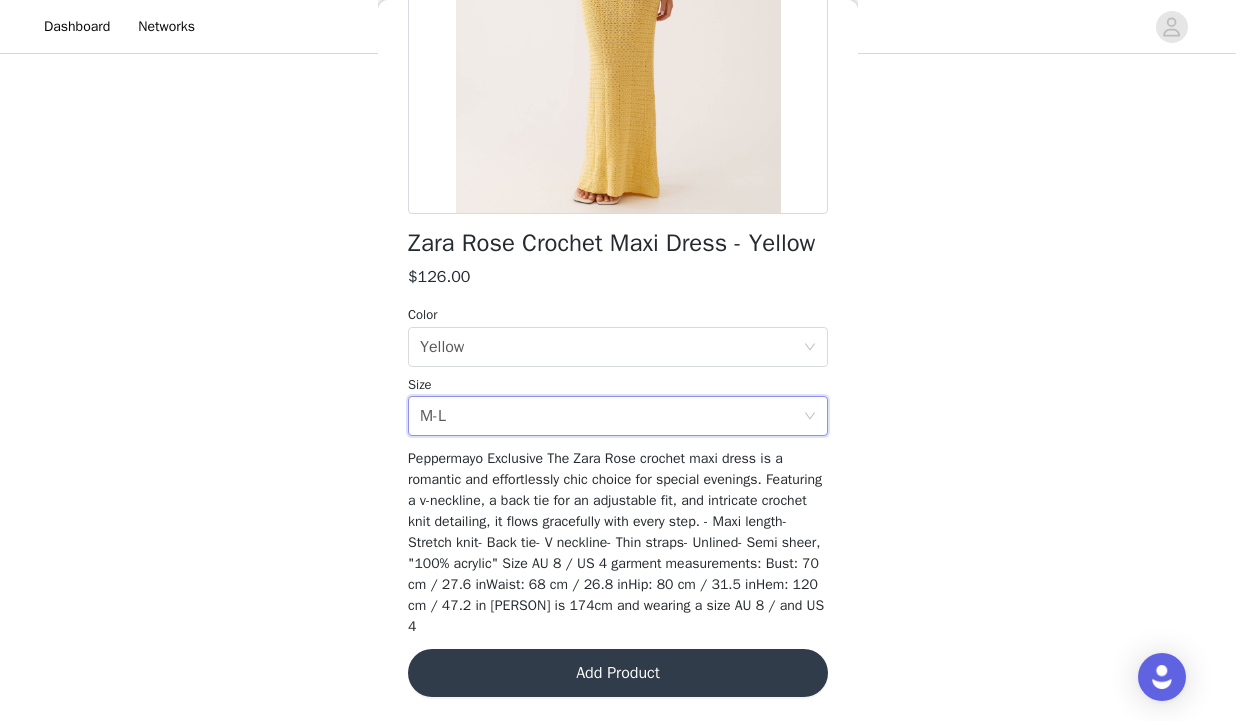 scroll, scrollTop: 335, scrollLeft: 0, axis: vertical 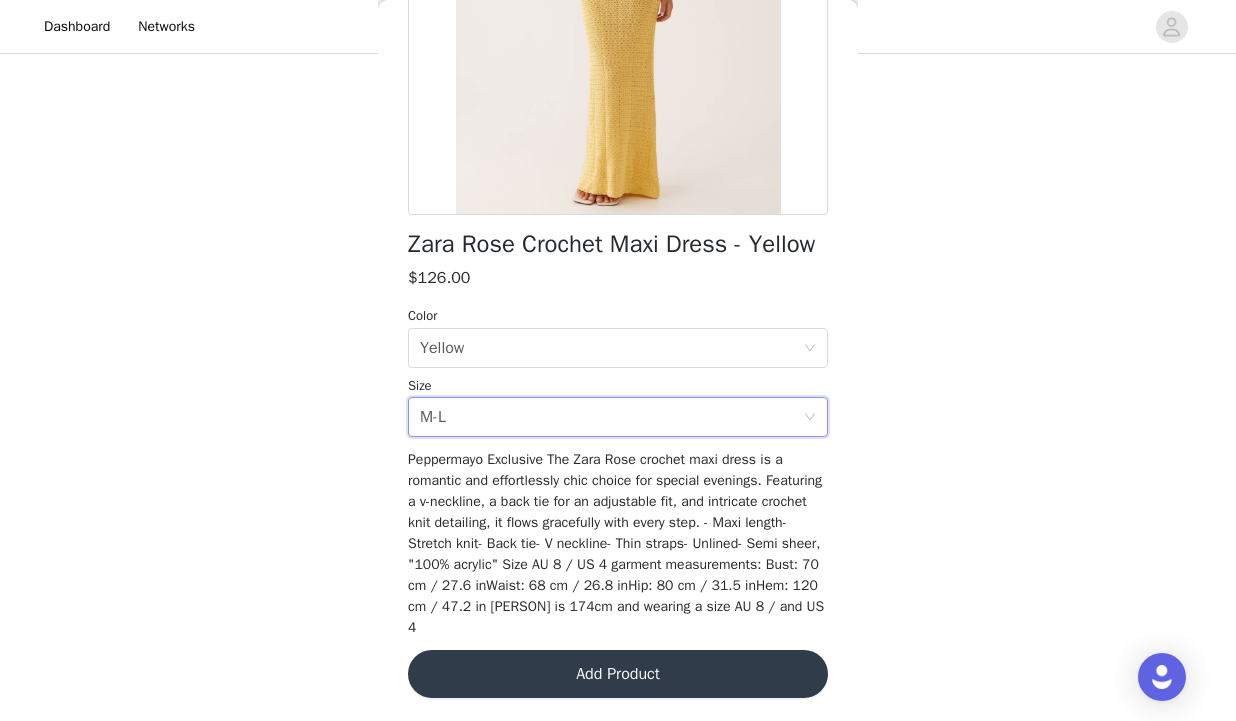 click on "Add Product" at bounding box center [618, 674] 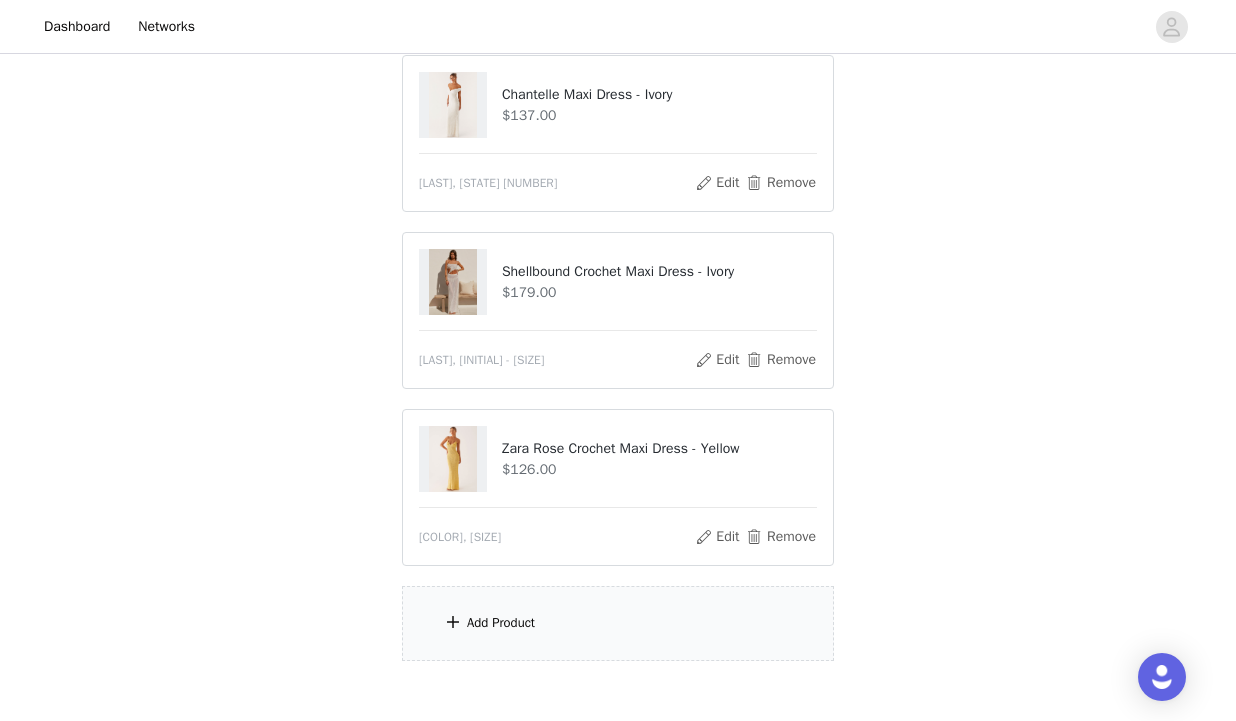 scroll, scrollTop: 226, scrollLeft: 0, axis: vertical 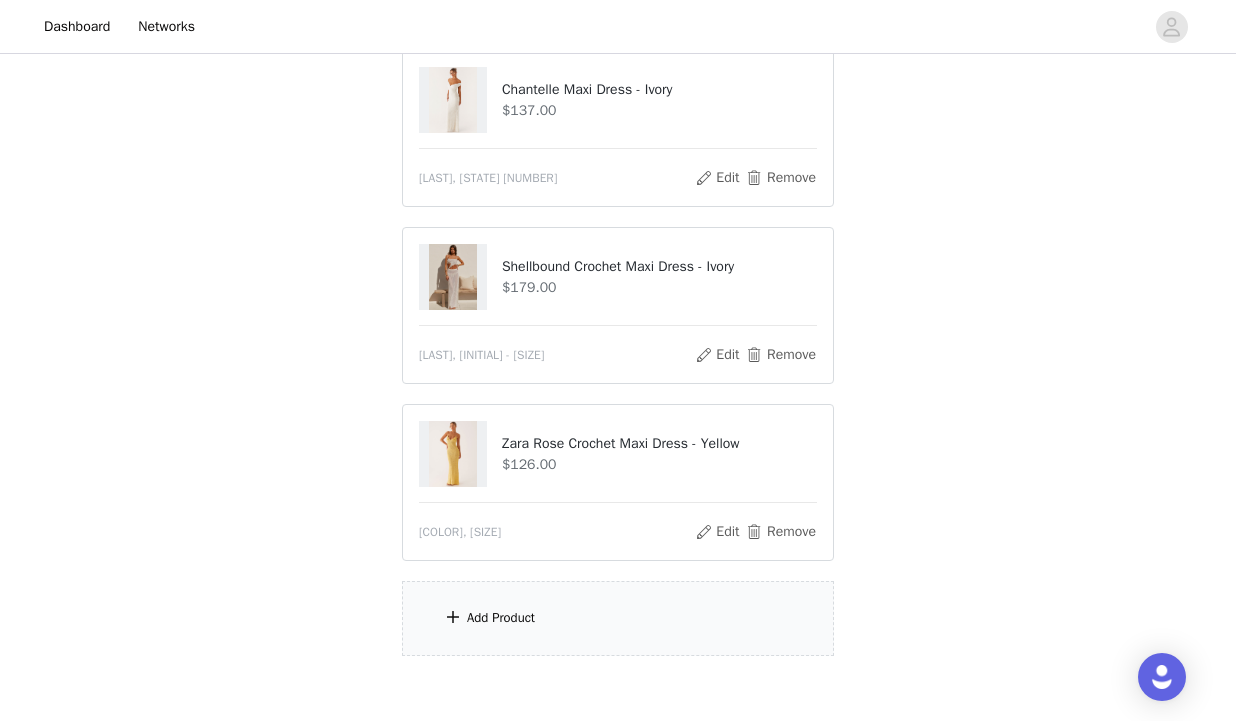 click on "Add Product" at bounding box center (501, 618) 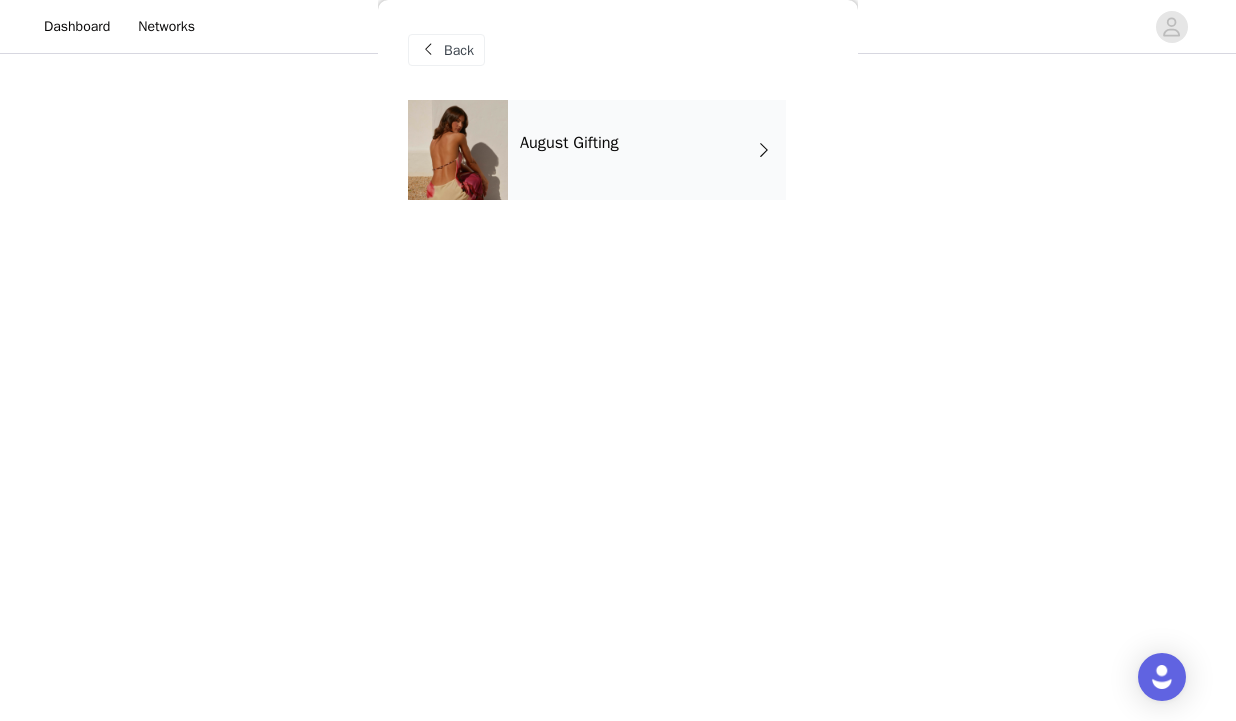 click on "August Gifting" at bounding box center [647, 150] 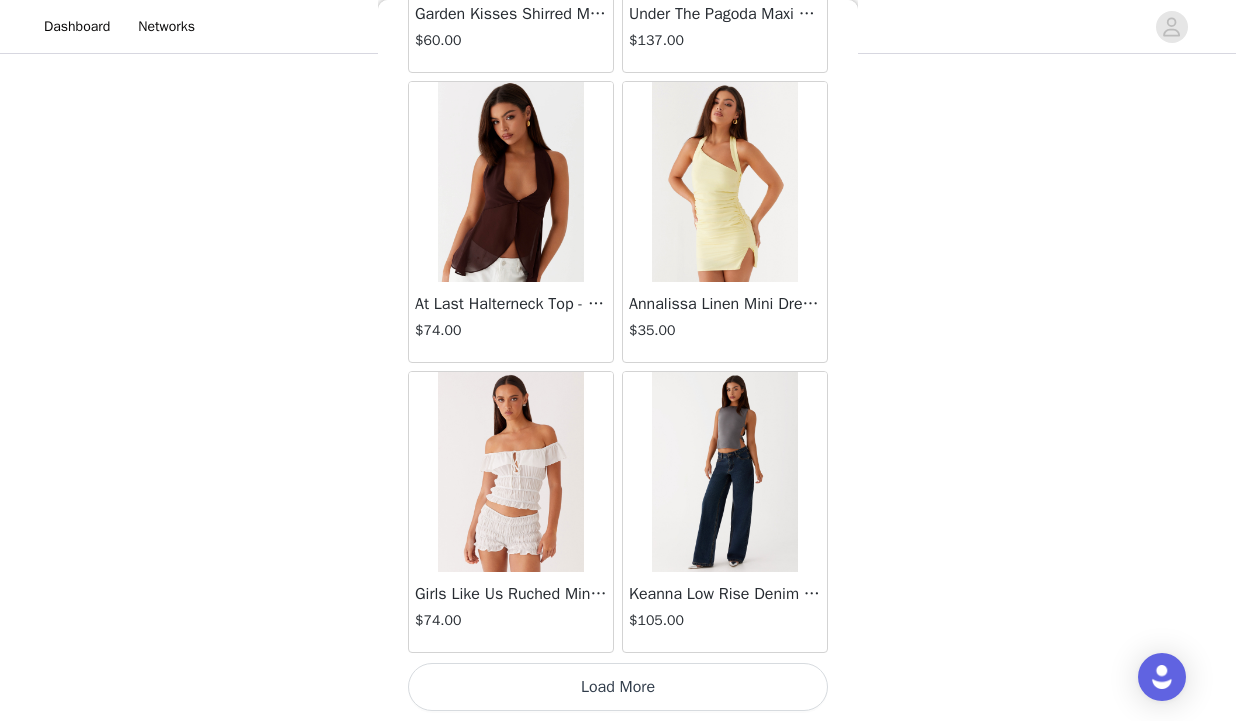 click on "Load More" at bounding box center [618, 687] 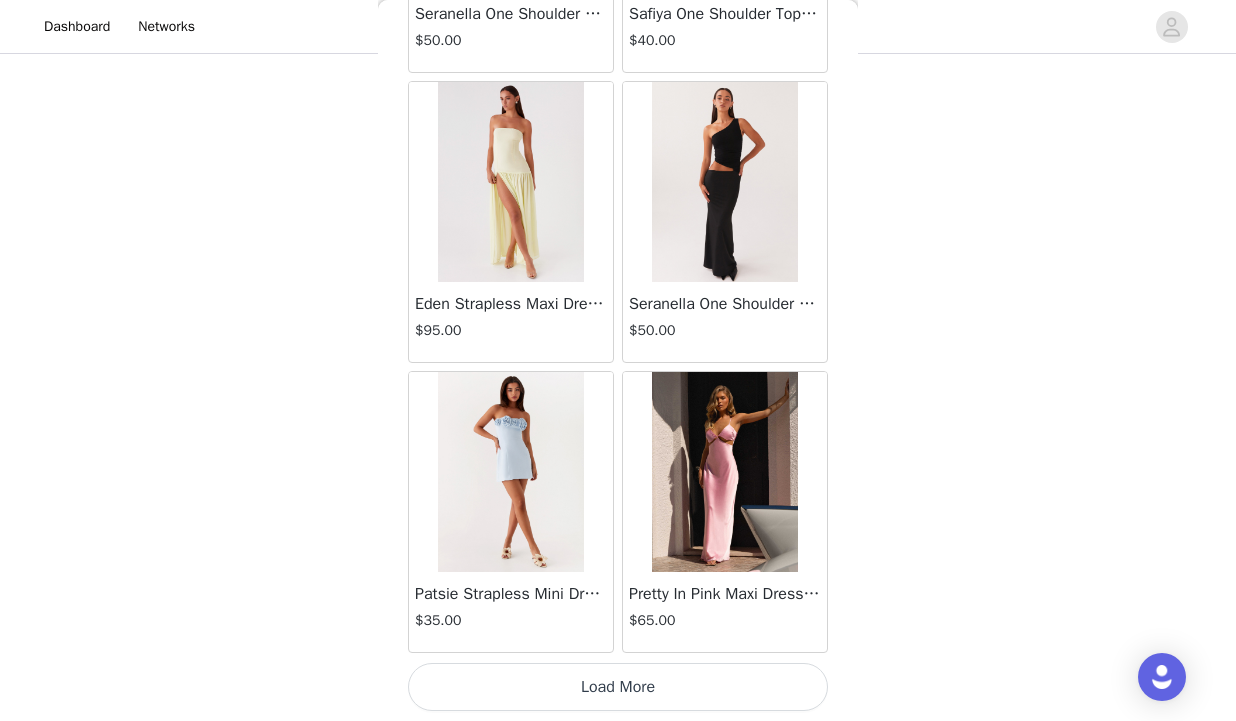 scroll, scrollTop: 5239, scrollLeft: 0, axis: vertical 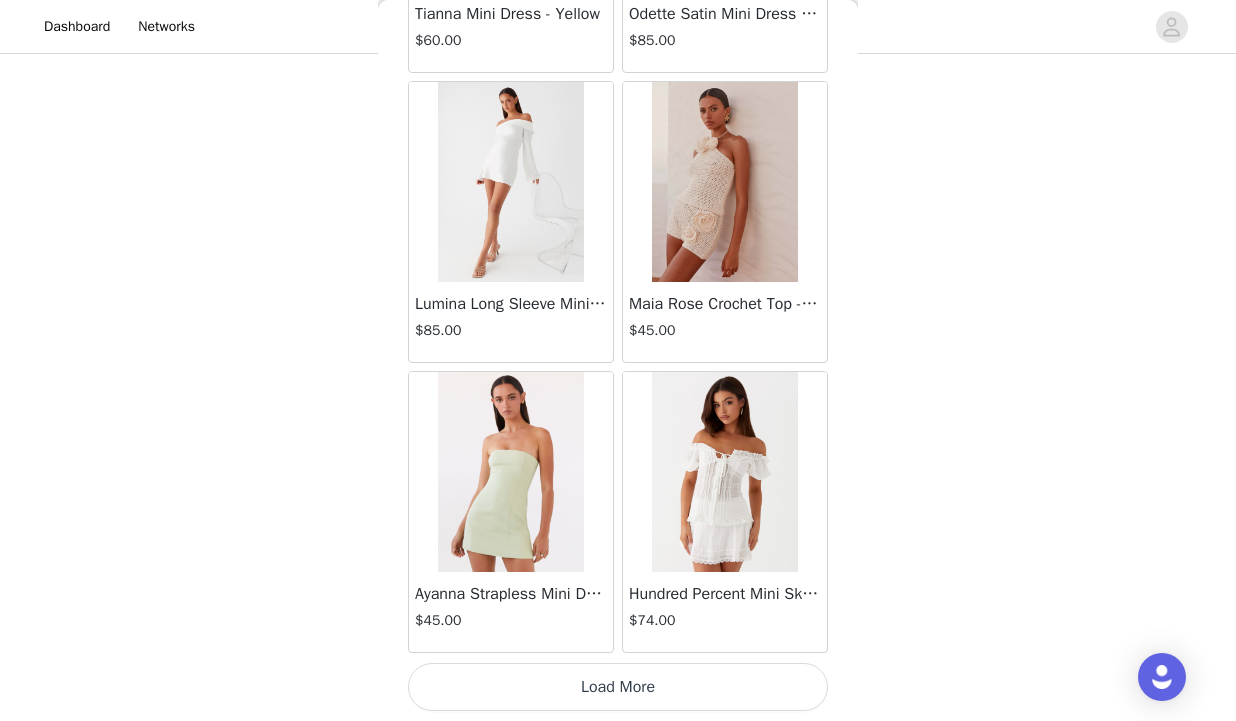 click on "Load More" at bounding box center [618, 687] 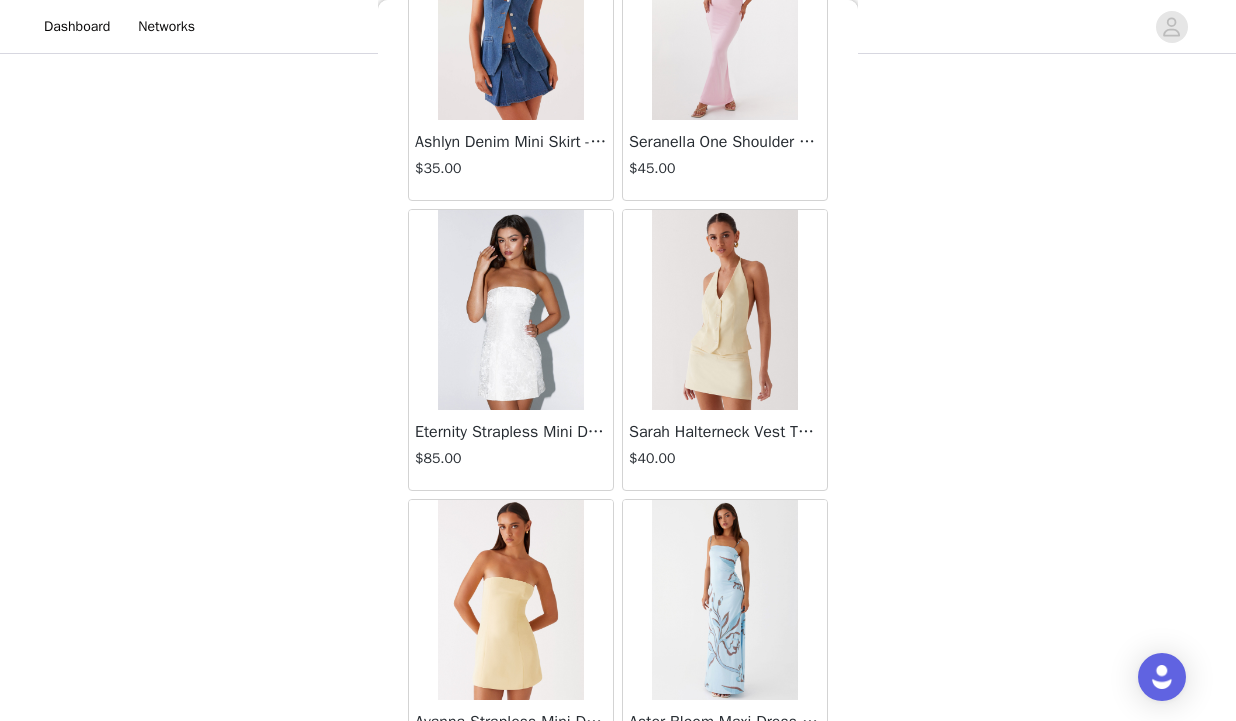 scroll, scrollTop: 11039, scrollLeft: 0, axis: vertical 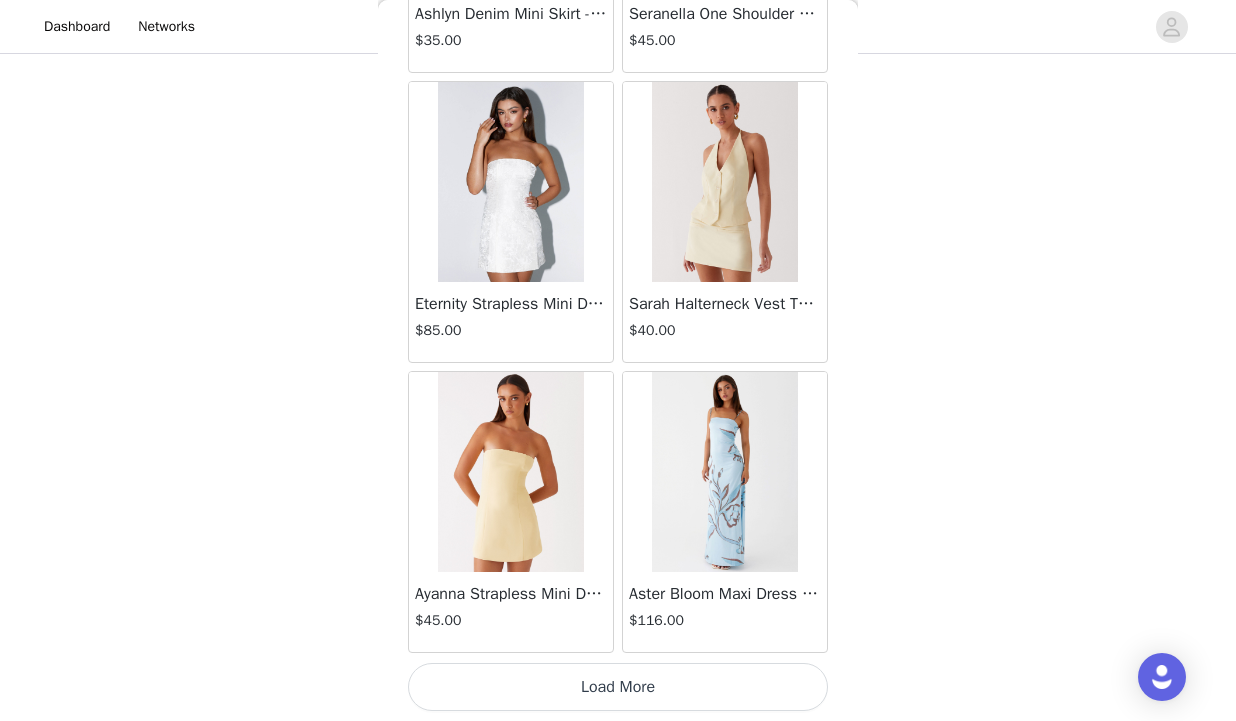 click on "Load More" at bounding box center (618, 687) 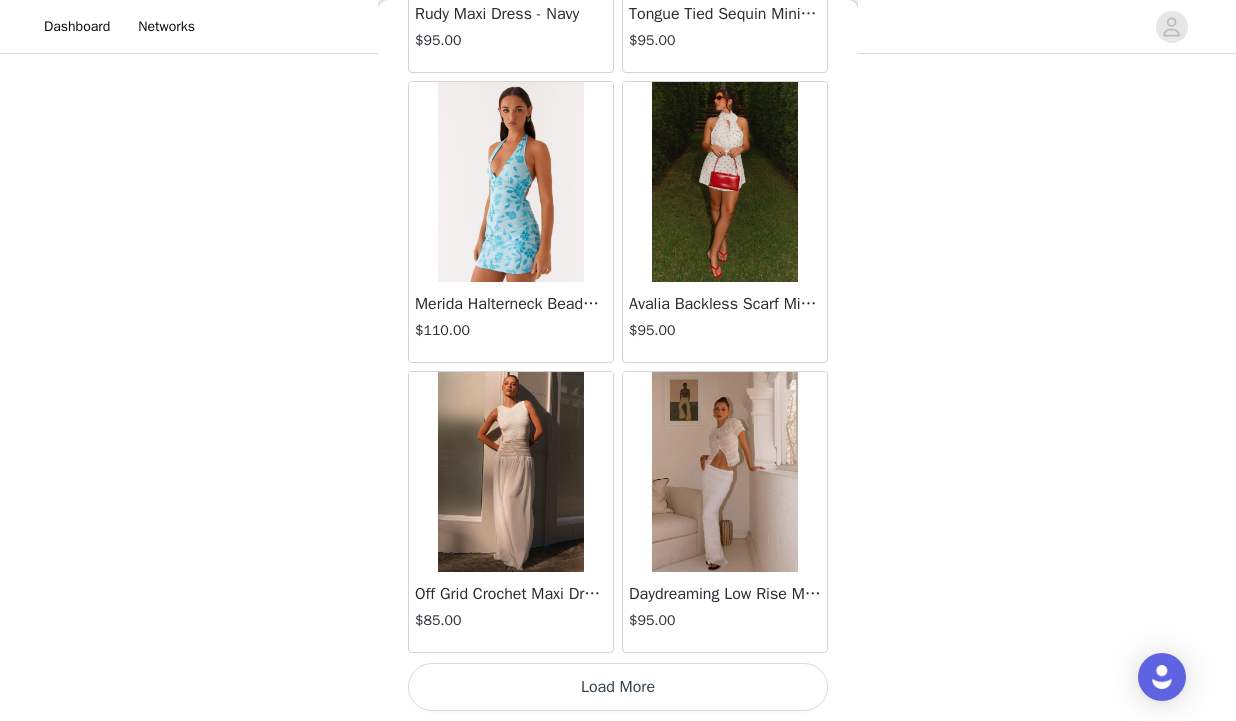 click on "Load More" at bounding box center (618, 687) 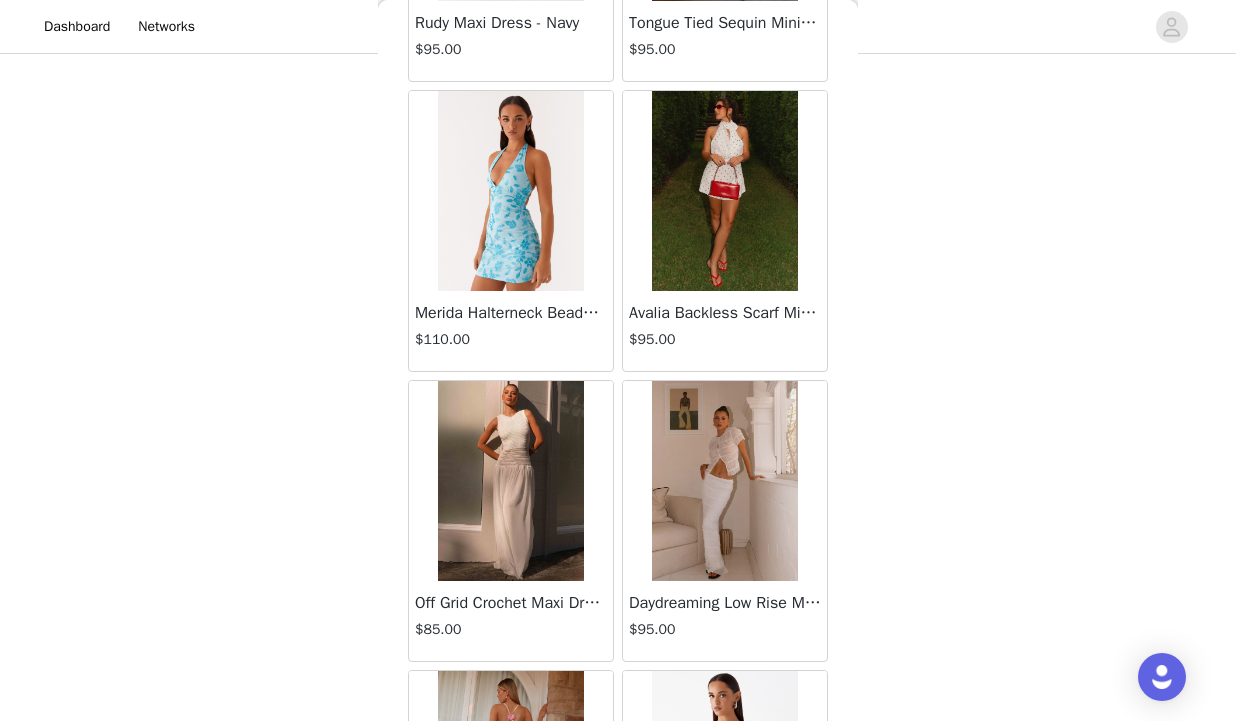 scroll, scrollTop: 329, scrollLeft: 0, axis: vertical 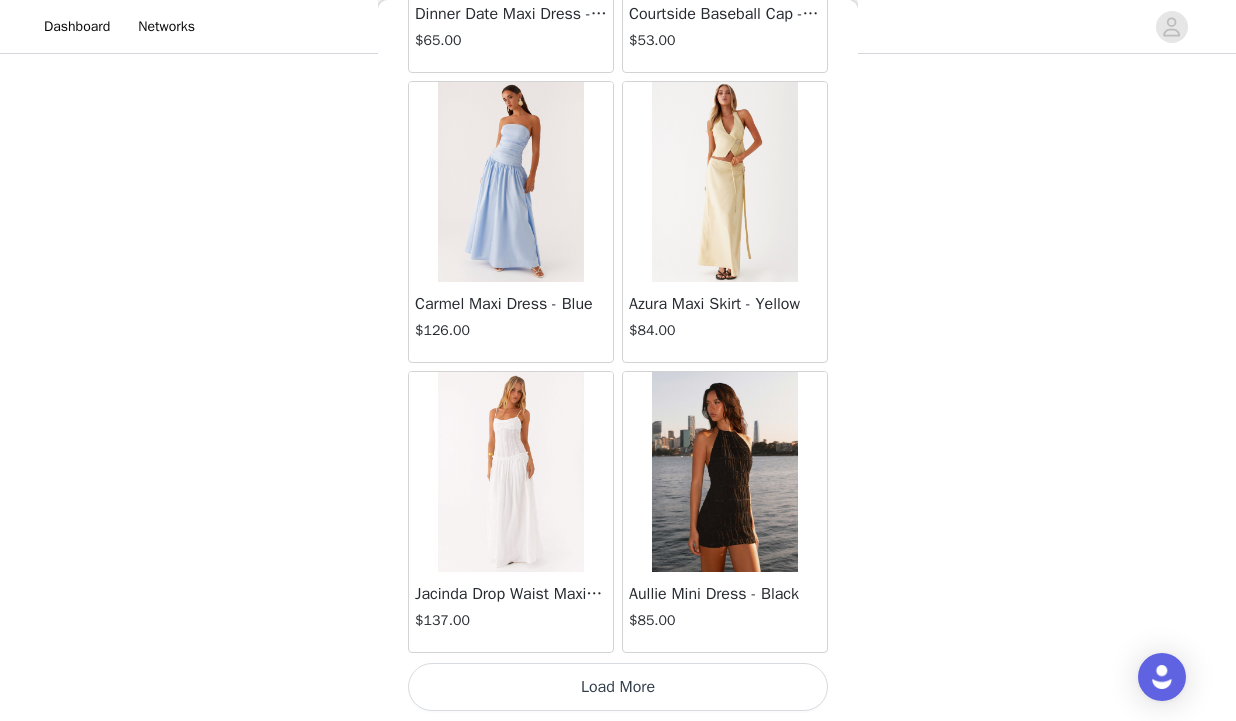 click on "Load More" at bounding box center (618, 687) 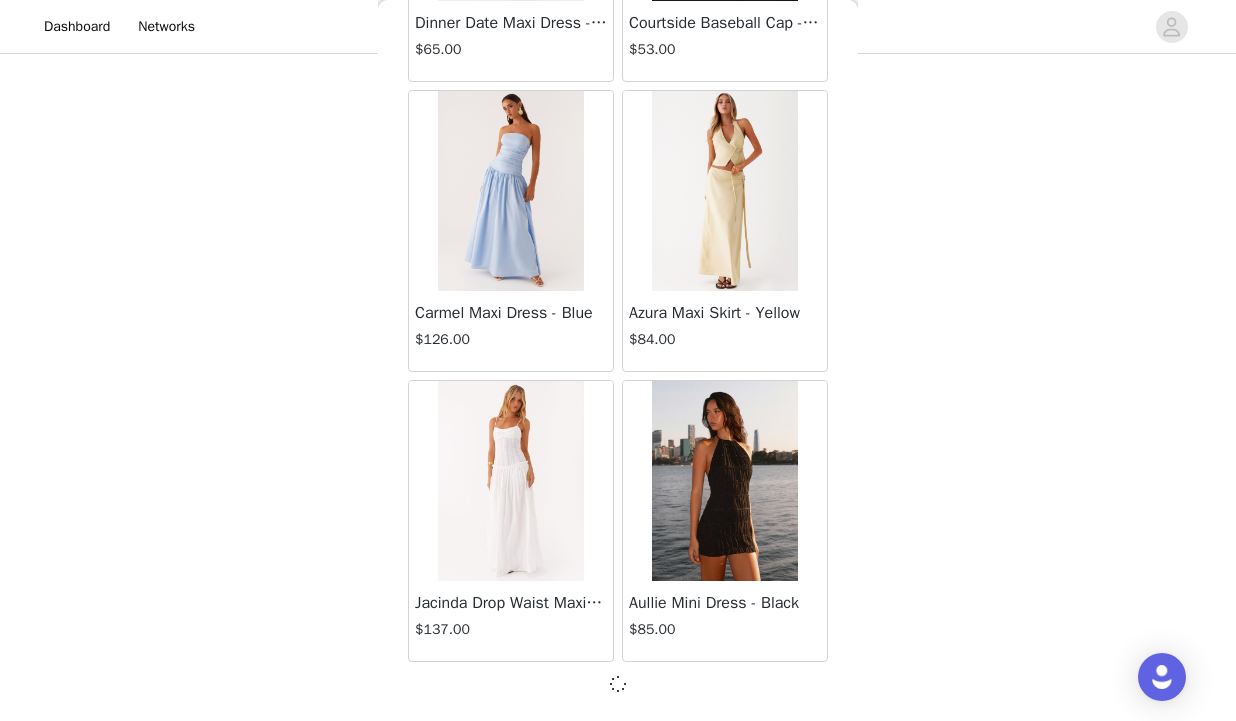 scroll, scrollTop: 16830, scrollLeft: 0, axis: vertical 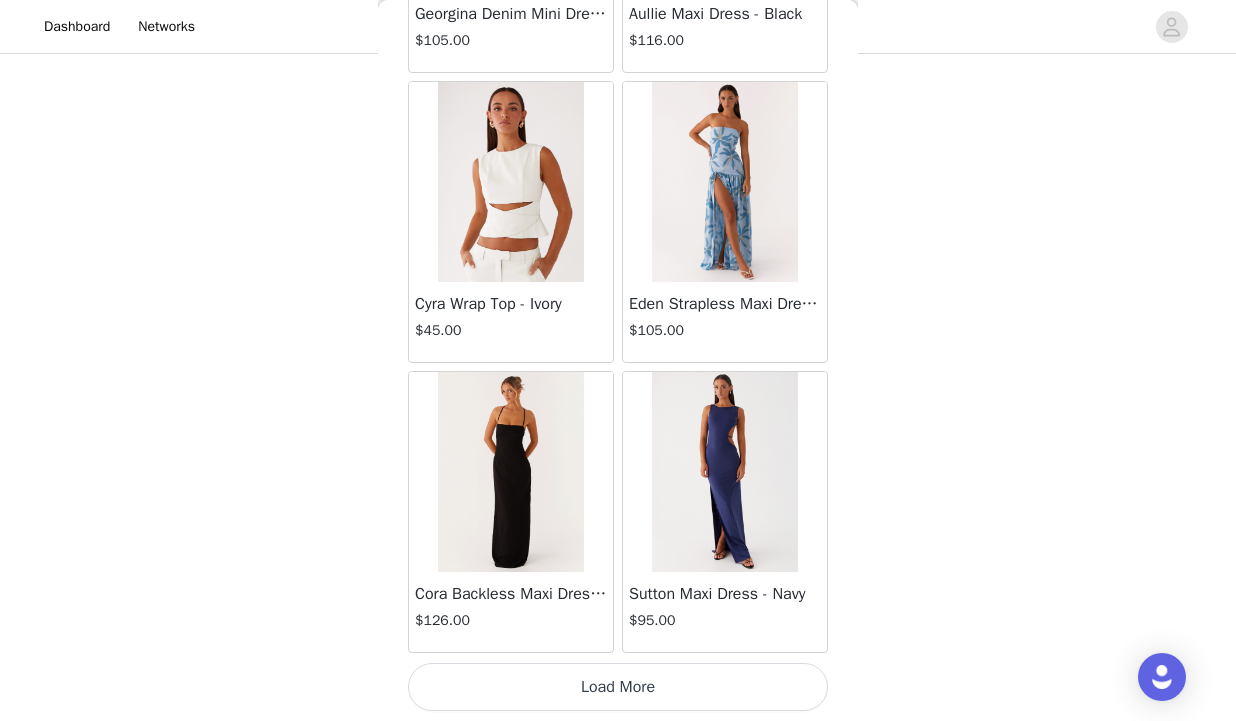 click on "Load More" at bounding box center [618, 687] 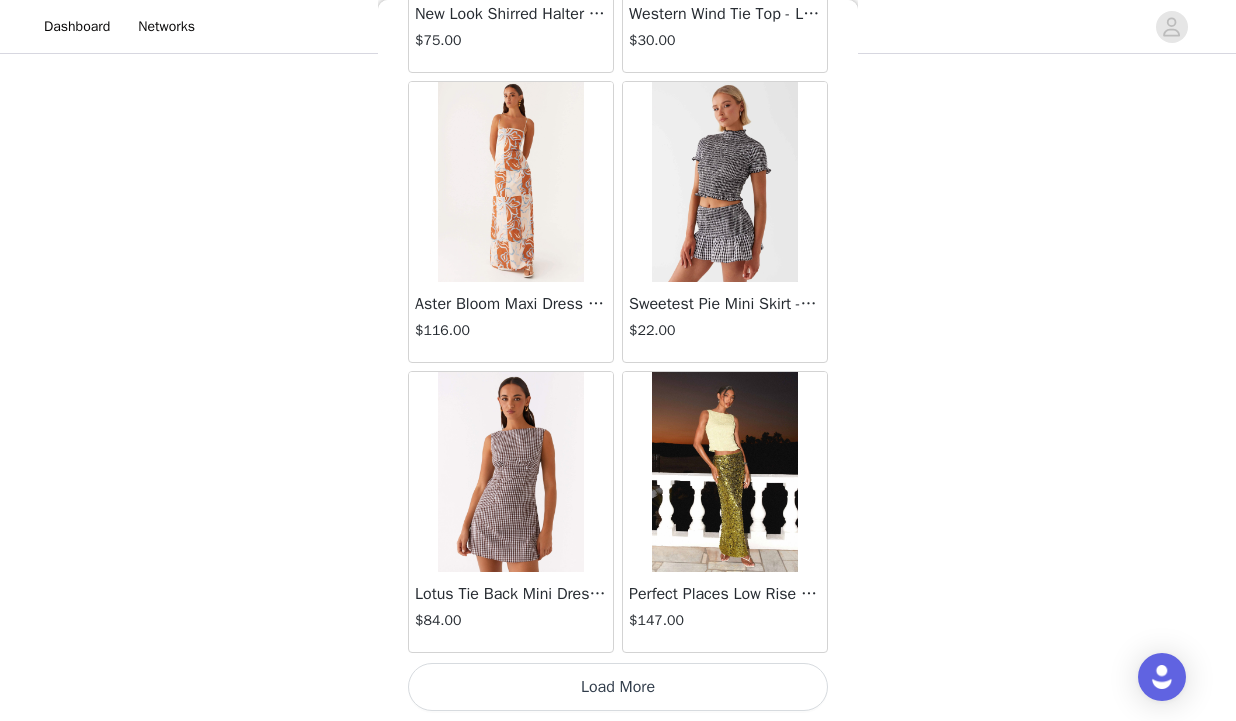 scroll, scrollTop: 22639, scrollLeft: 0, axis: vertical 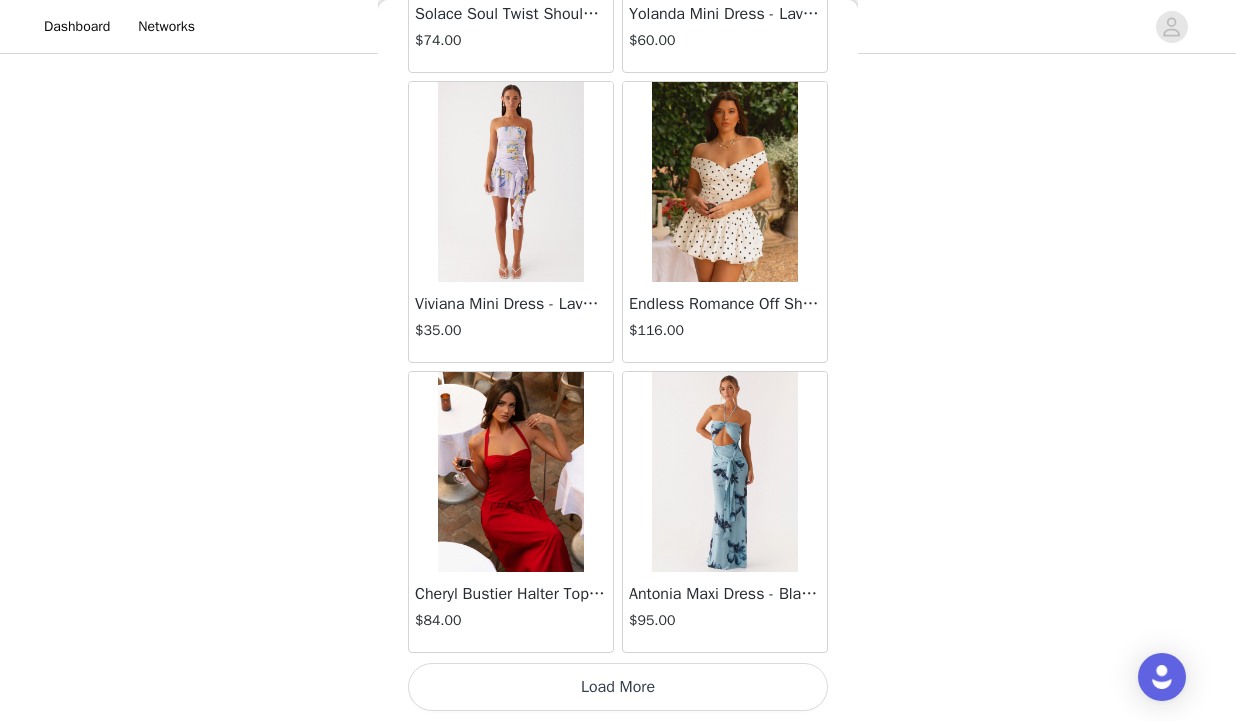 click on "Load More" at bounding box center (618, 687) 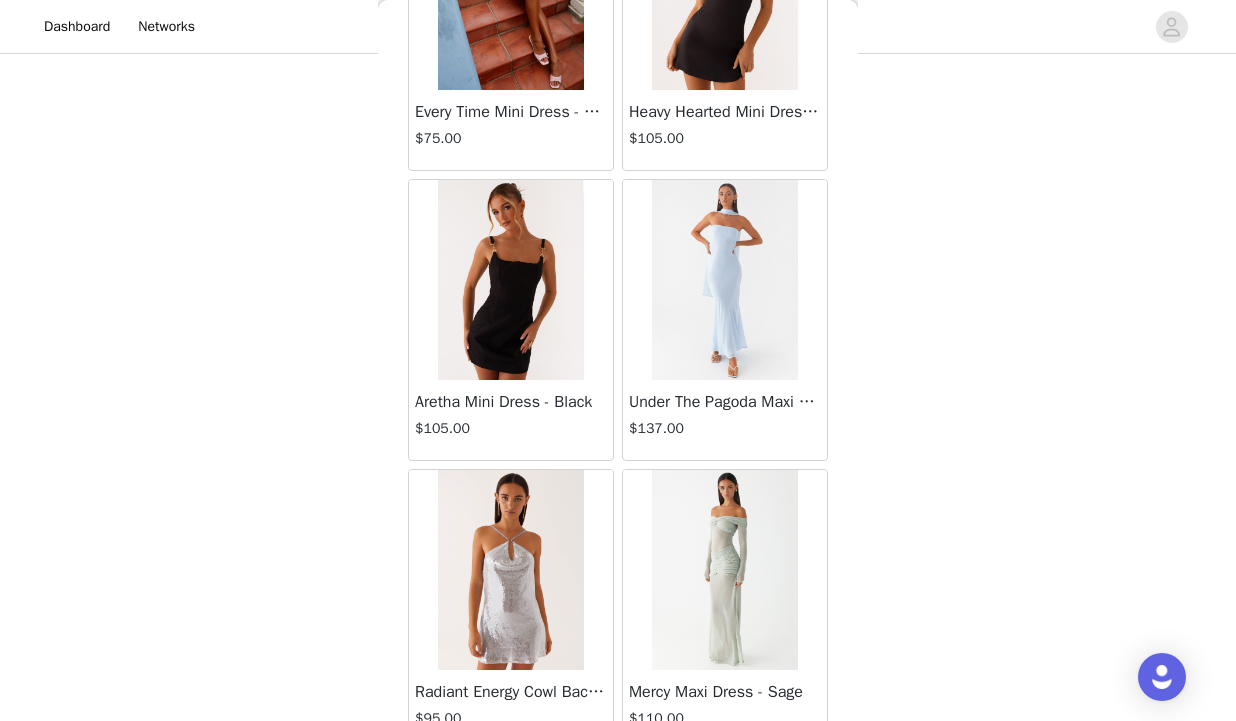 scroll, scrollTop: 28483, scrollLeft: 0, axis: vertical 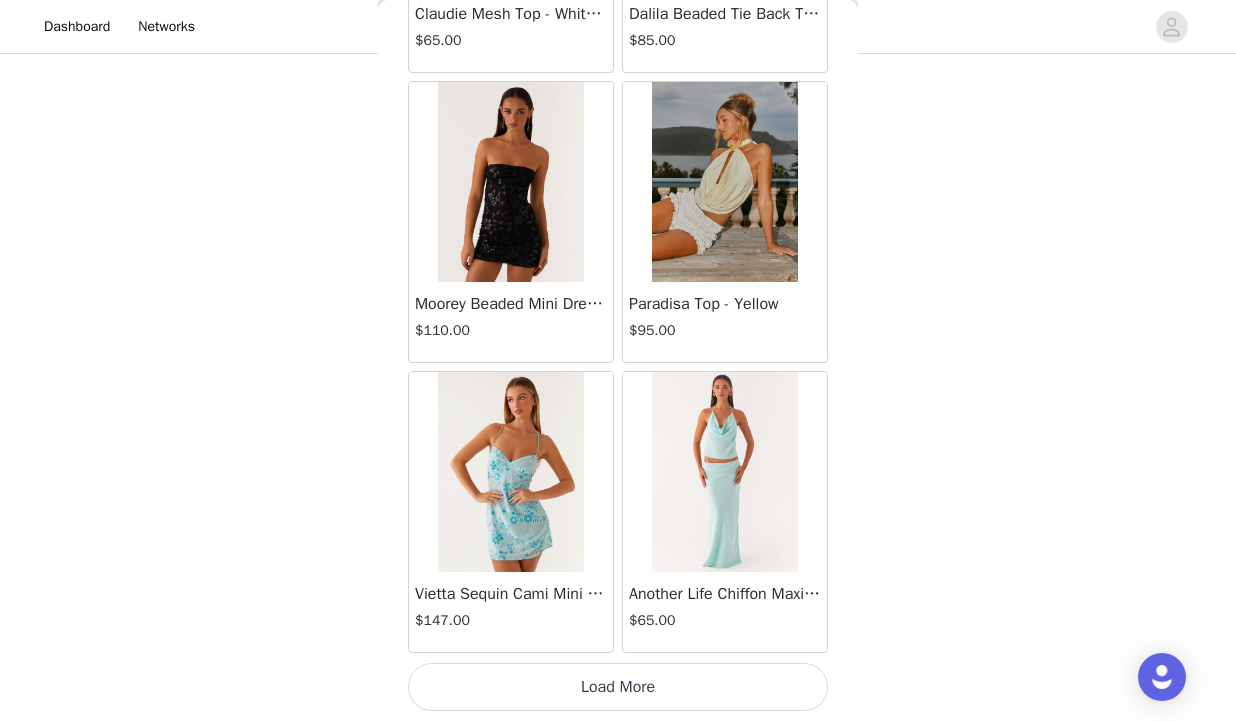click on "Load More" at bounding box center (618, 687) 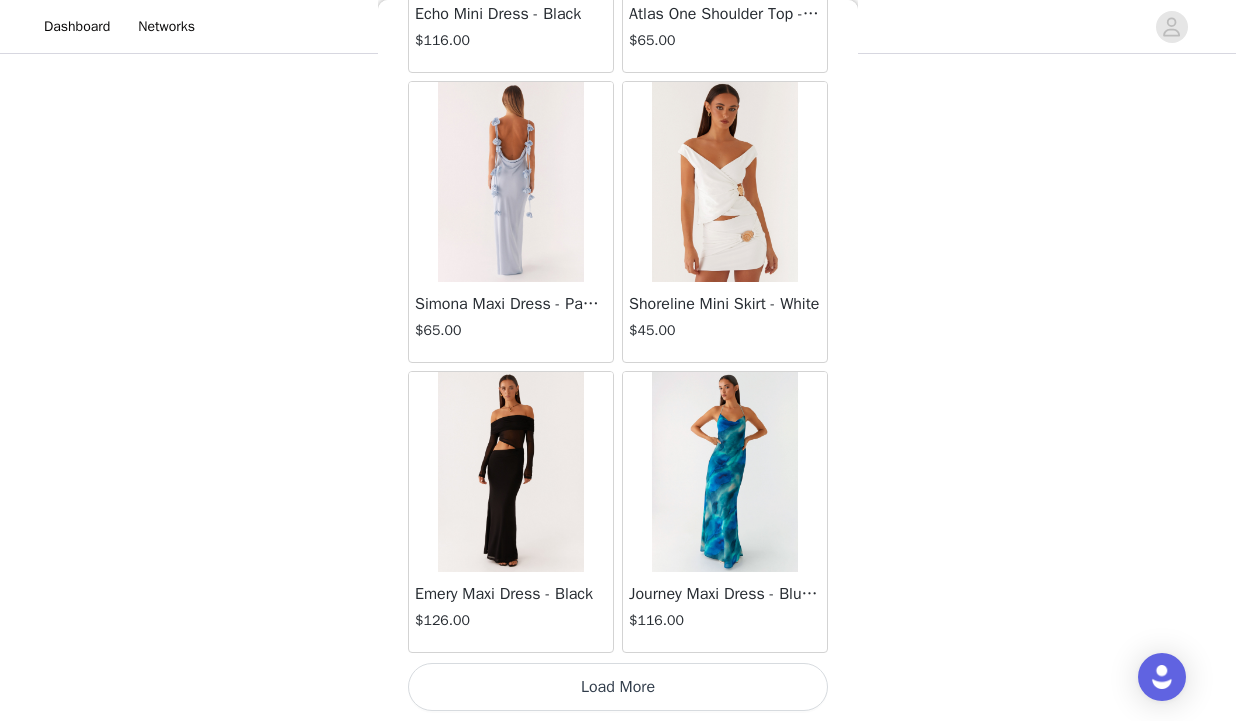 scroll, scrollTop: 31339, scrollLeft: 0, axis: vertical 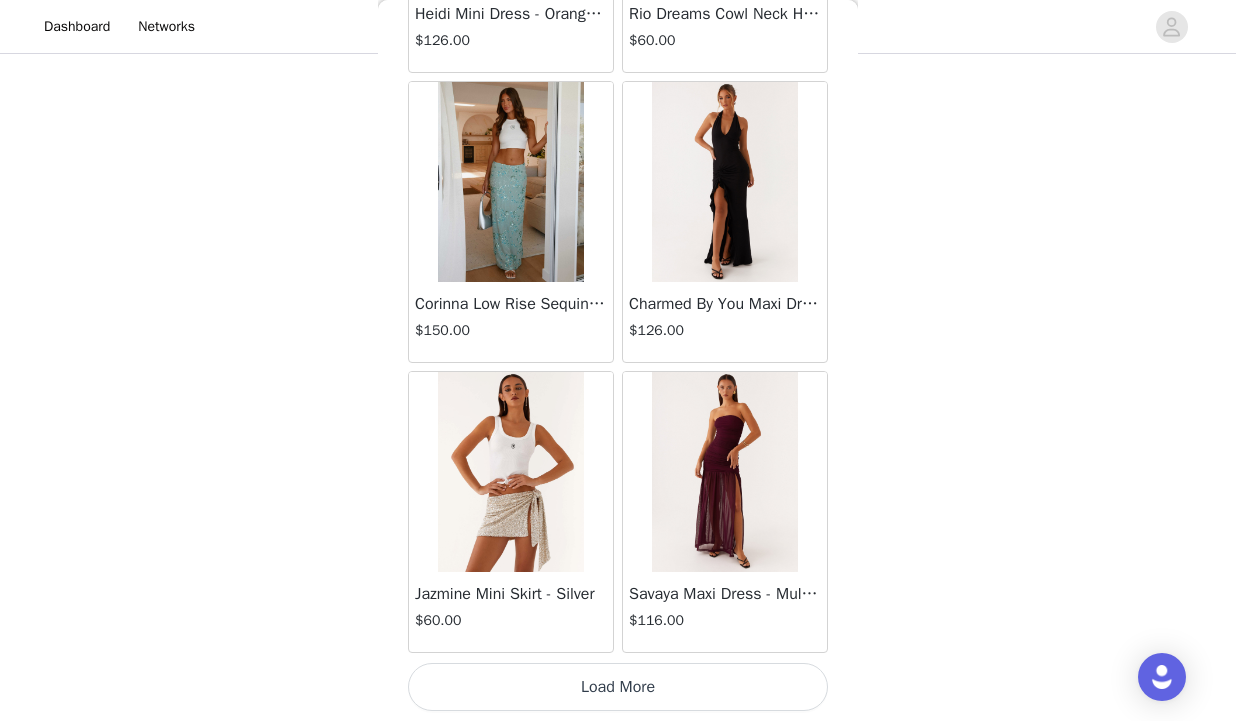 click on "Load More" at bounding box center (618, 687) 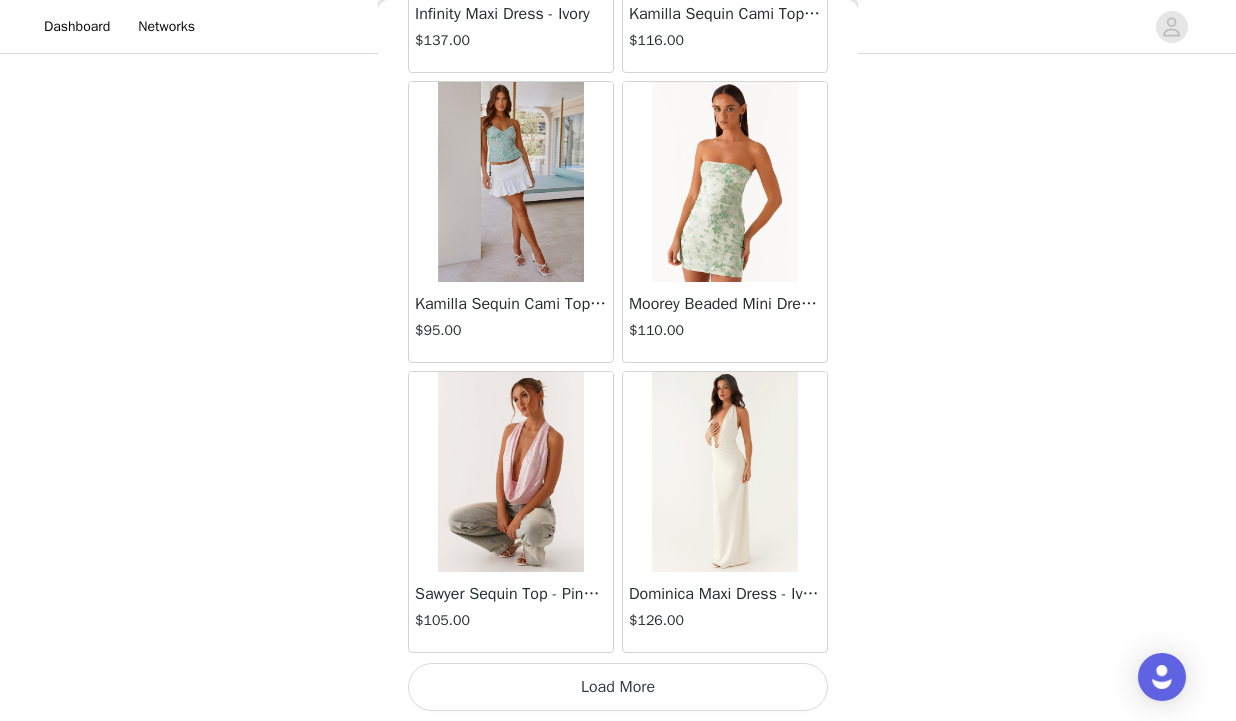 click on "Load More" at bounding box center (618, 687) 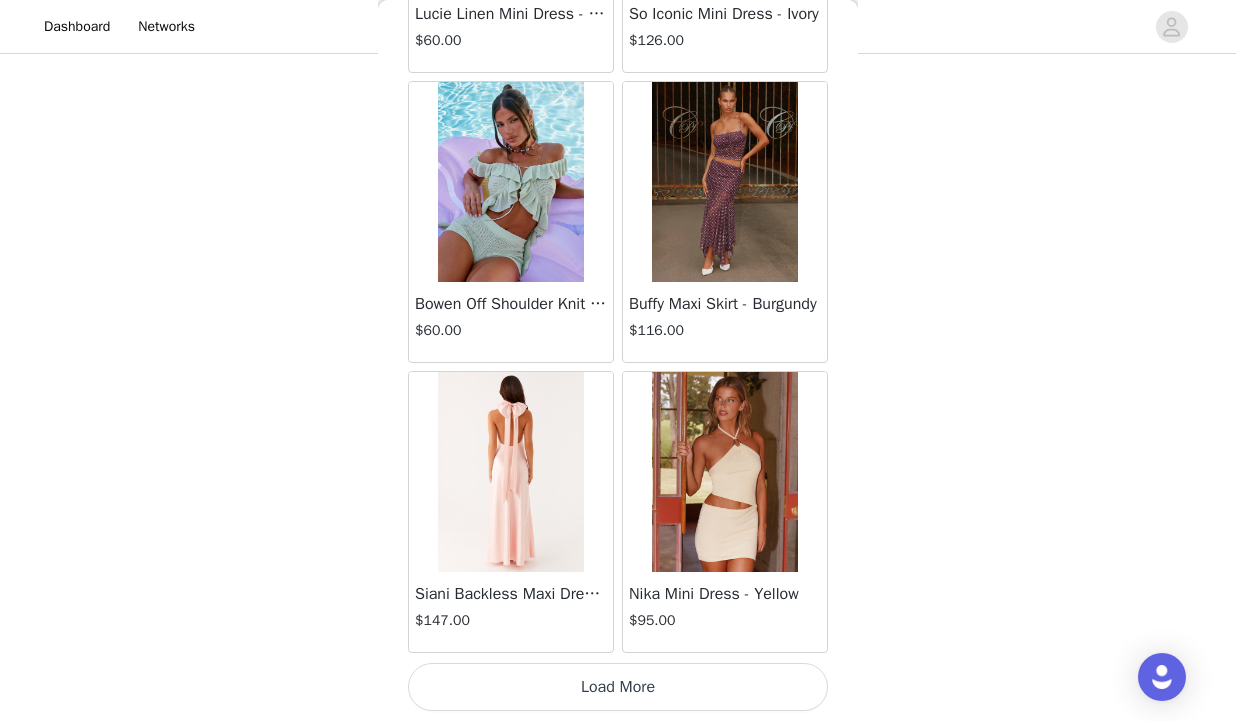 click on "Load More" at bounding box center (618, 687) 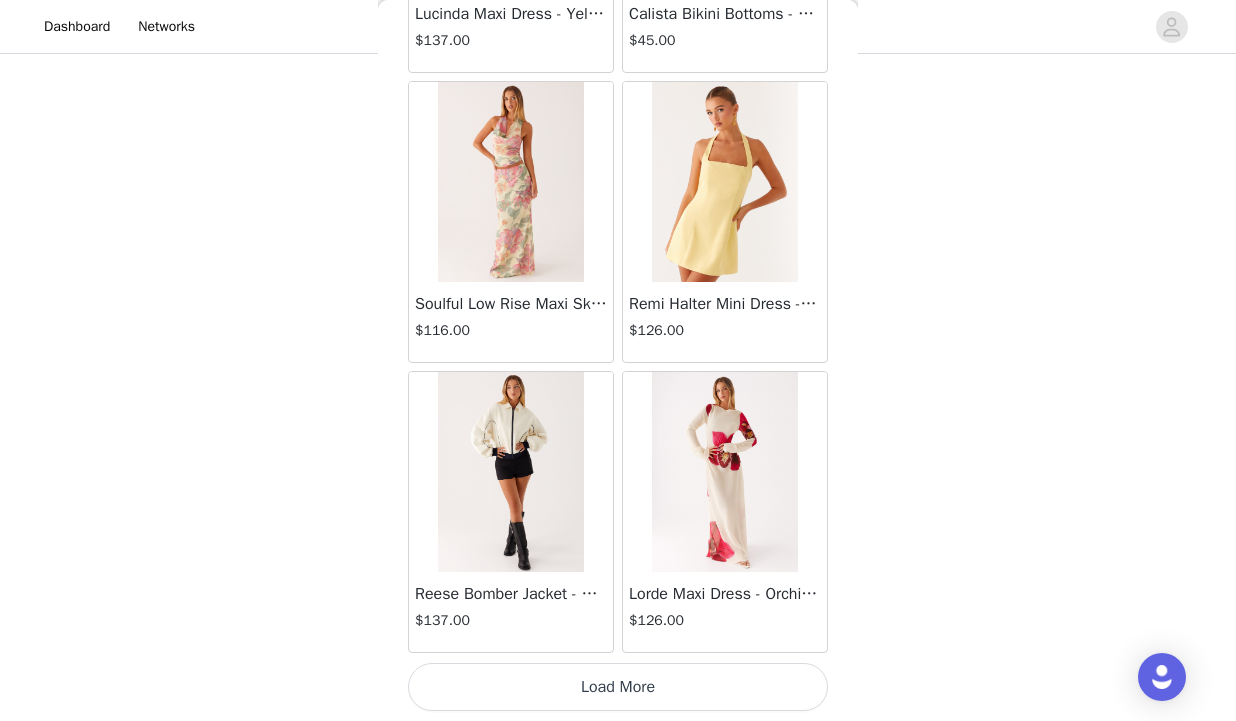 click on "Load More" at bounding box center [618, 687] 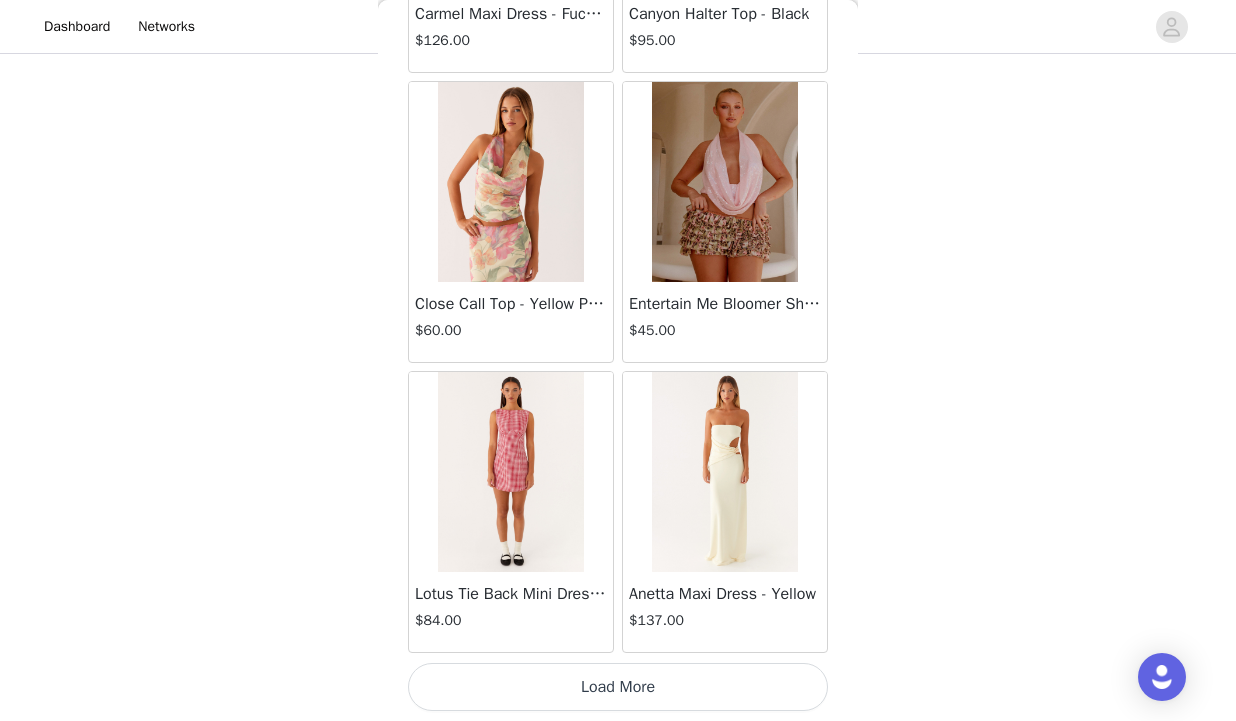 click on "Load More" at bounding box center (618, 687) 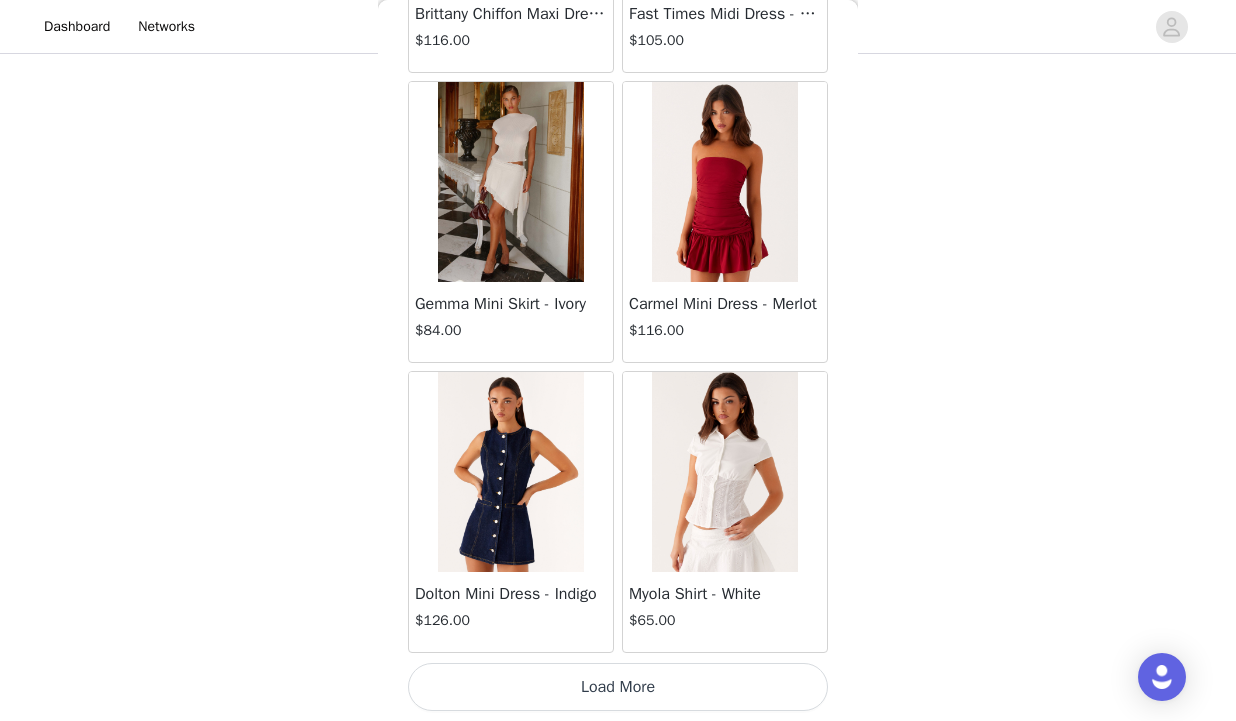 scroll, scrollTop: 48739, scrollLeft: 0, axis: vertical 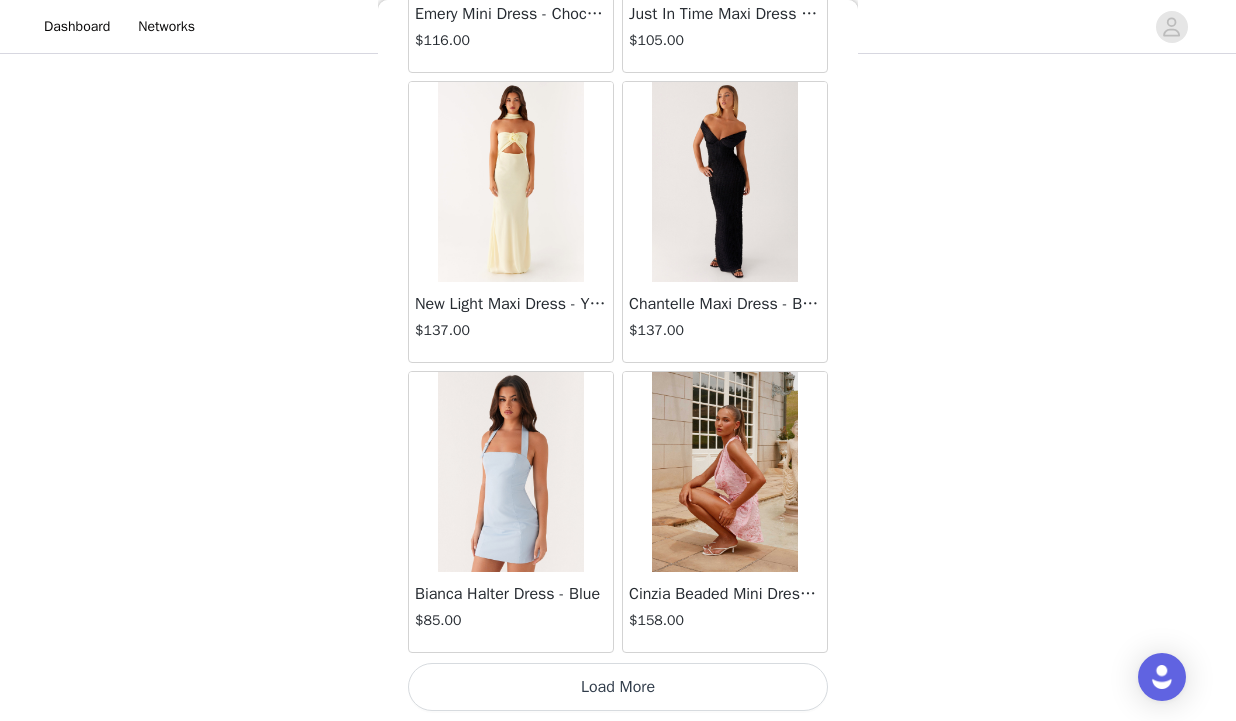 click on "Load More" at bounding box center (618, 687) 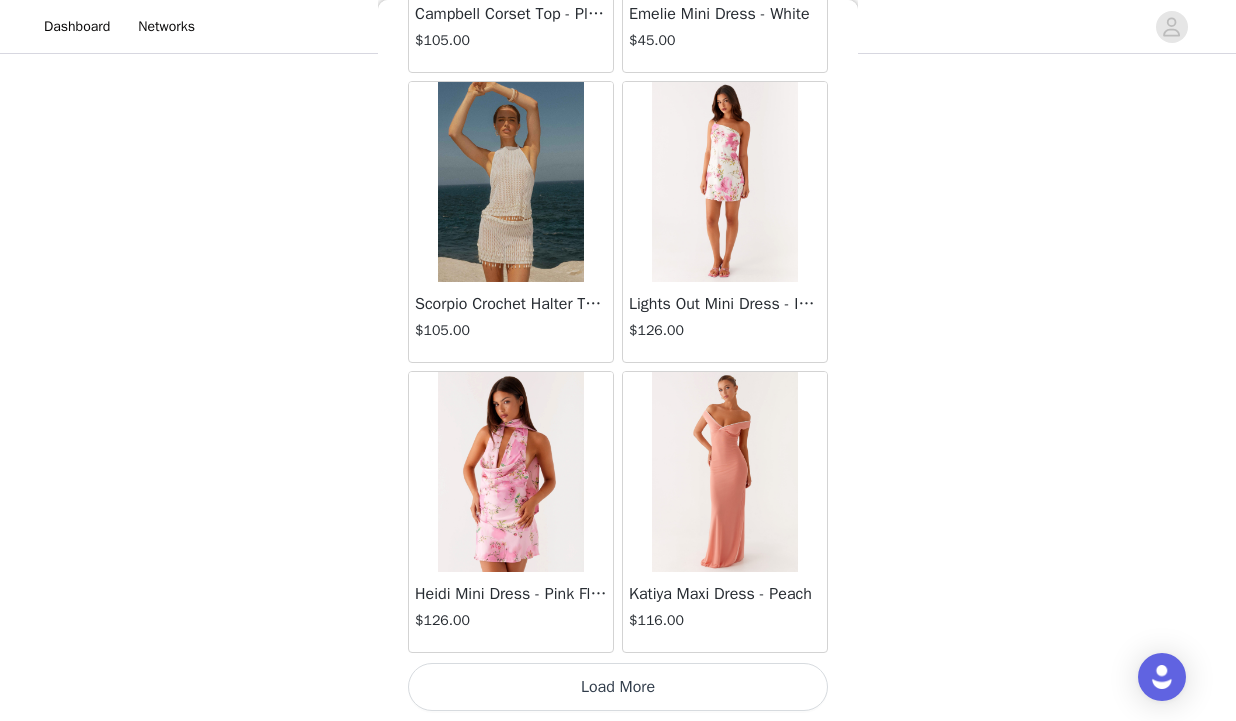 scroll, scrollTop: 54539, scrollLeft: 0, axis: vertical 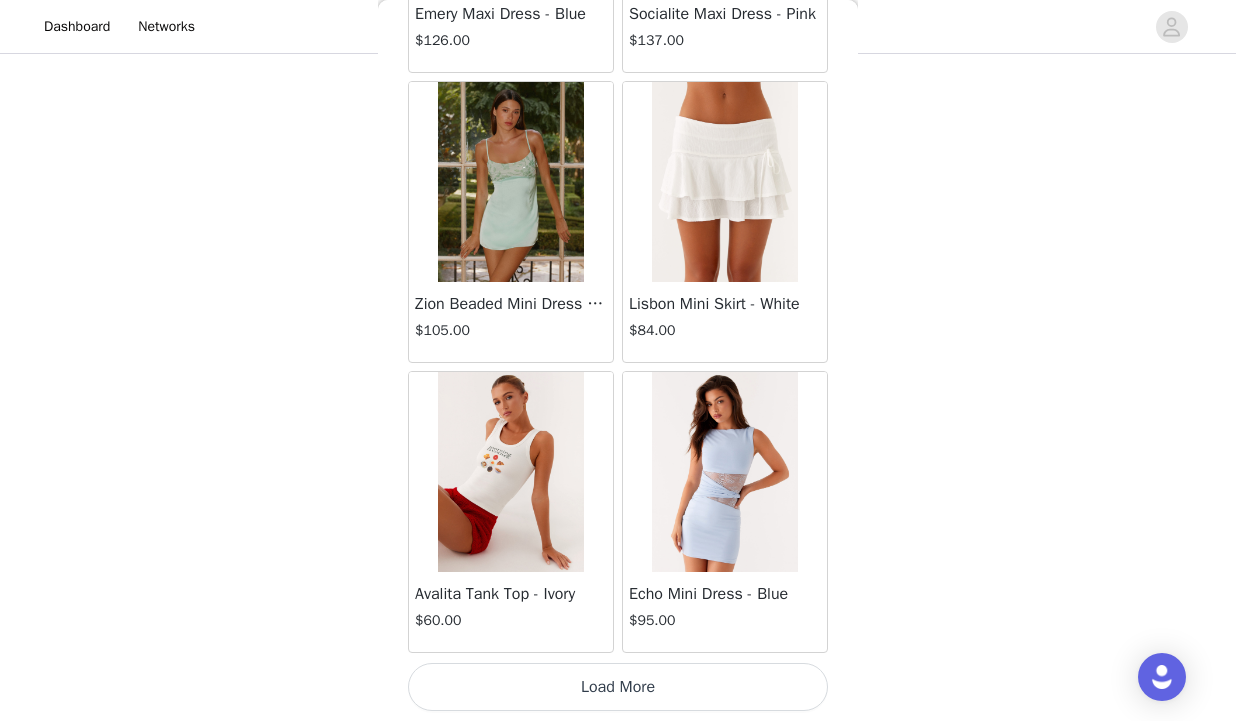 click on "Load More" at bounding box center [618, 687] 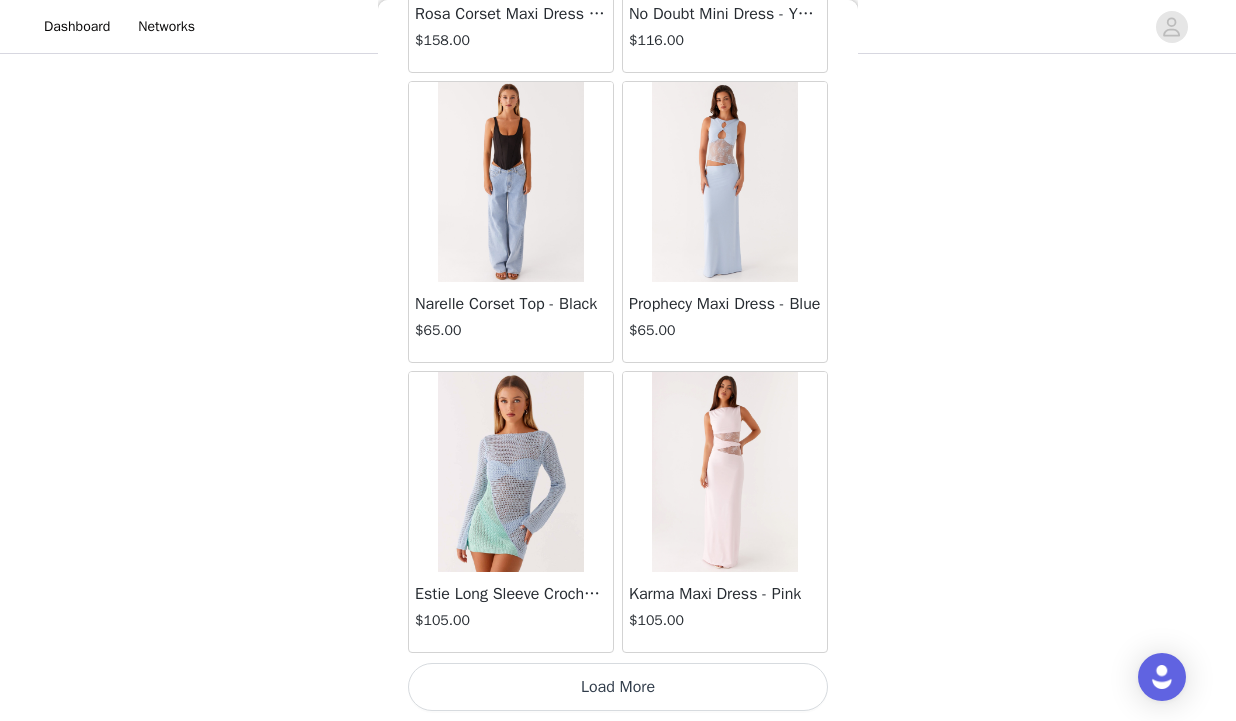 scroll, scrollTop: 60339, scrollLeft: 0, axis: vertical 